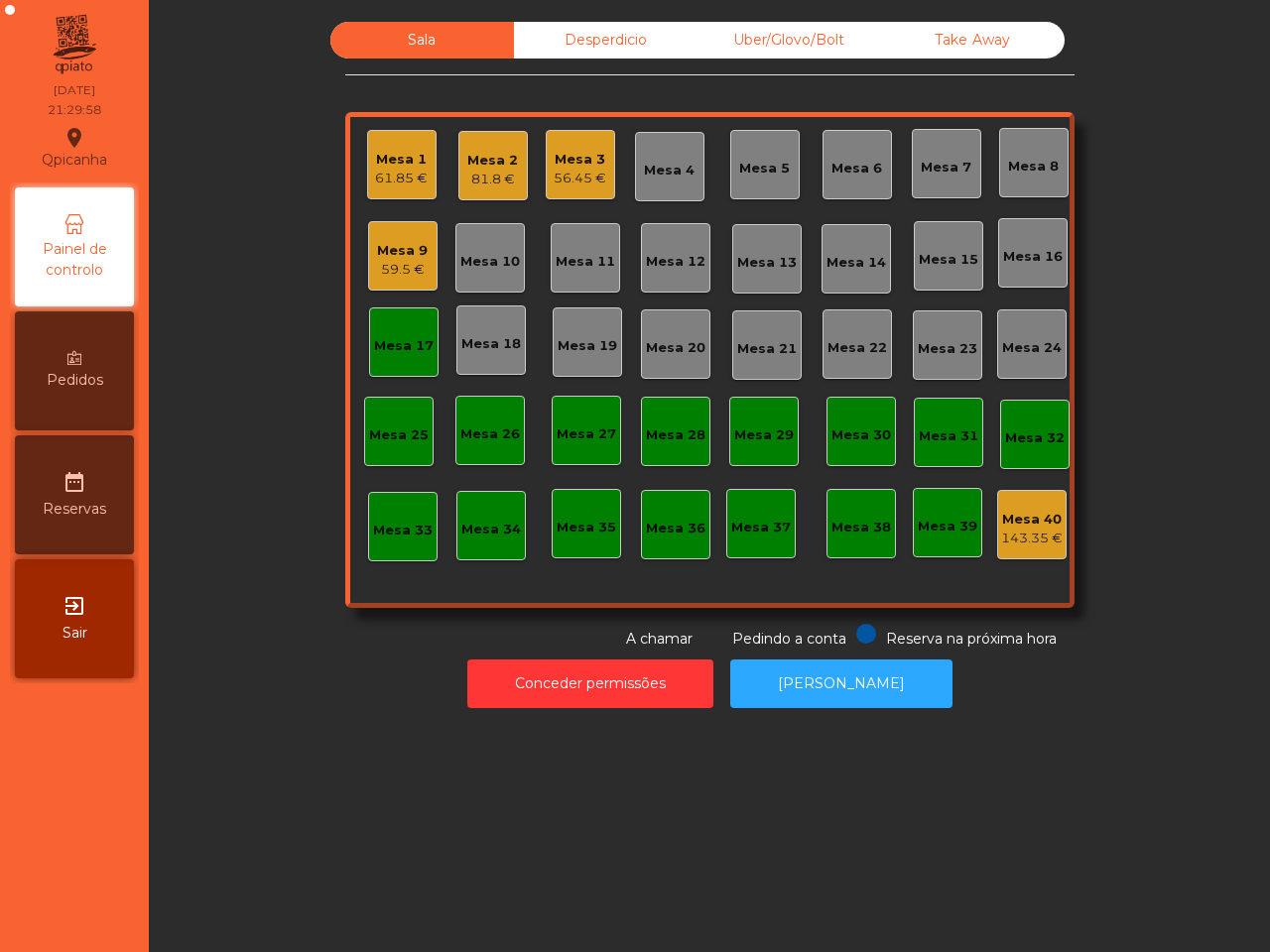 scroll, scrollTop: 0, scrollLeft: 0, axis: both 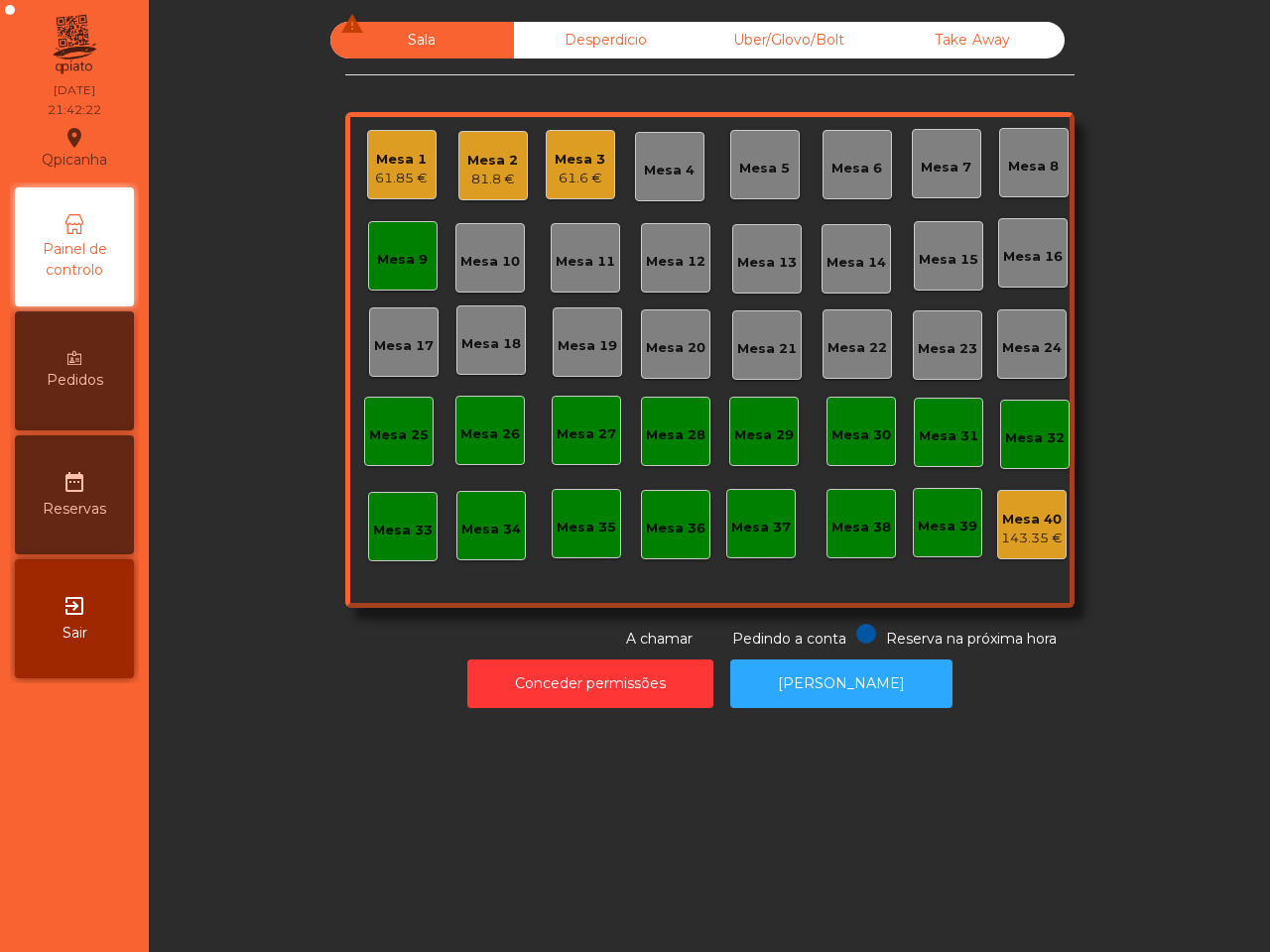 click on "Qpicanha  location_on  02/07/2025   21:42:22   Painel de controlo   Pedidos  date_range  Reservas  exit_to_app  Sair" 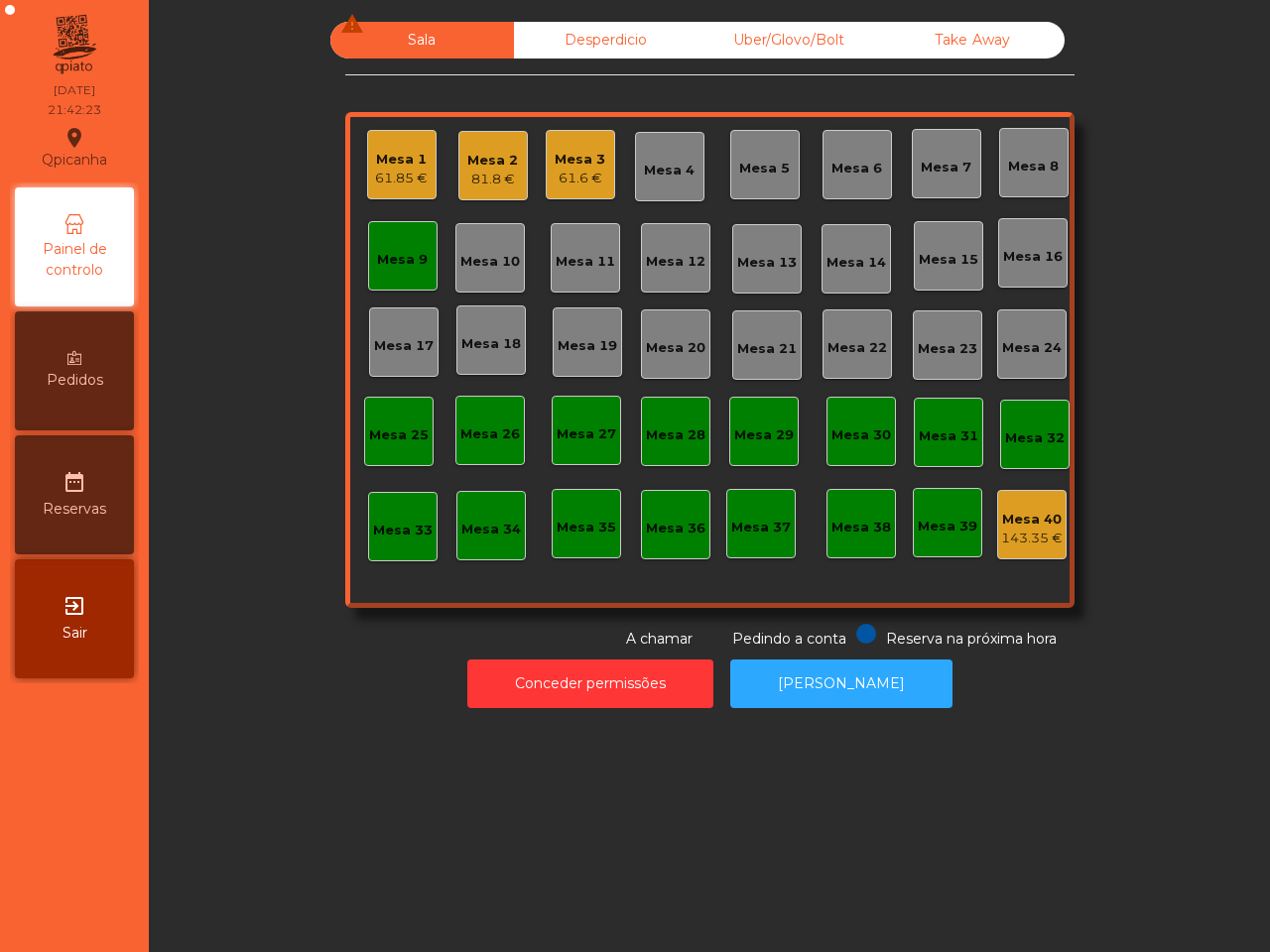 click on "Mesa 3" 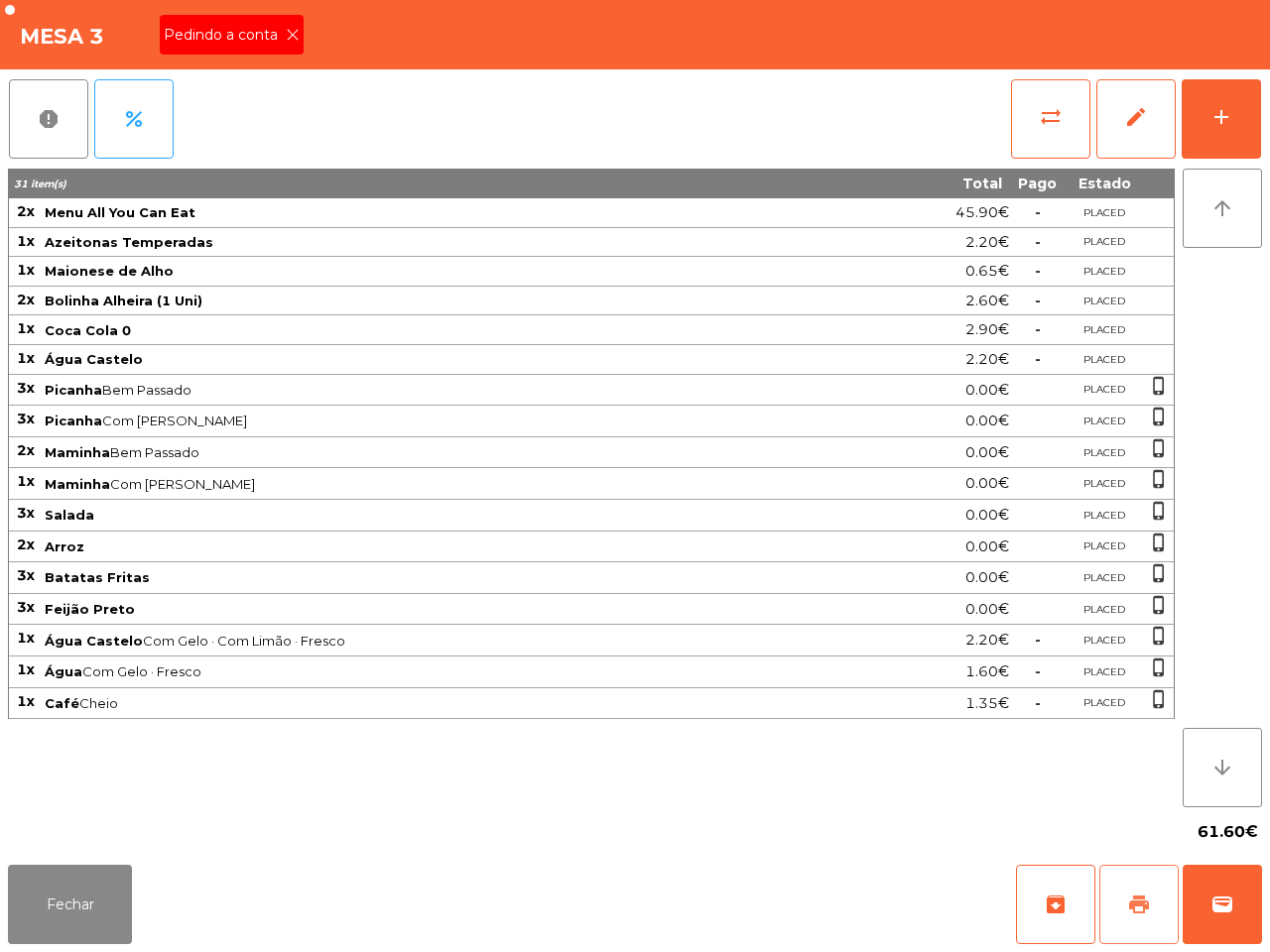 click on "print" 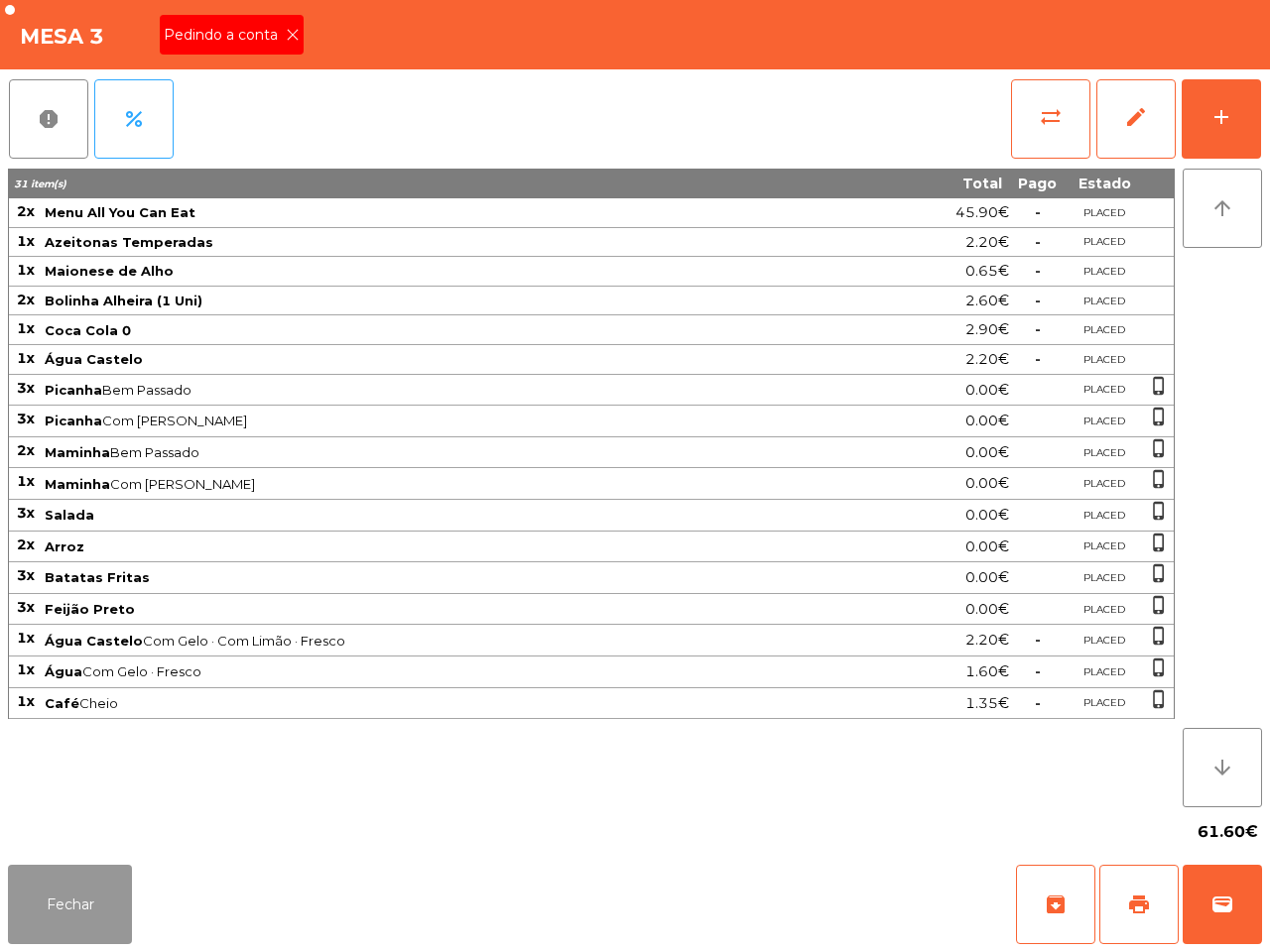 click on "Fechar" 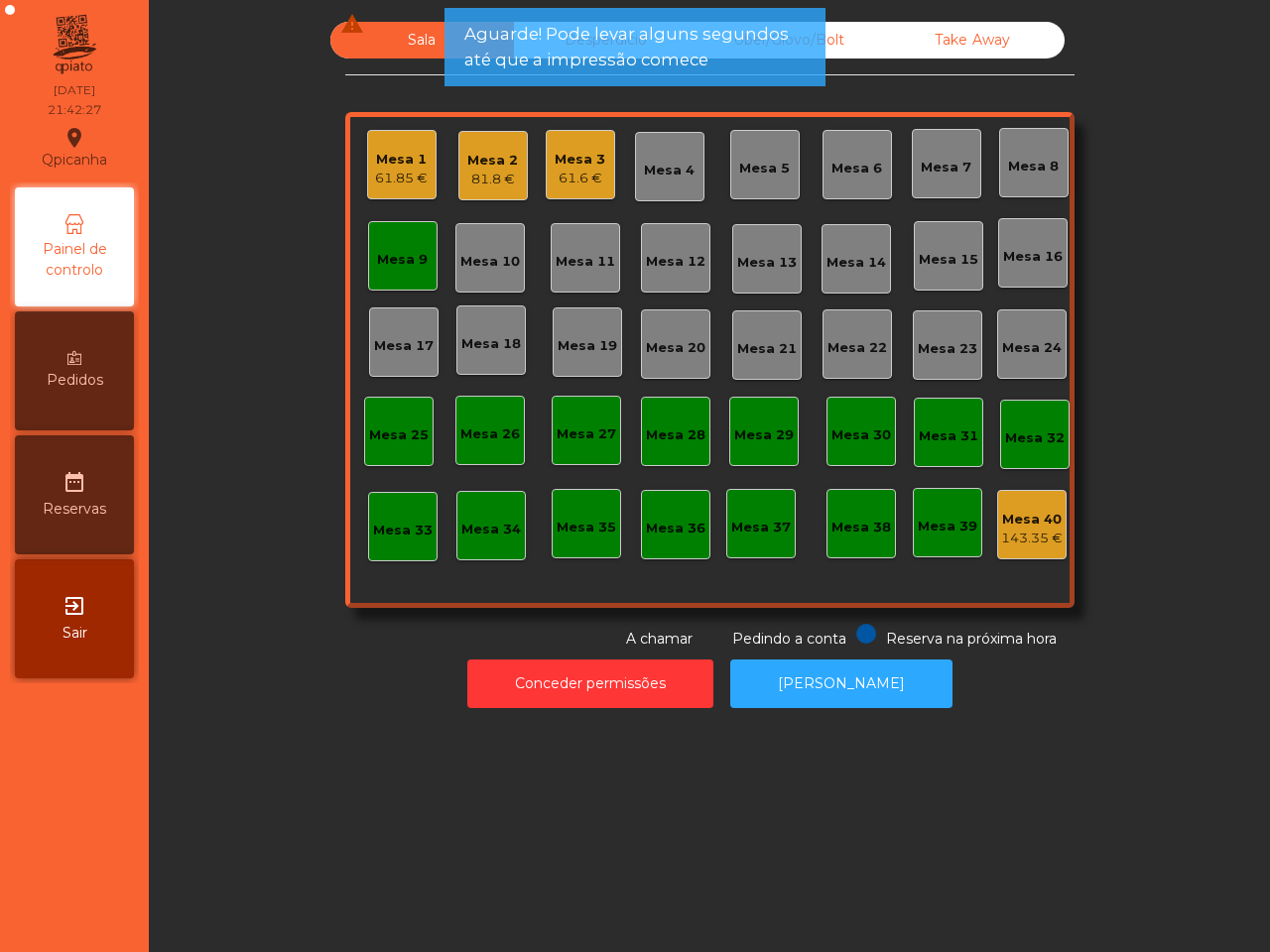 click on "Mesa 9" 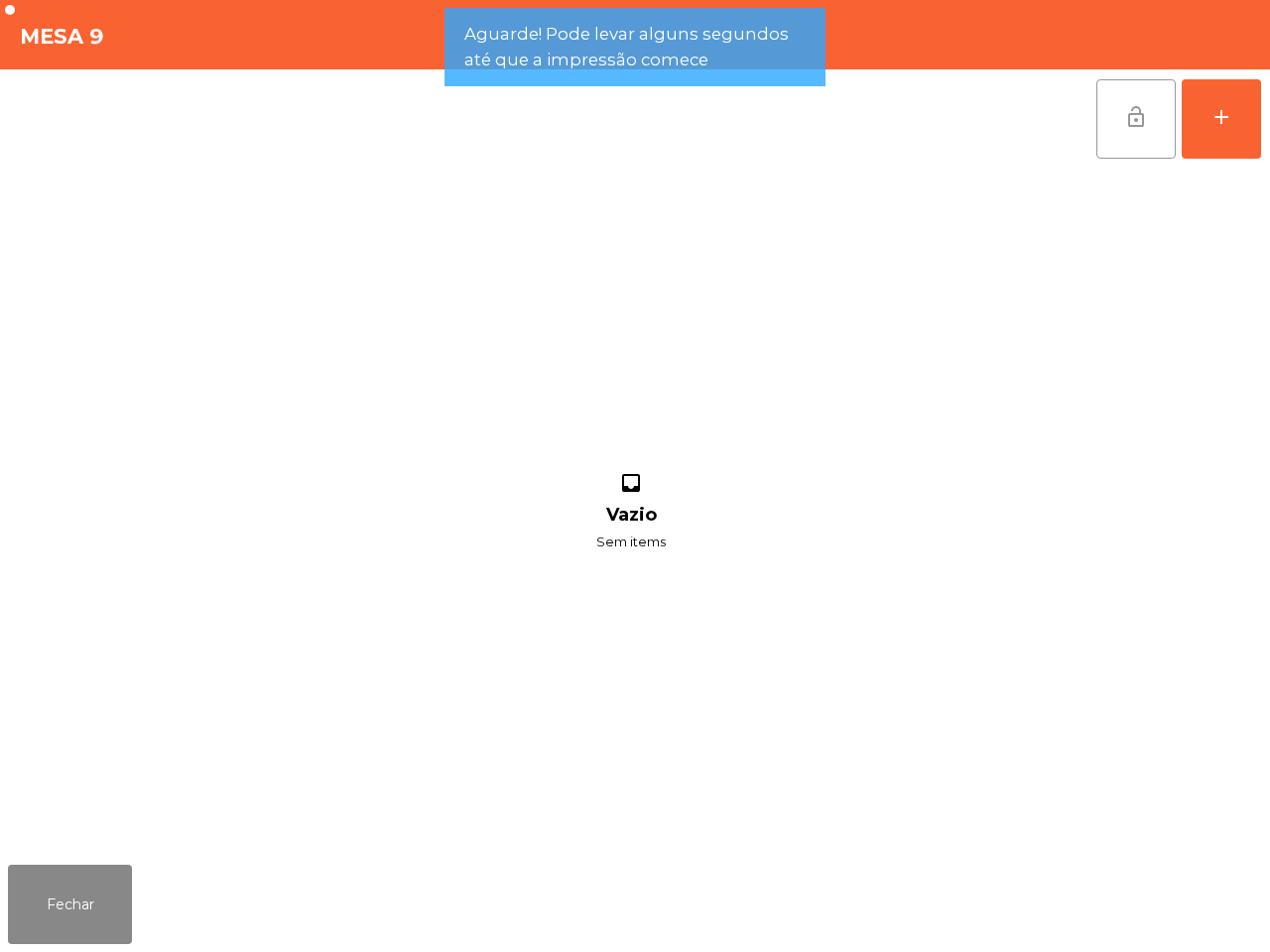 click on "lock_open" 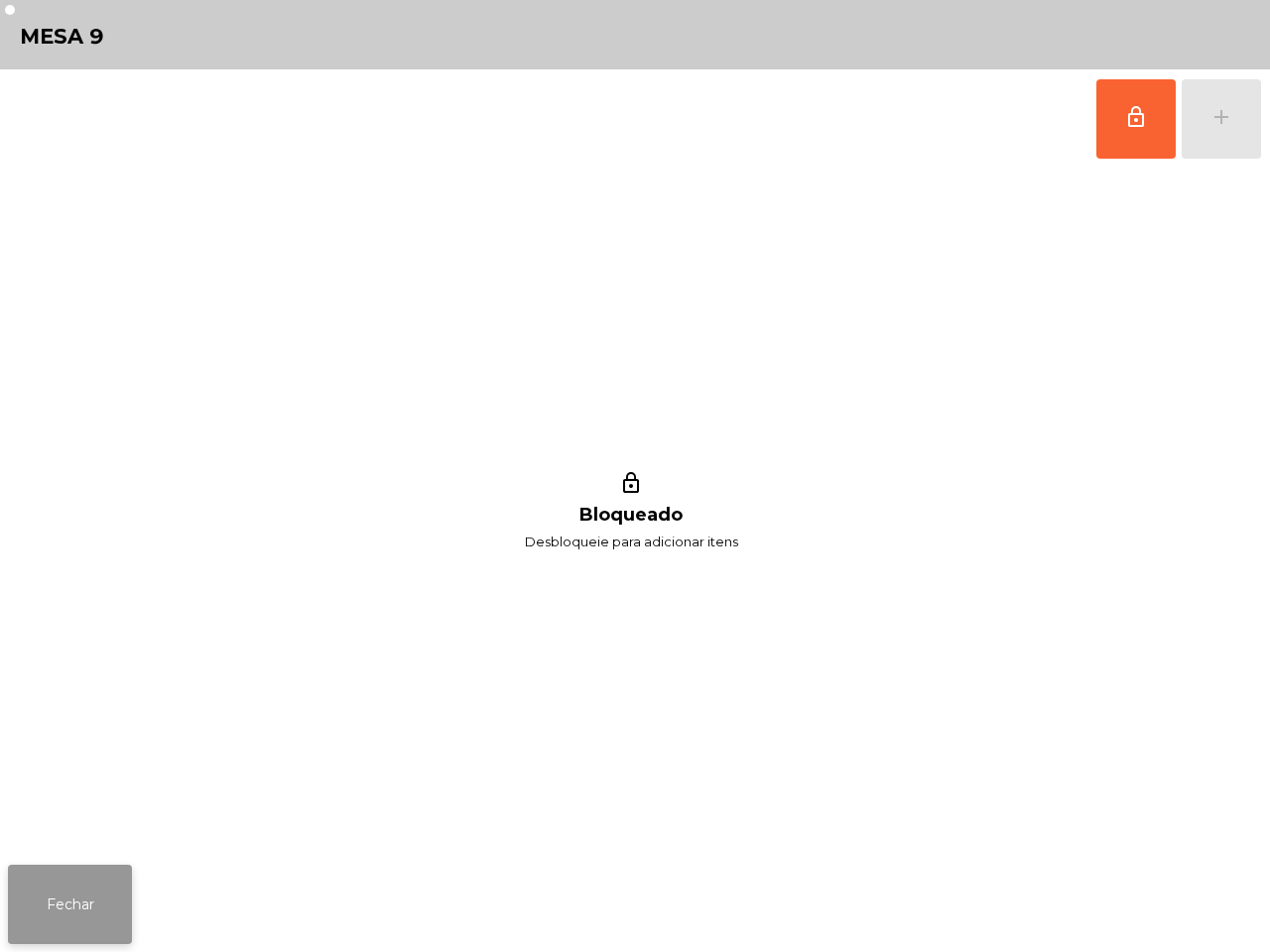 click on "Fechar" 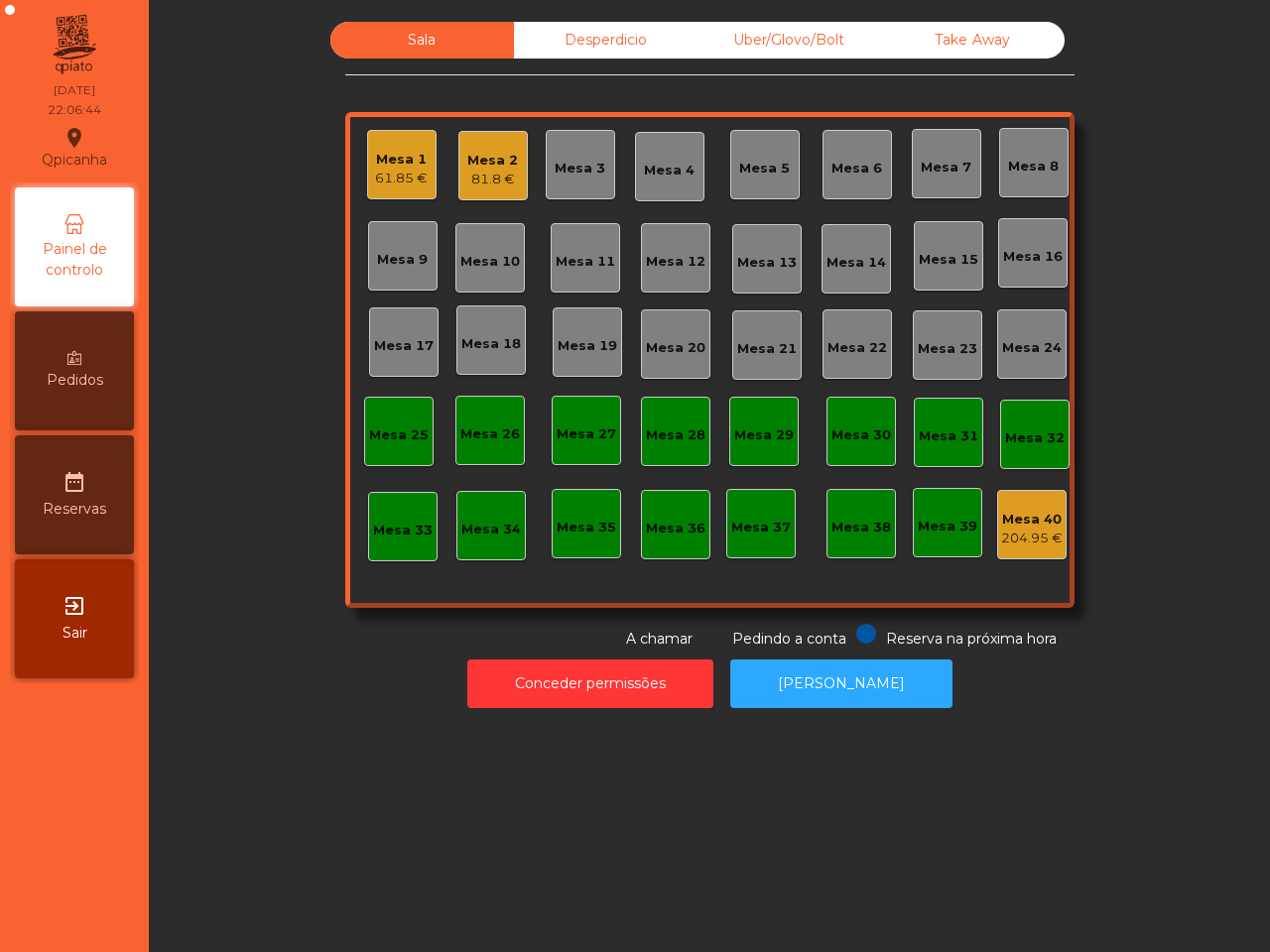 click on "81.8 €" 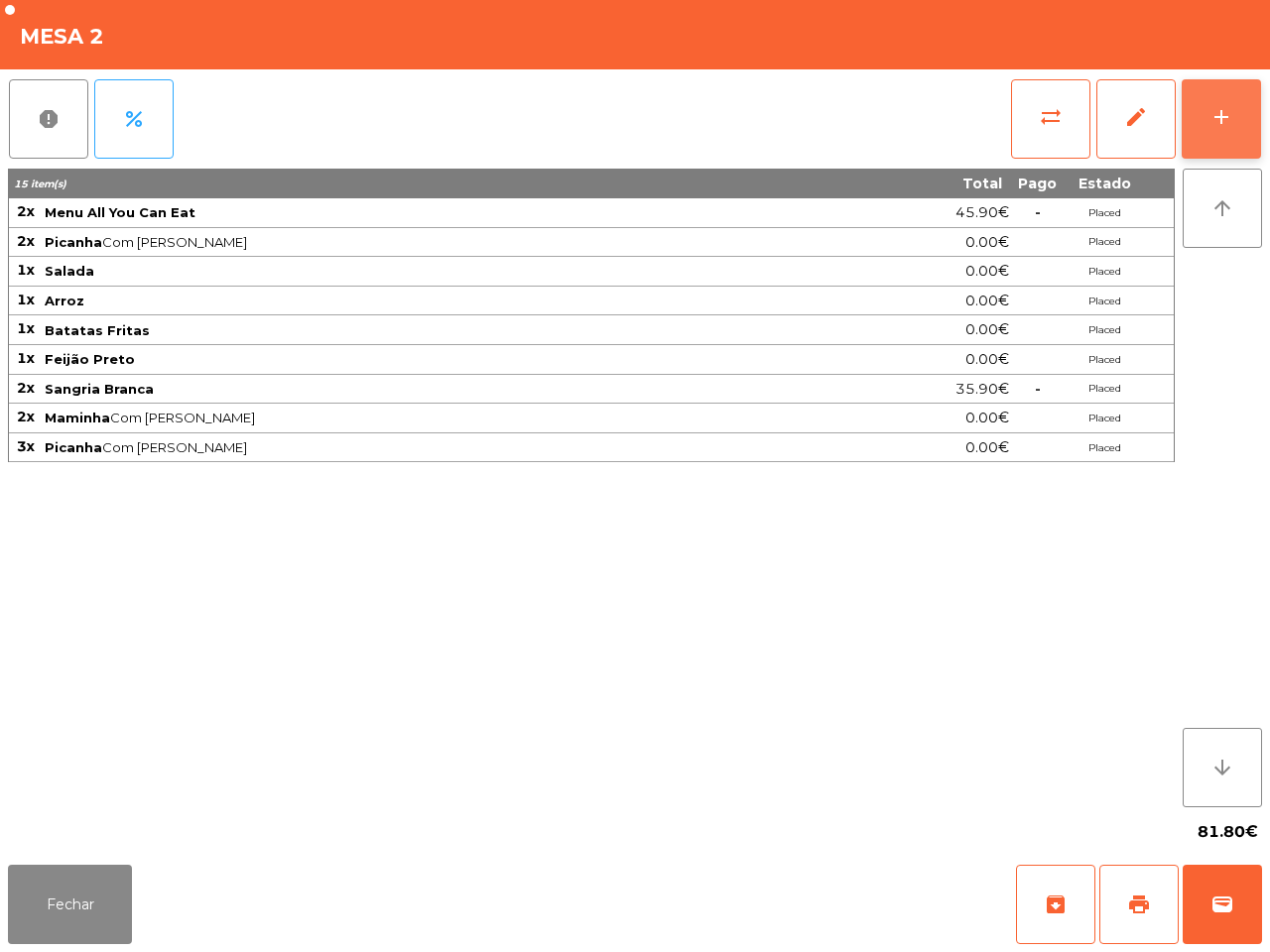 click on "add" 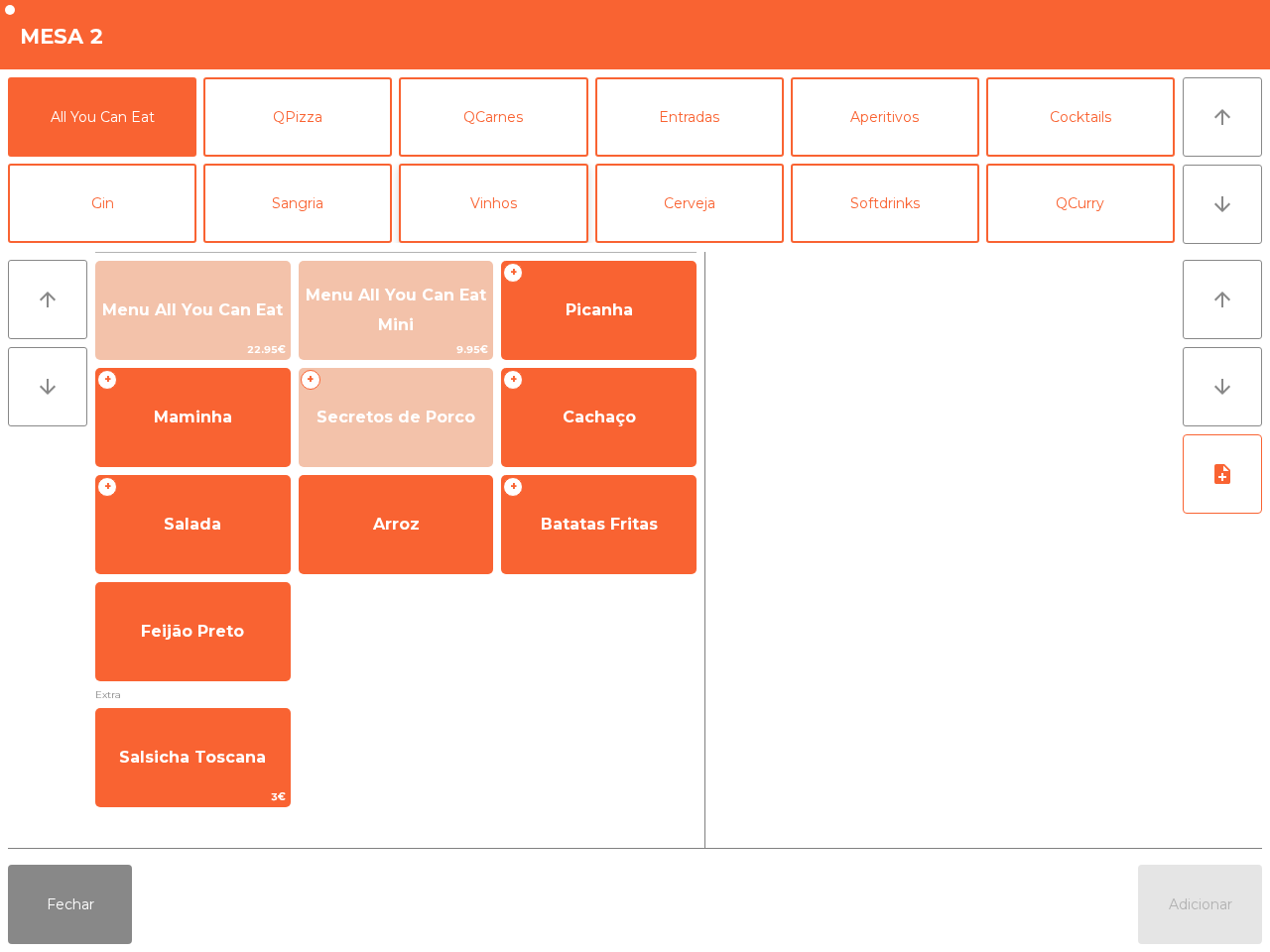 scroll, scrollTop: 124, scrollLeft: 0, axis: vertical 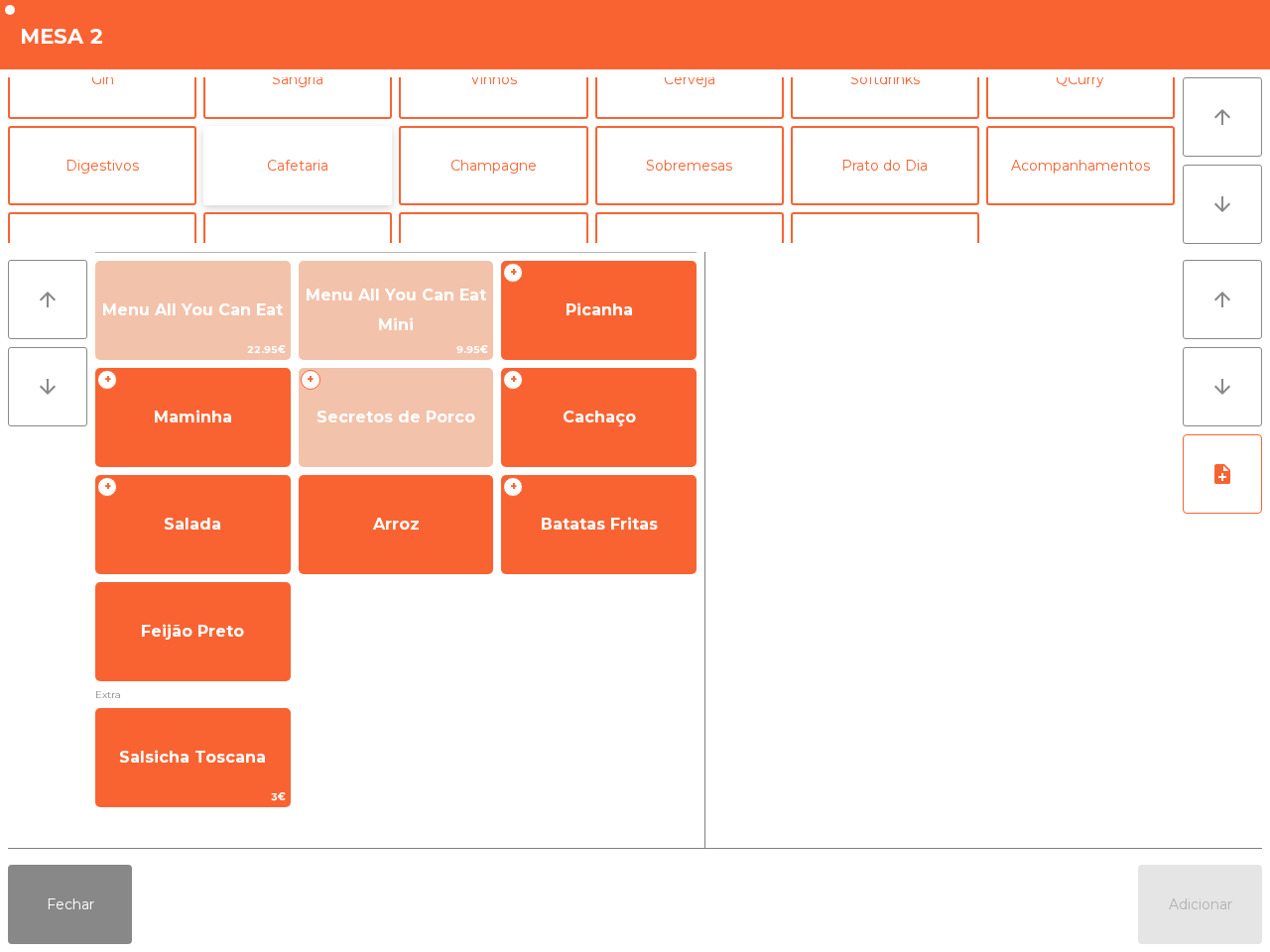 click on "Cafetaria" 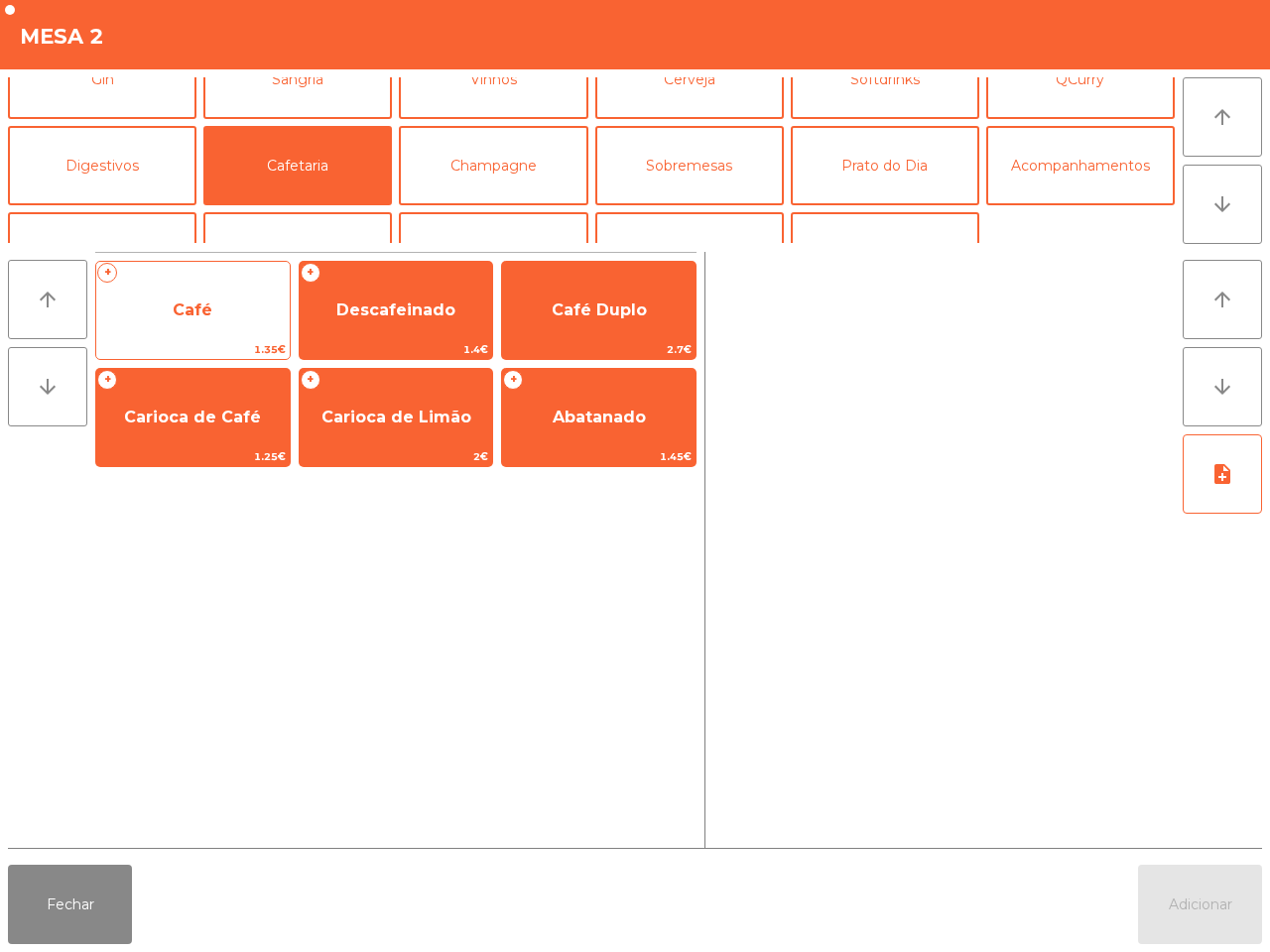 click on "Café" 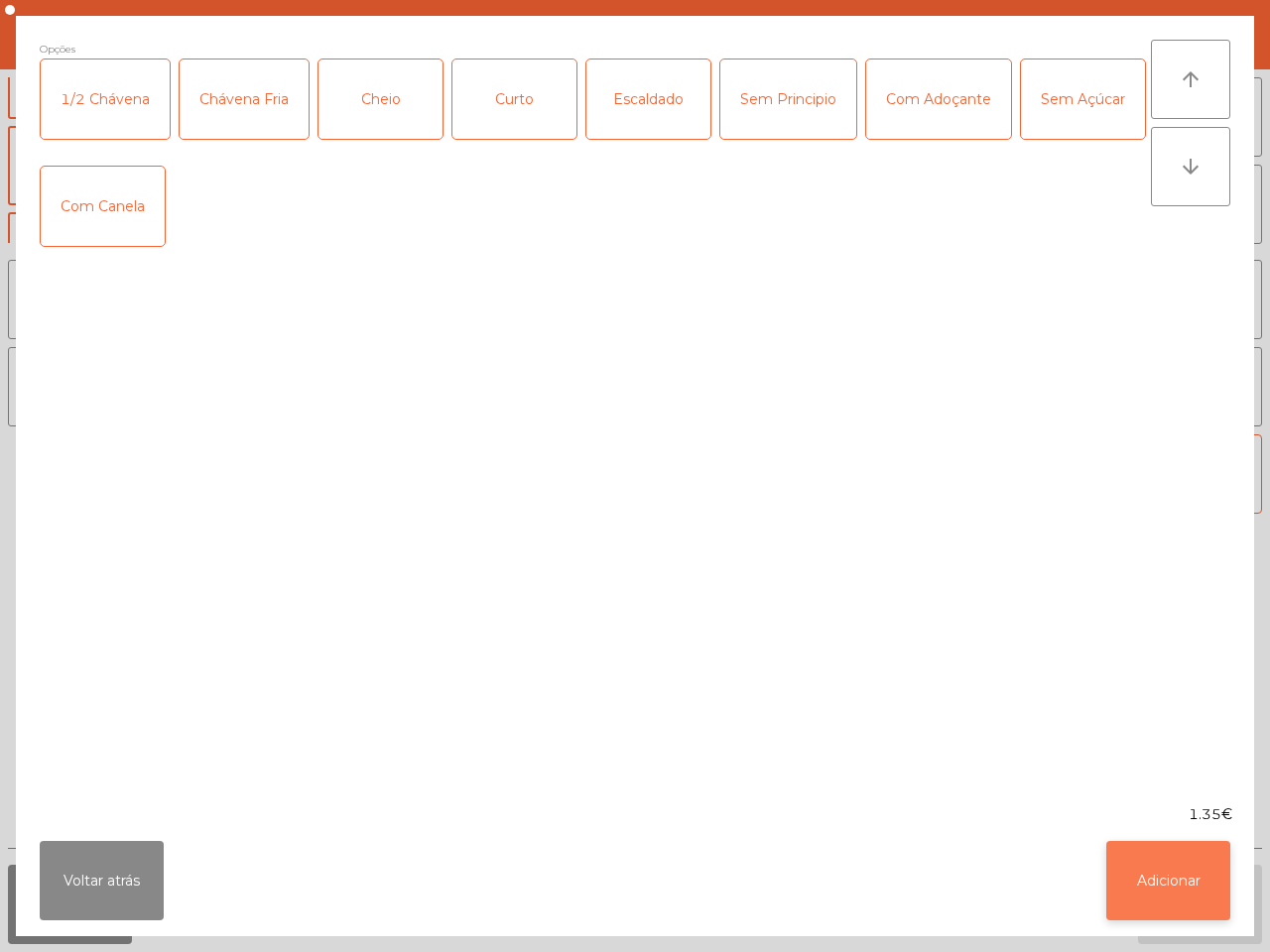 click on "Adicionar" 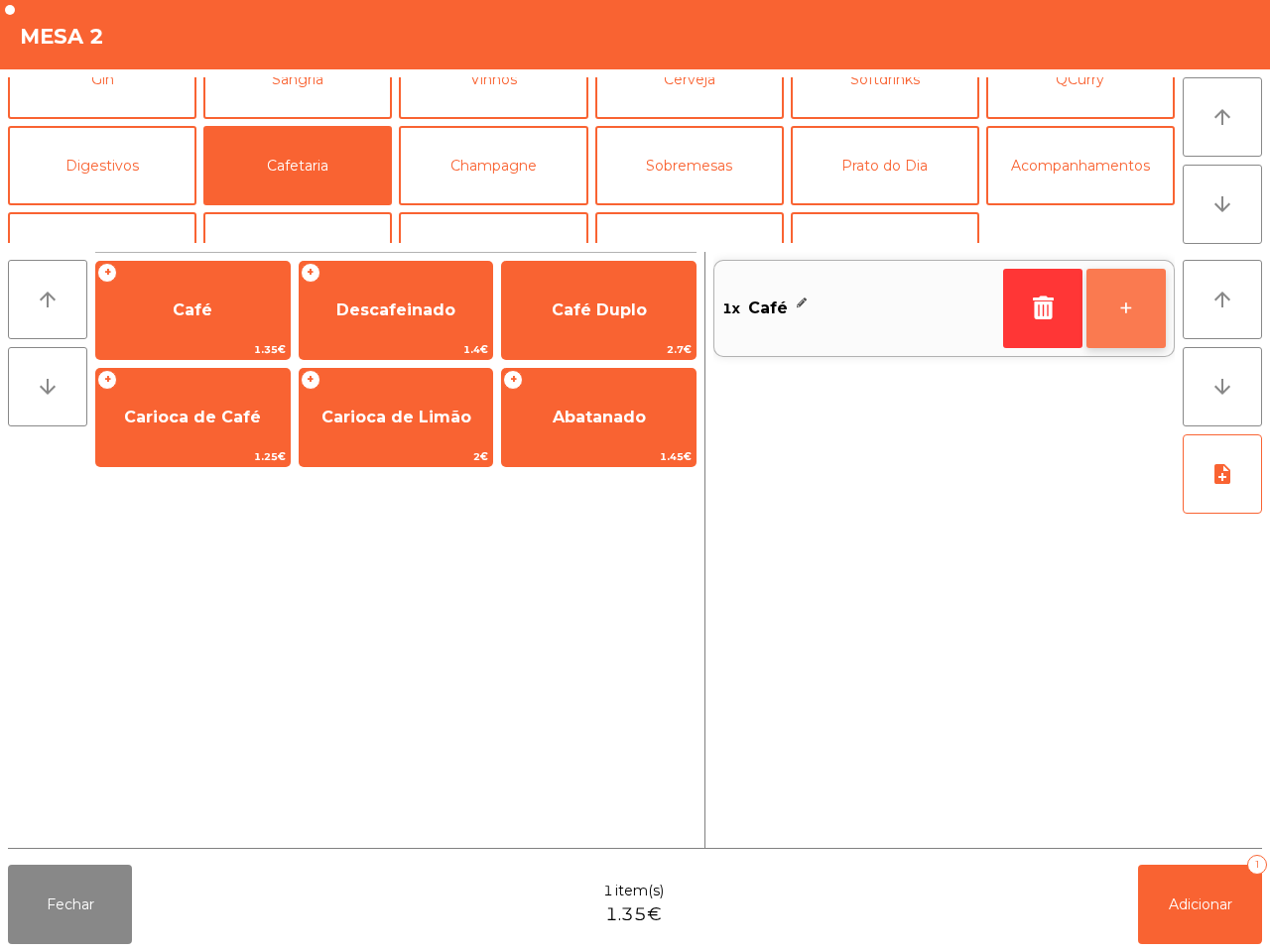 click on "+" 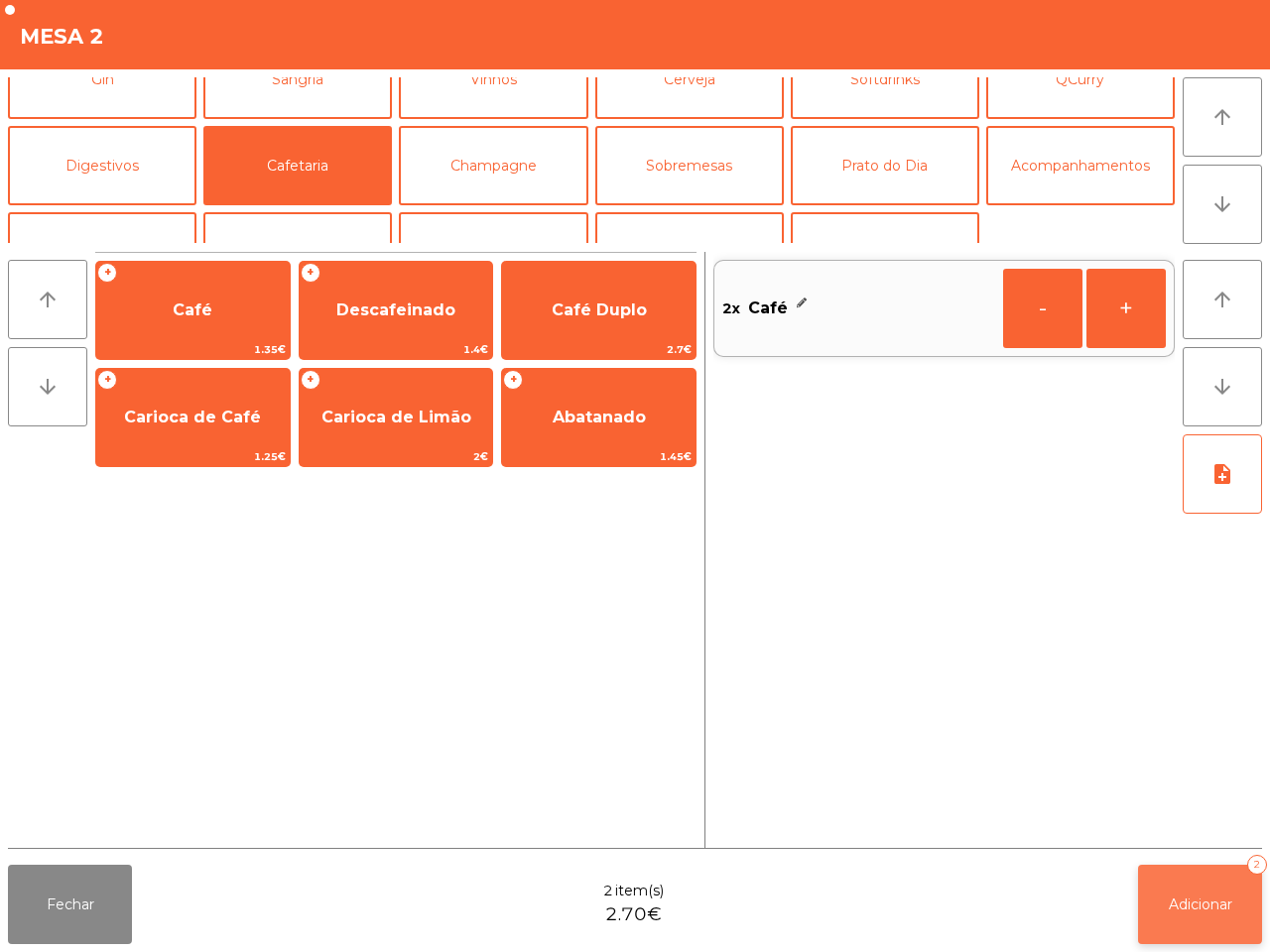 click on "Adicionar   2" 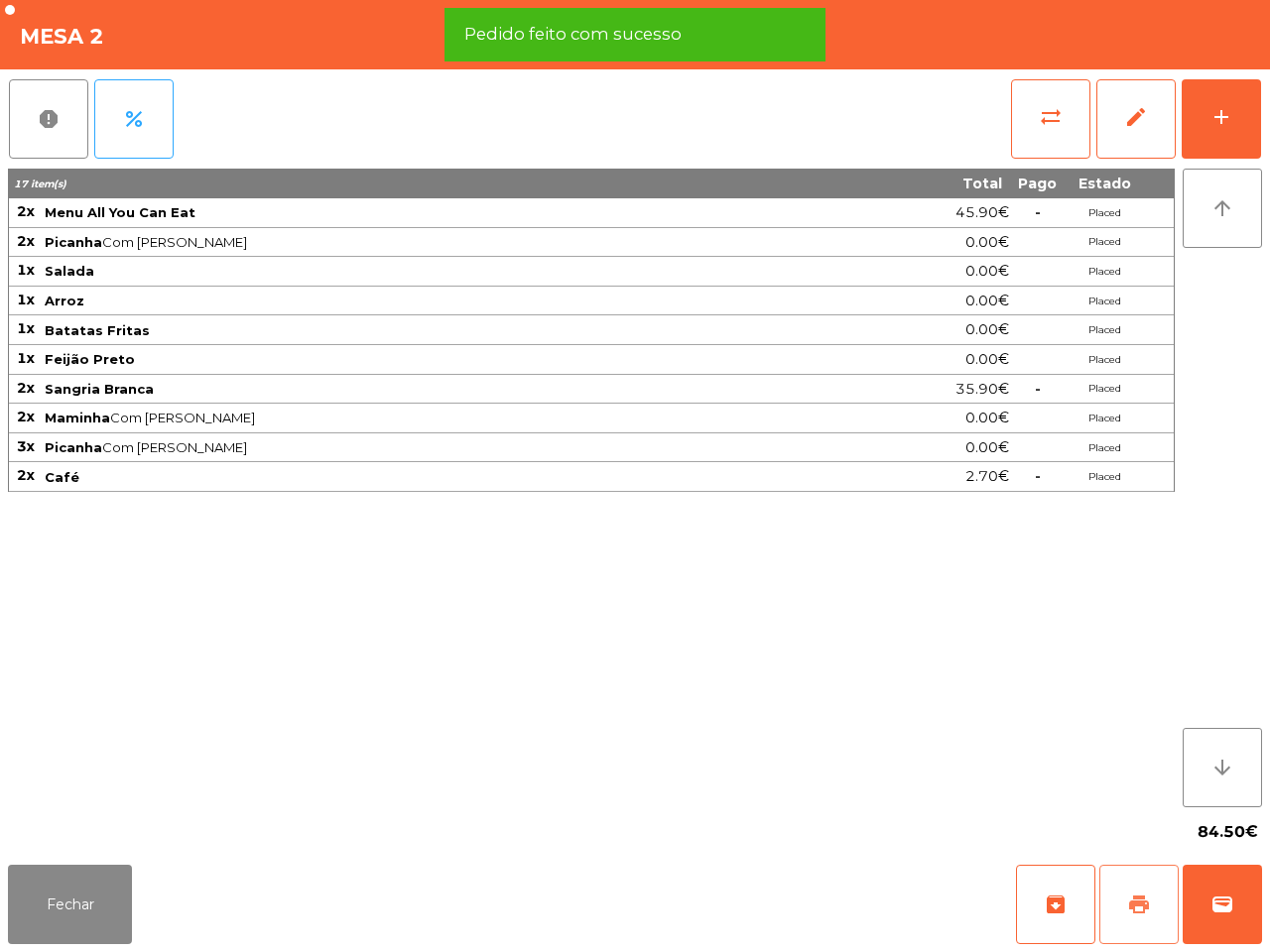 click on "print" 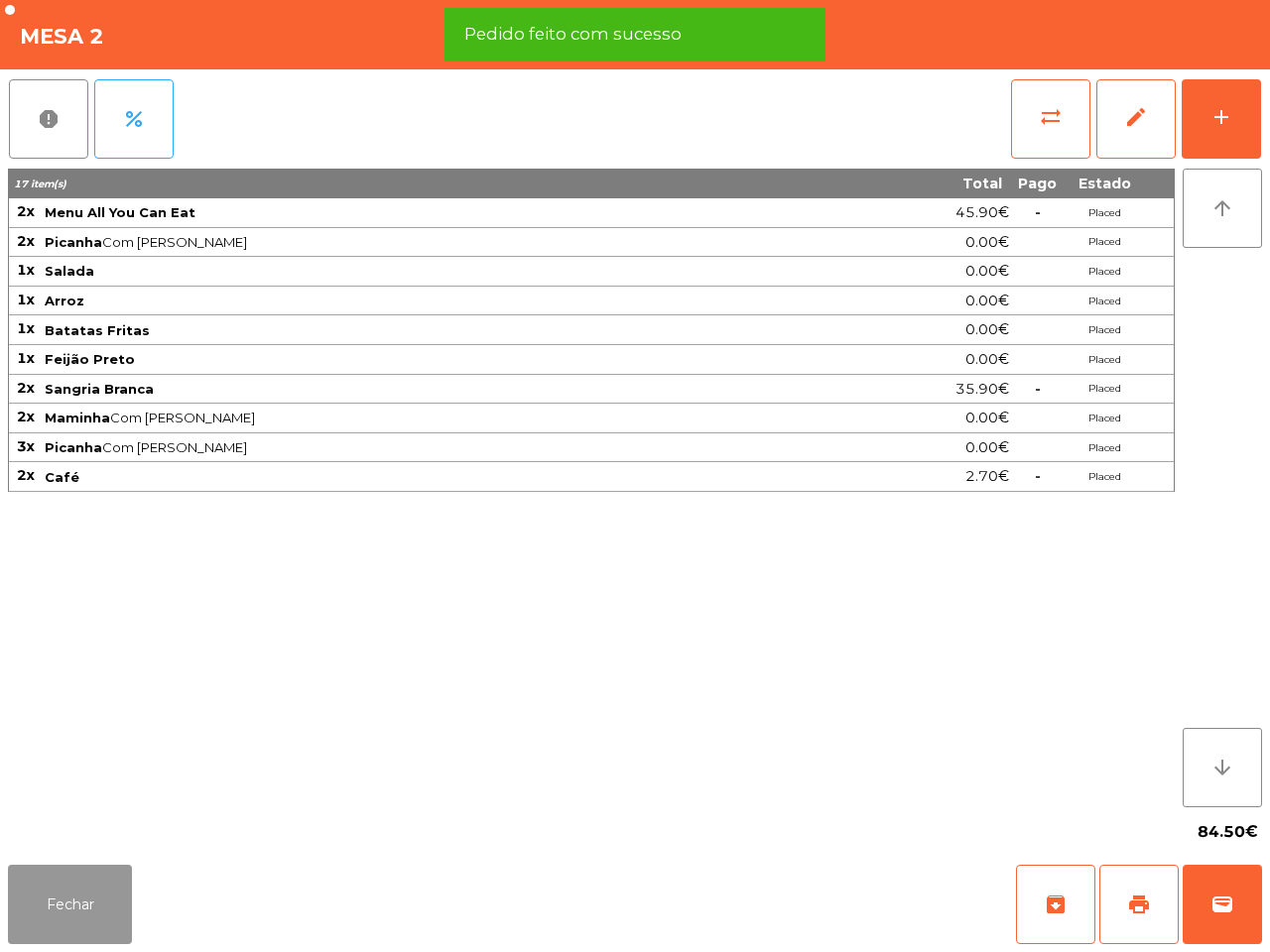 click on "Fechar" 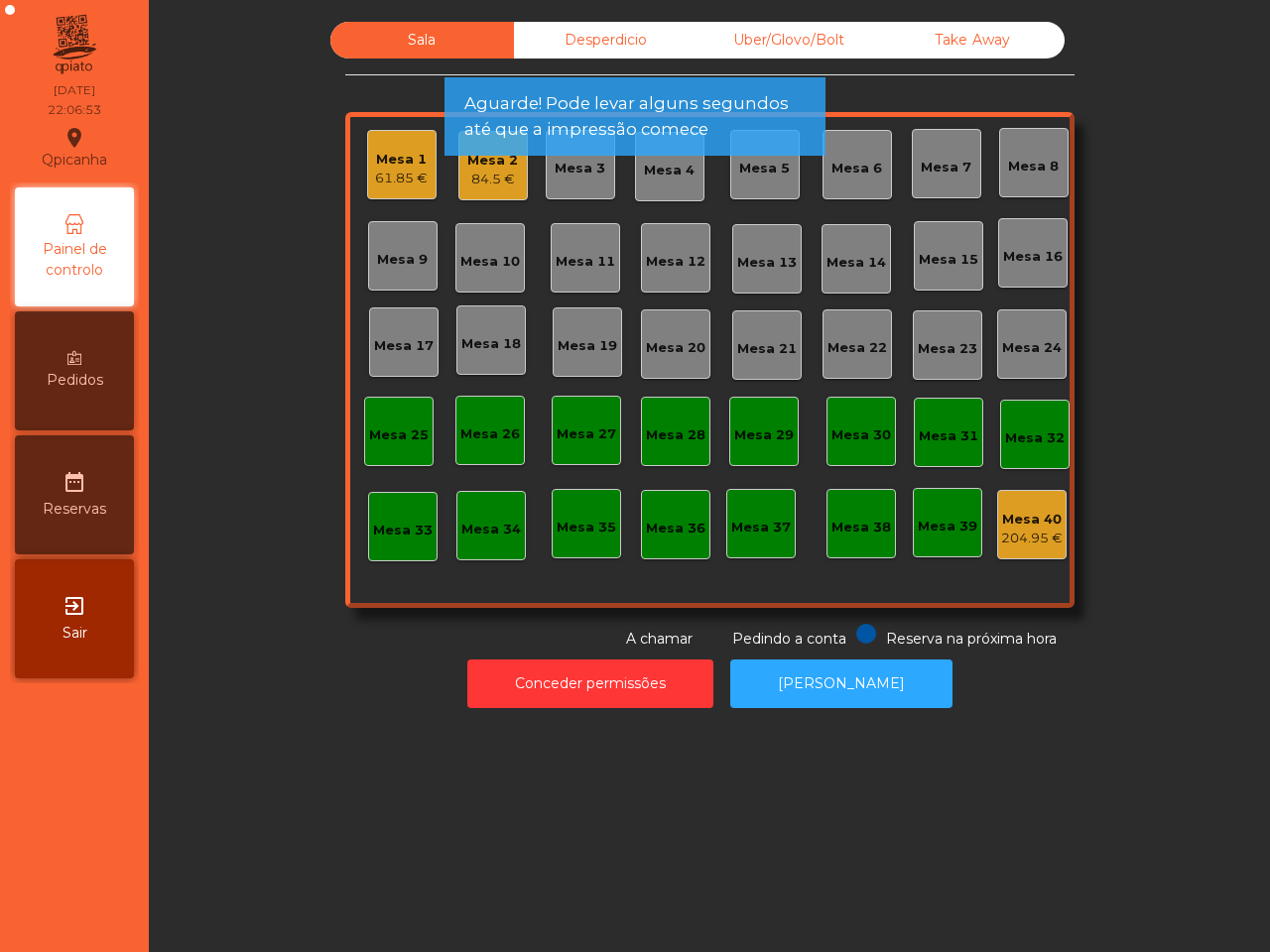 click on "61.85 €" 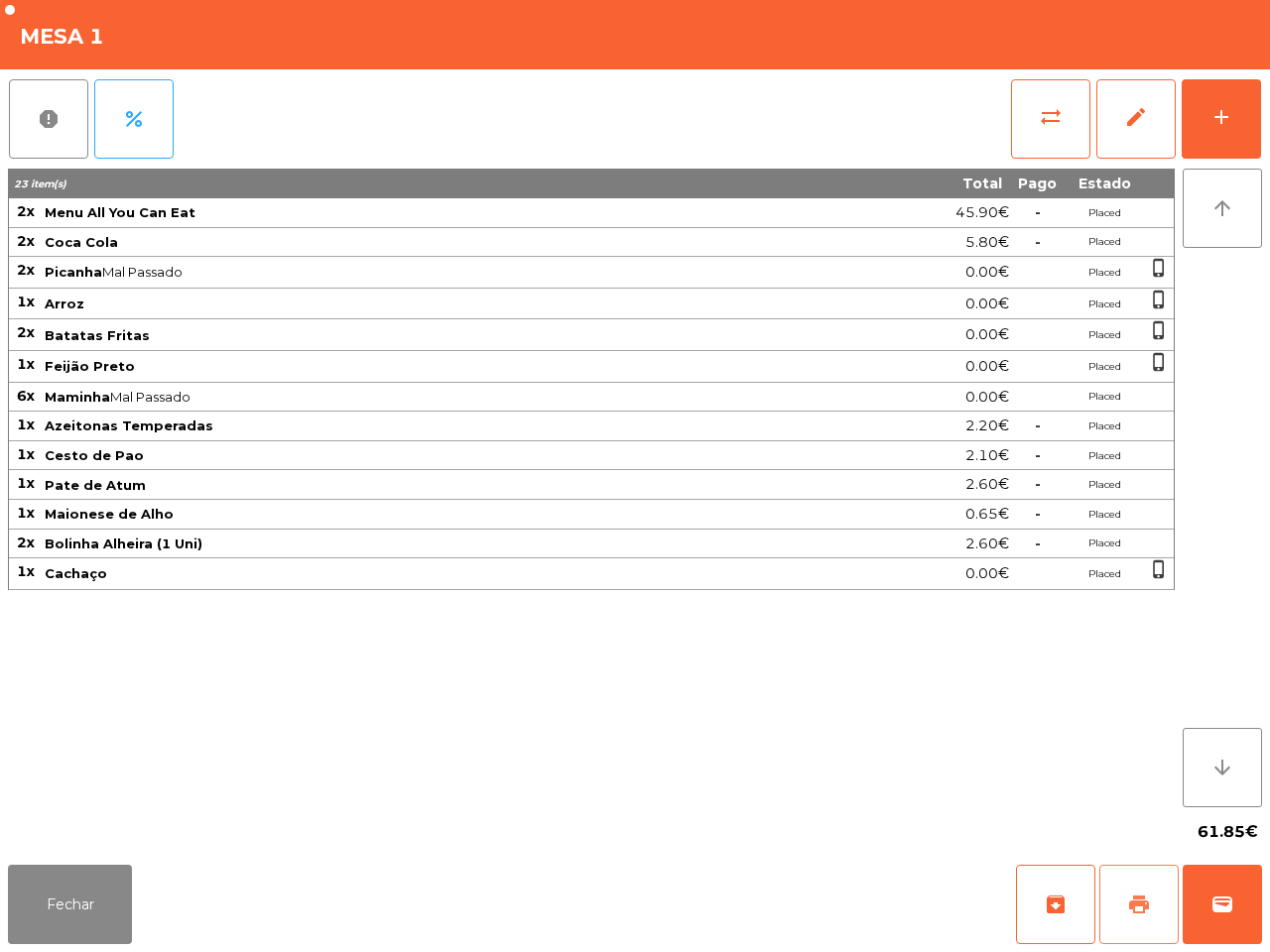 click on "print" 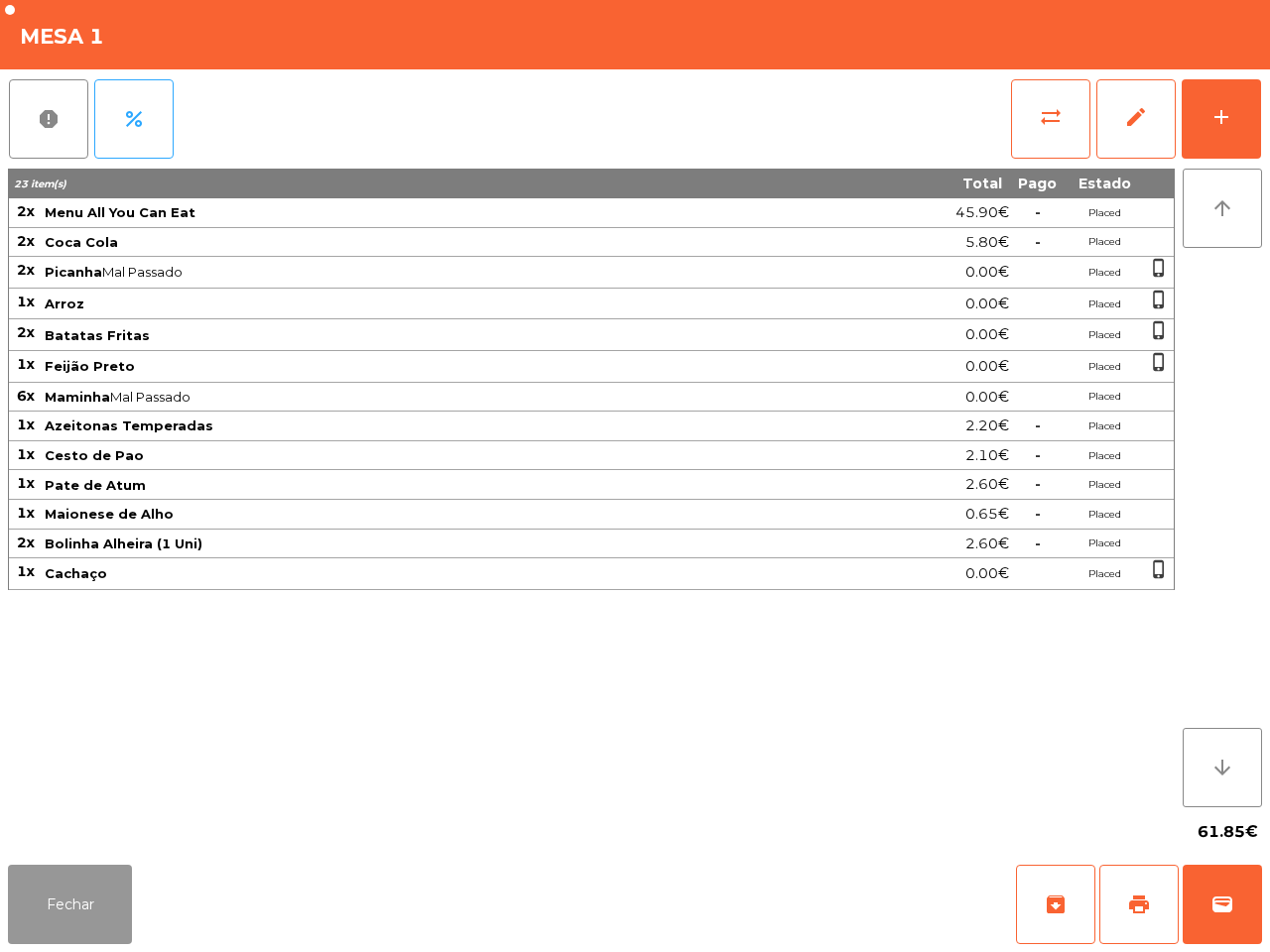 click on "Fechar" 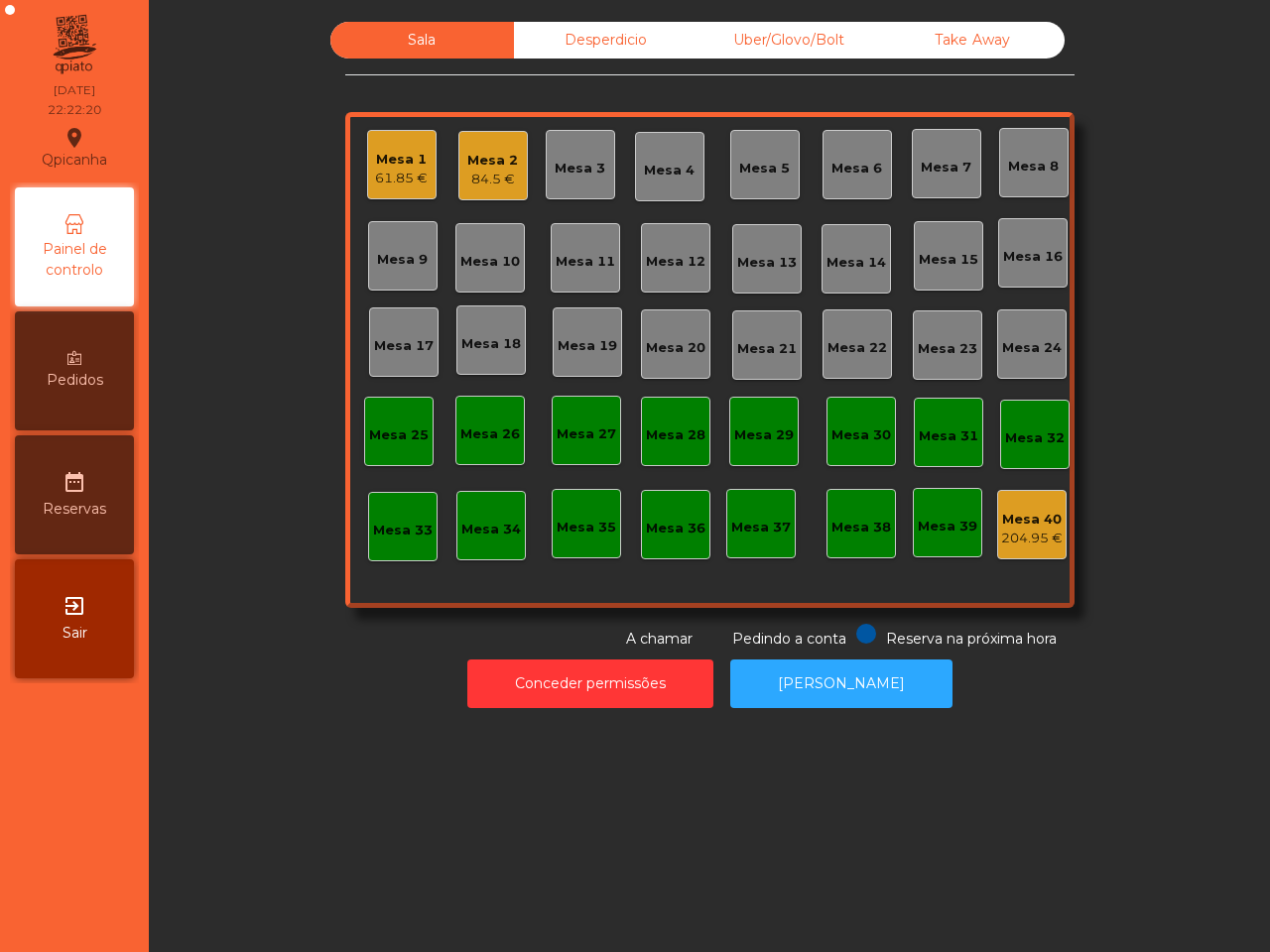 click on "Mesa 2" 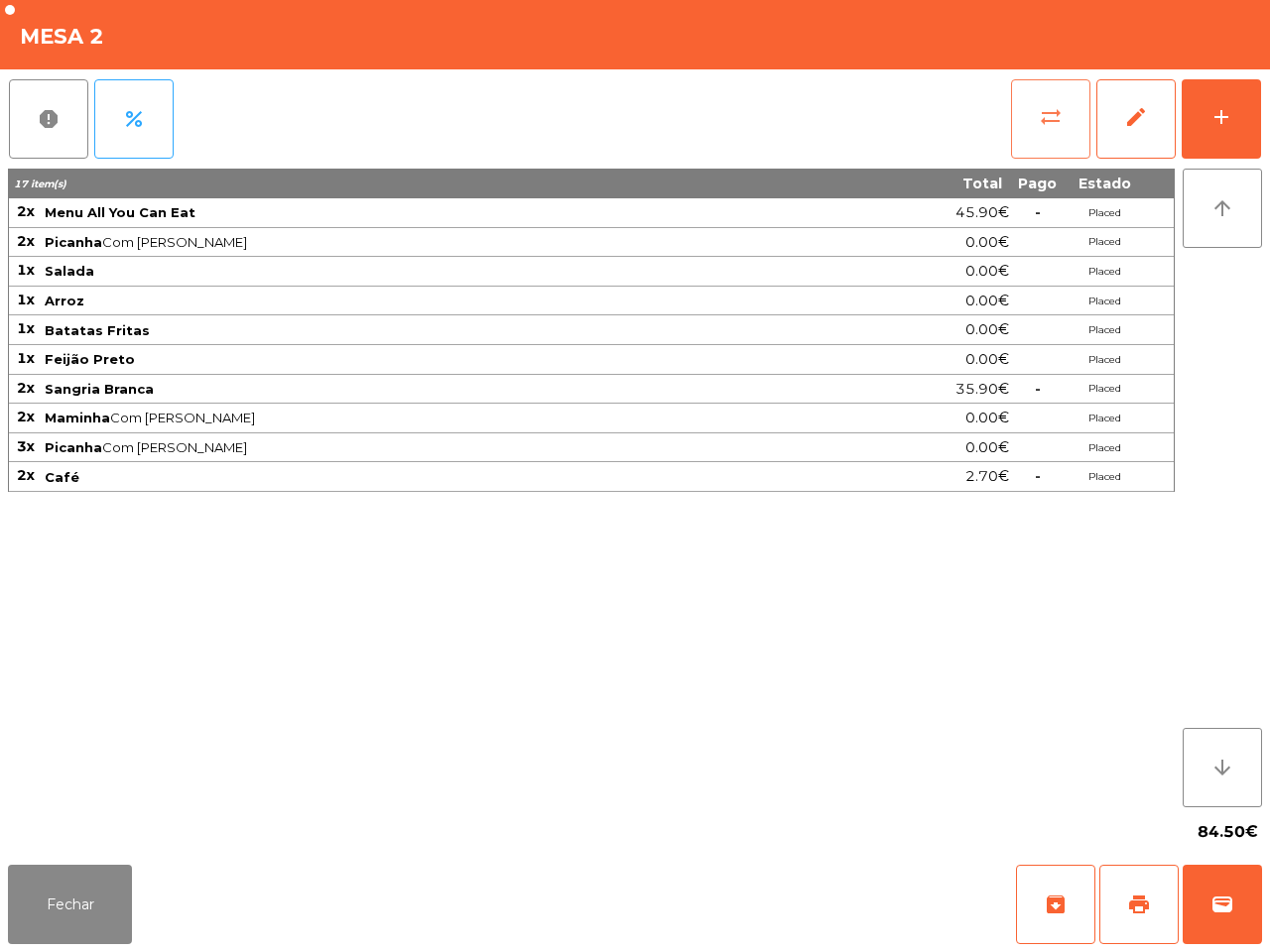 click on "sync_alt" 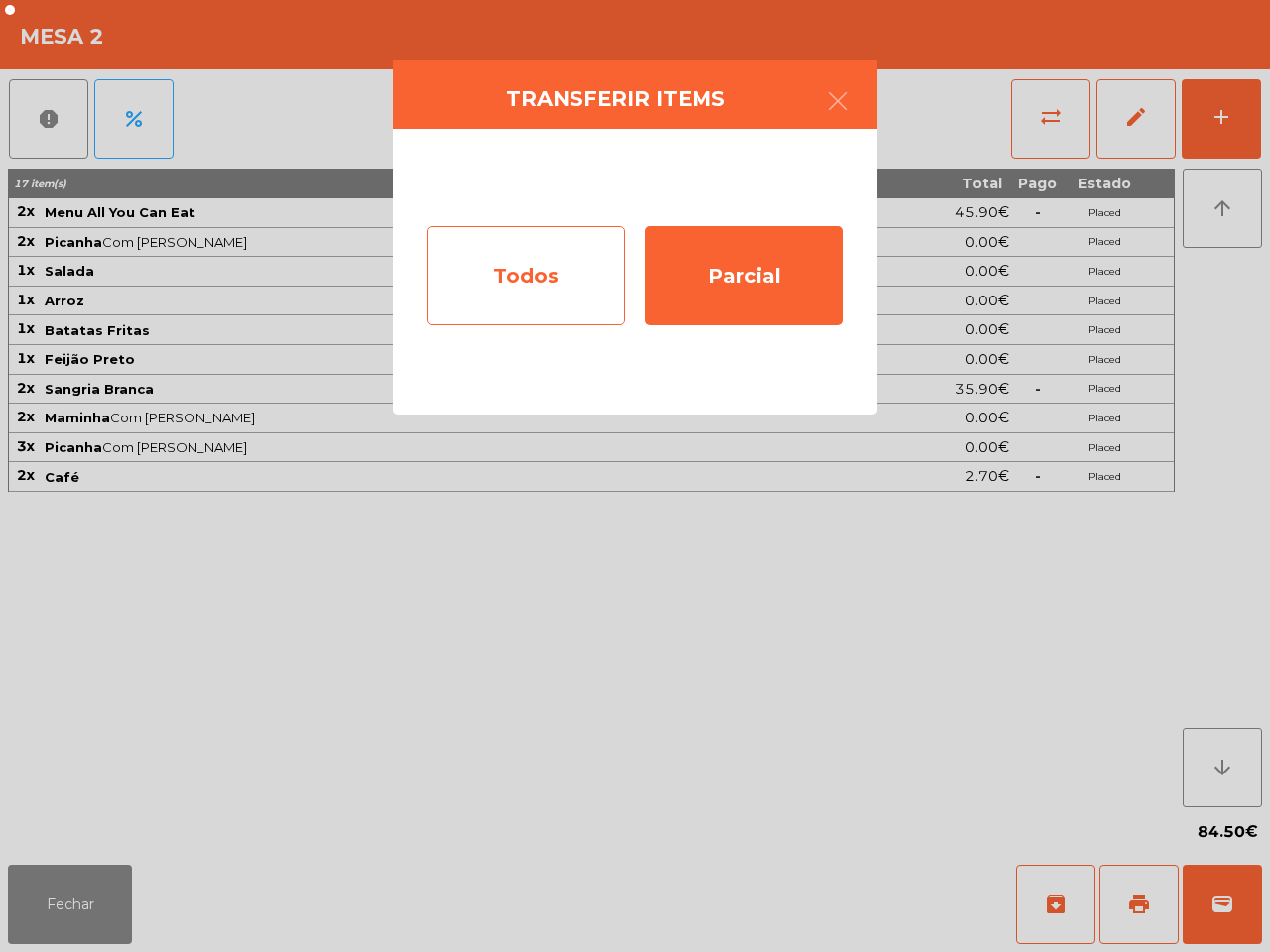 click on "Todos" 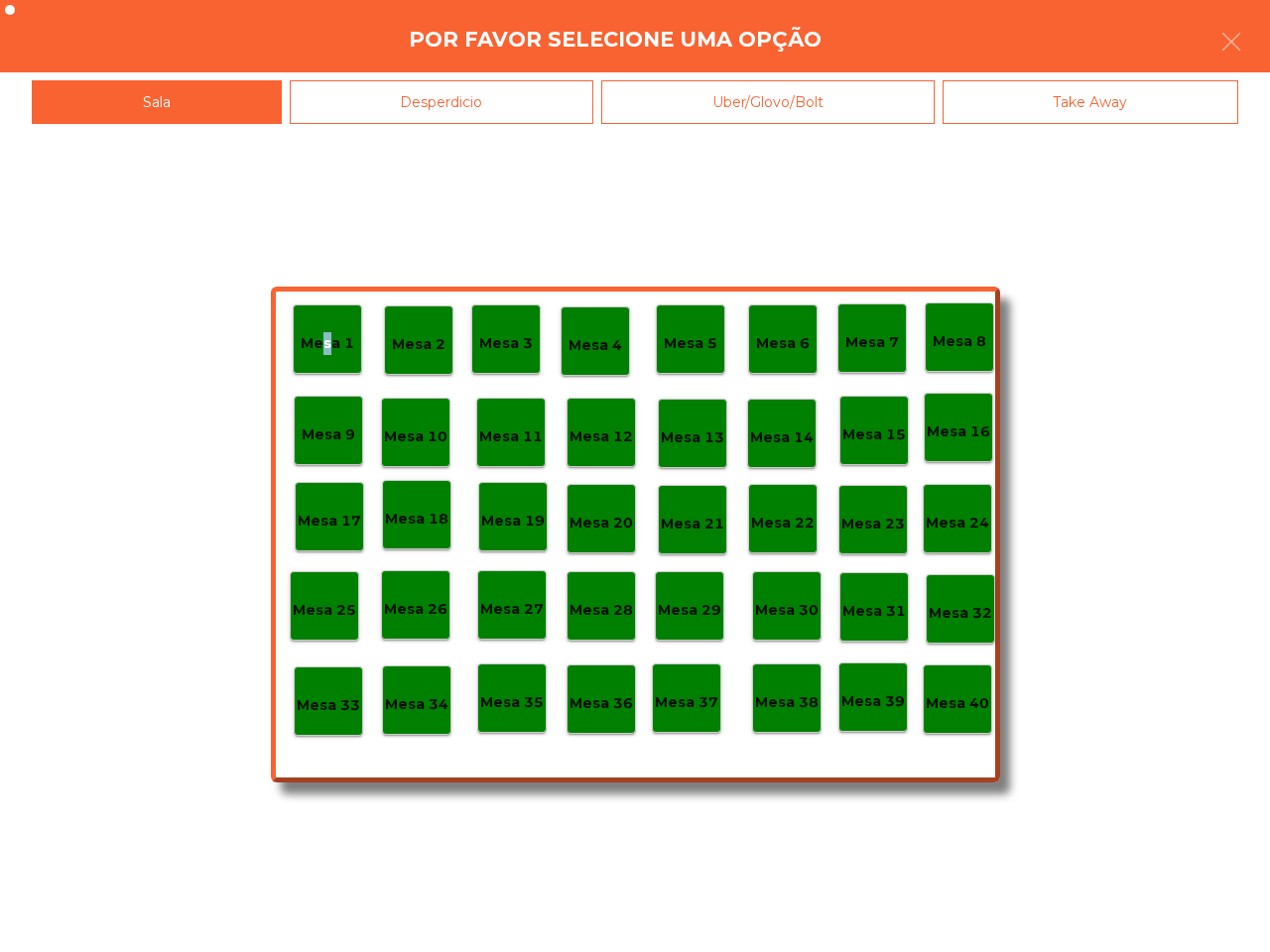 click on "Mesa 1" 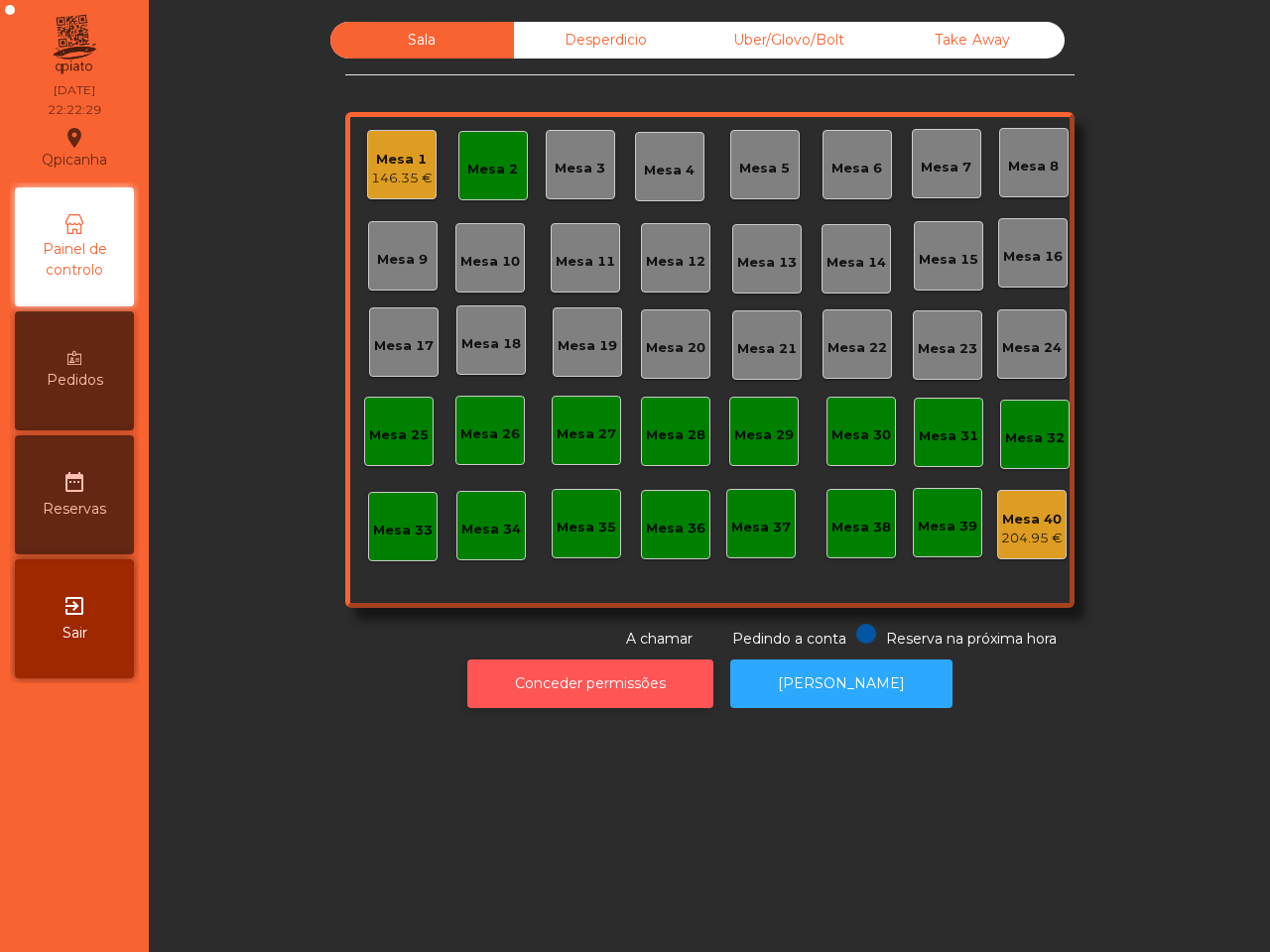 click on "Conceder permissões" 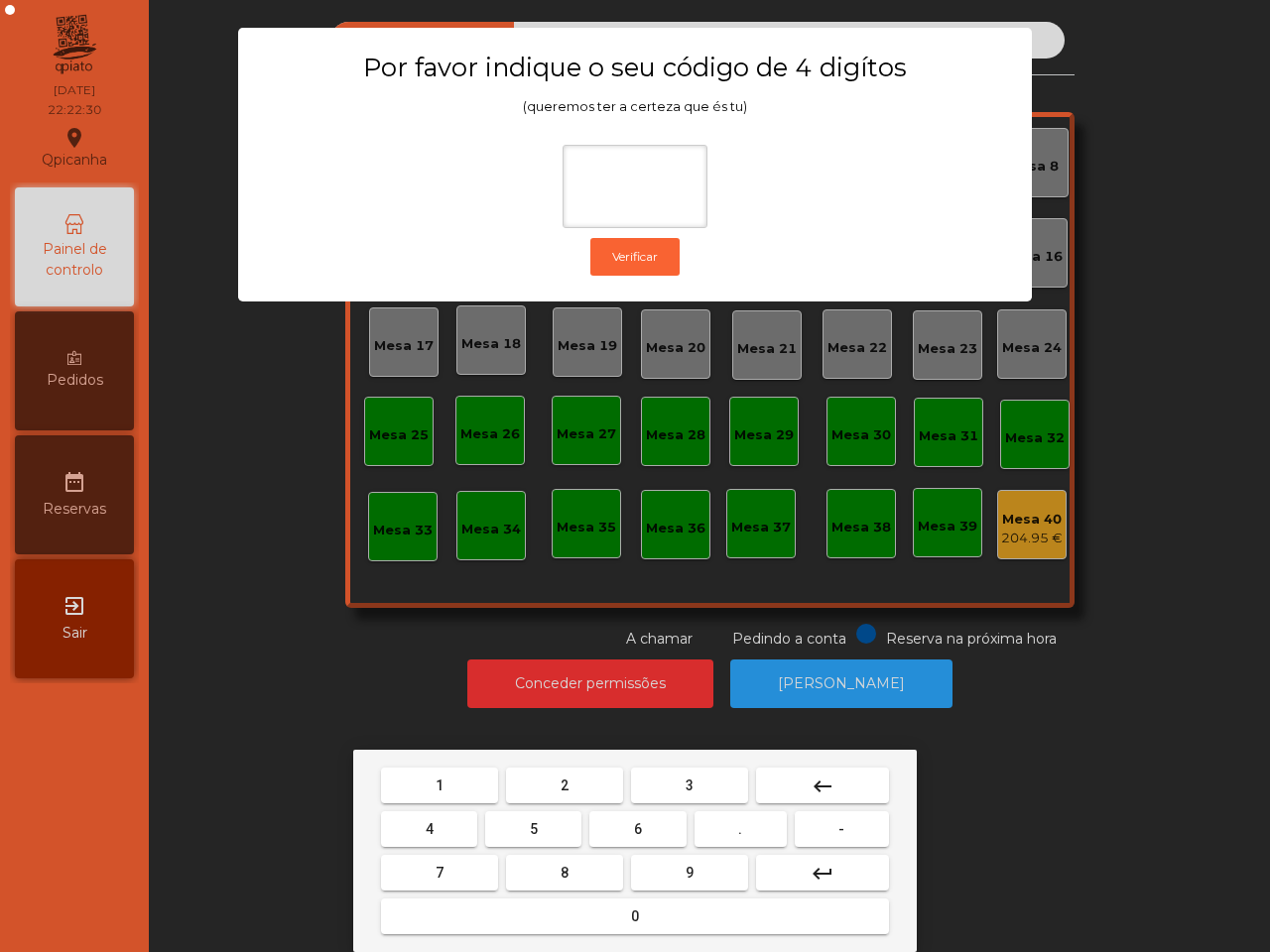 click on "1" at bounding box center (440, 785) 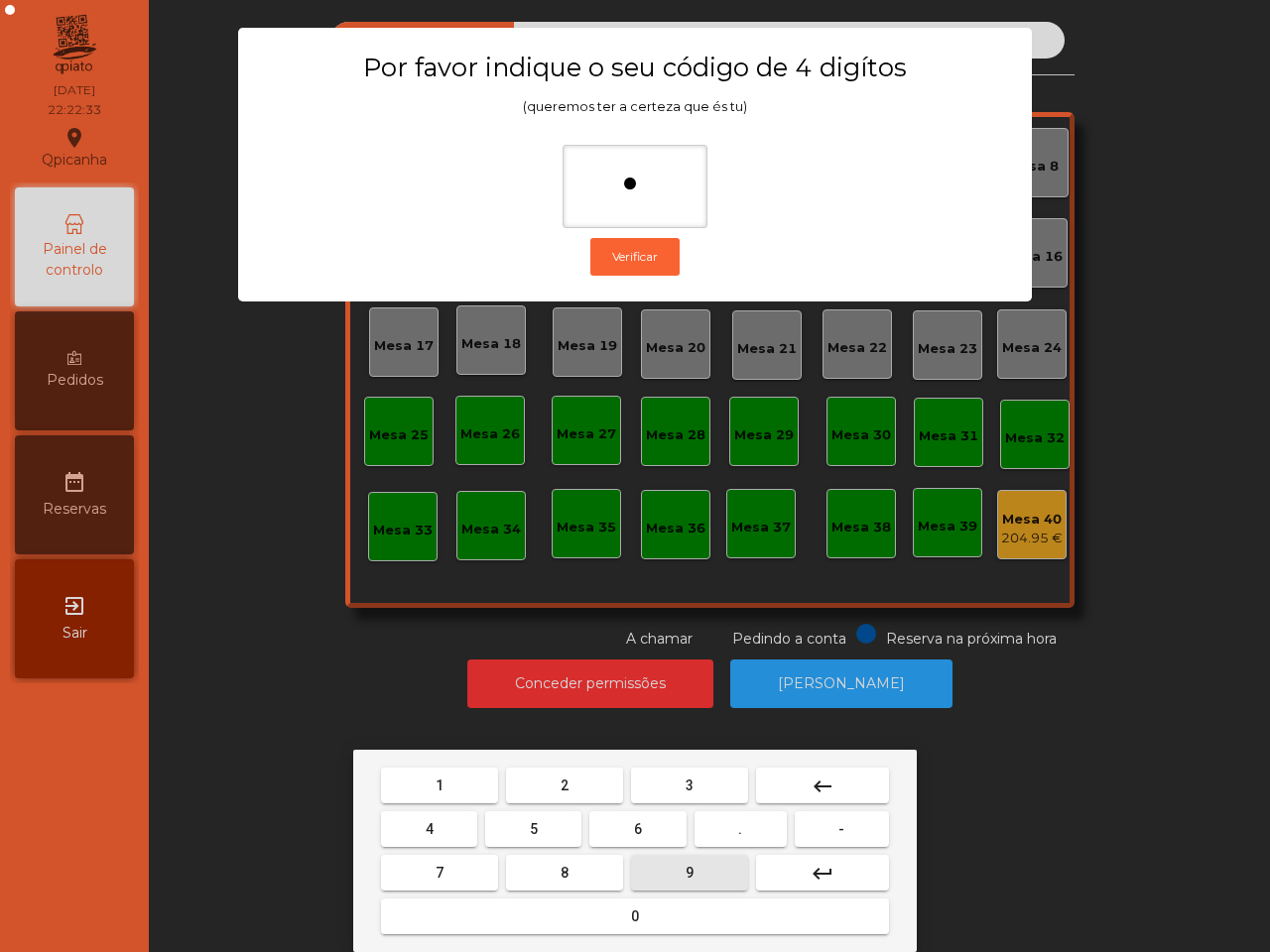click on "9" at bounding box center (690, 873) 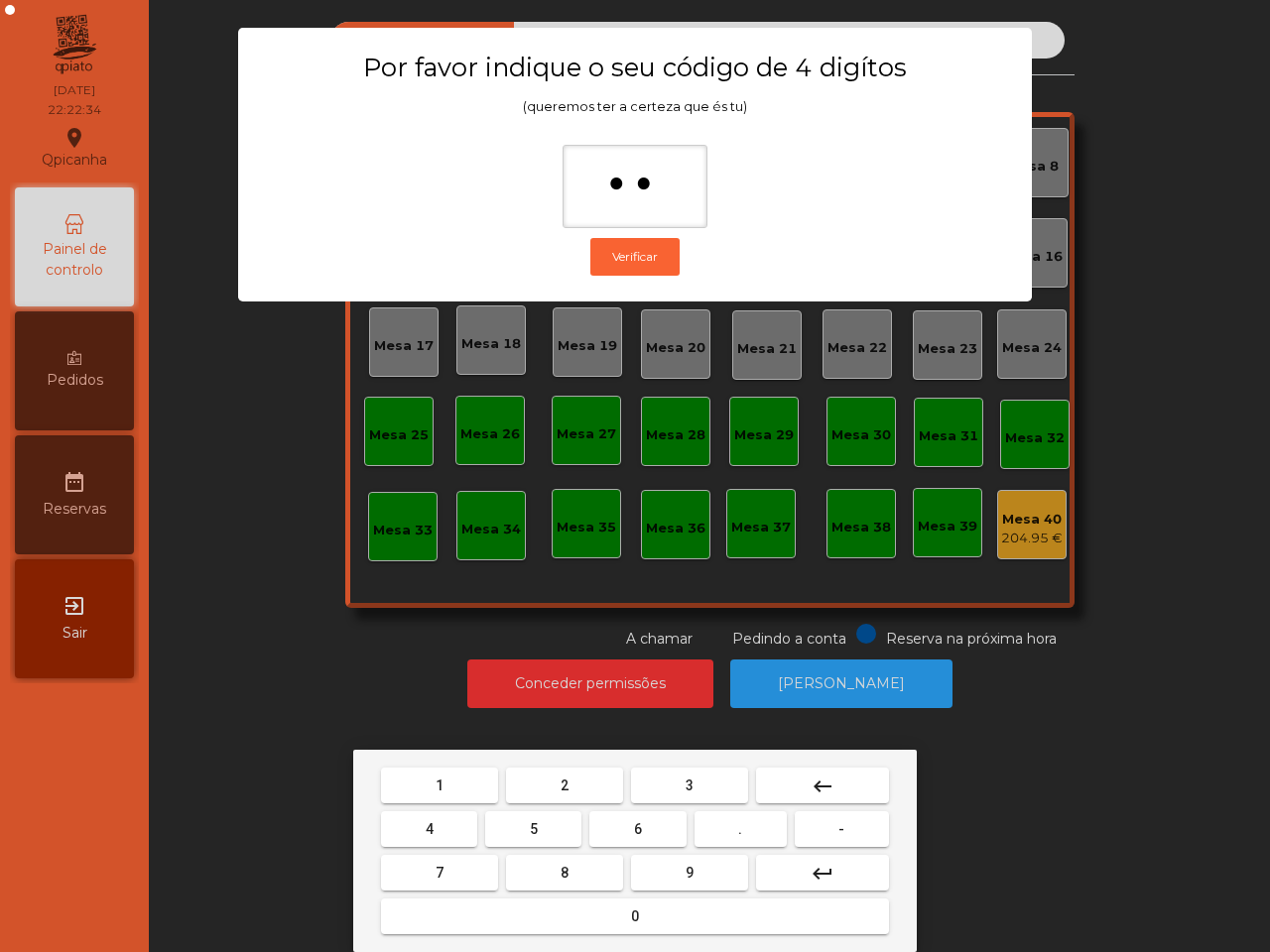 drag, startPoint x: 438, startPoint y: 824, endPoint x: 458, endPoint y: 853, distance: 35.22783 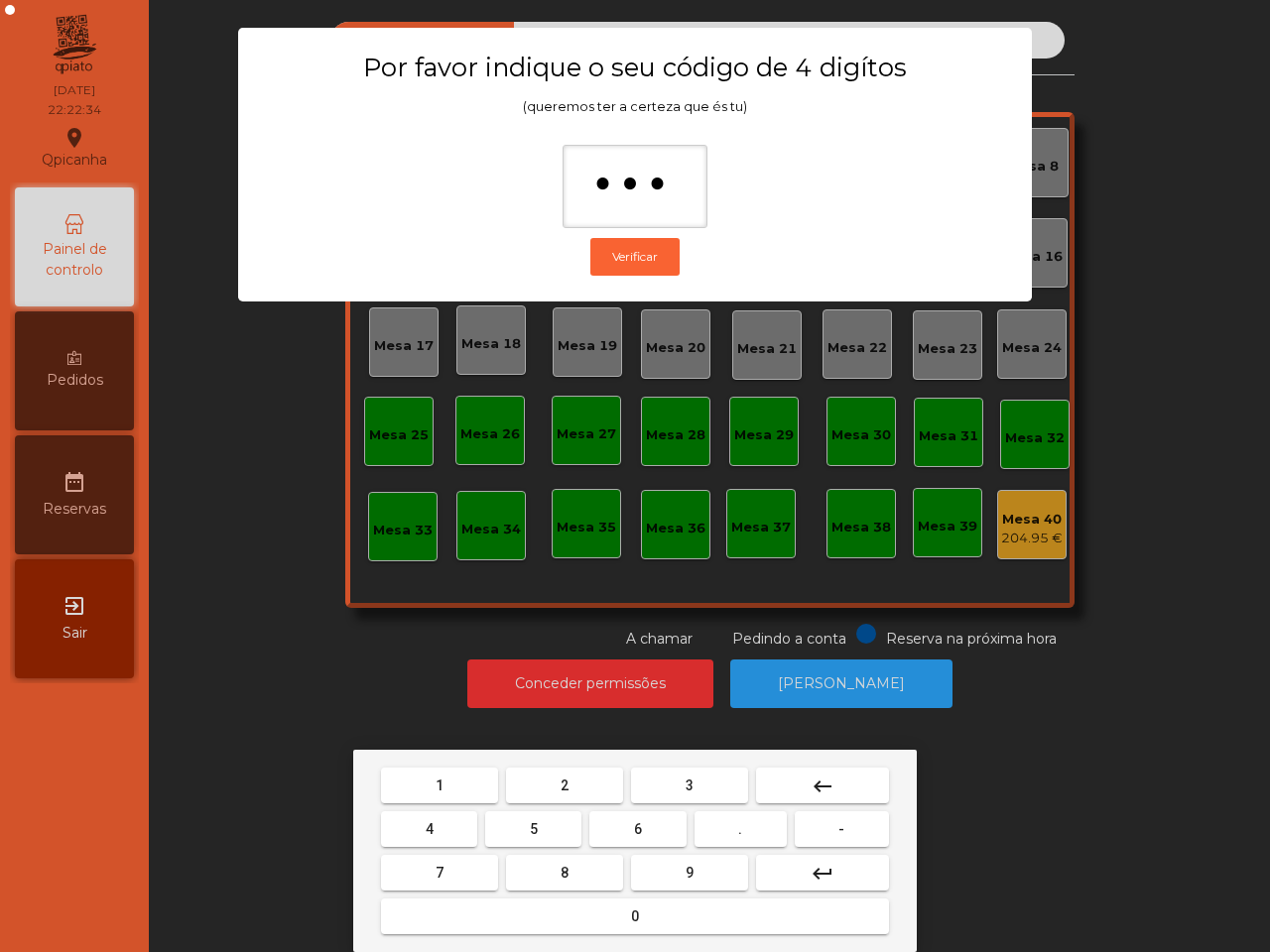 click on "0" at bounding box center [635, 916] 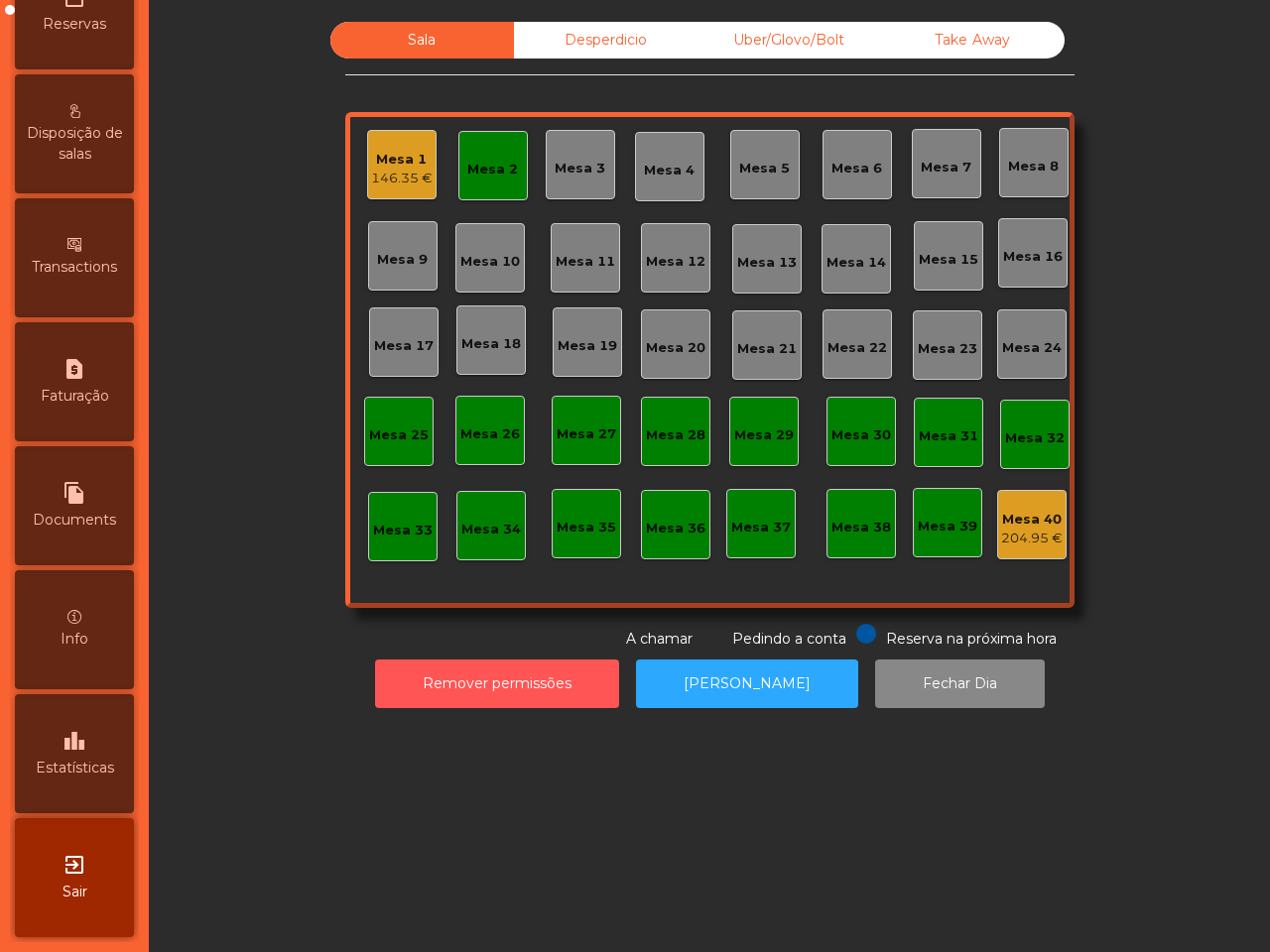 scroll, scrollTop: 754, scrollLeft: 0, axis: vertical 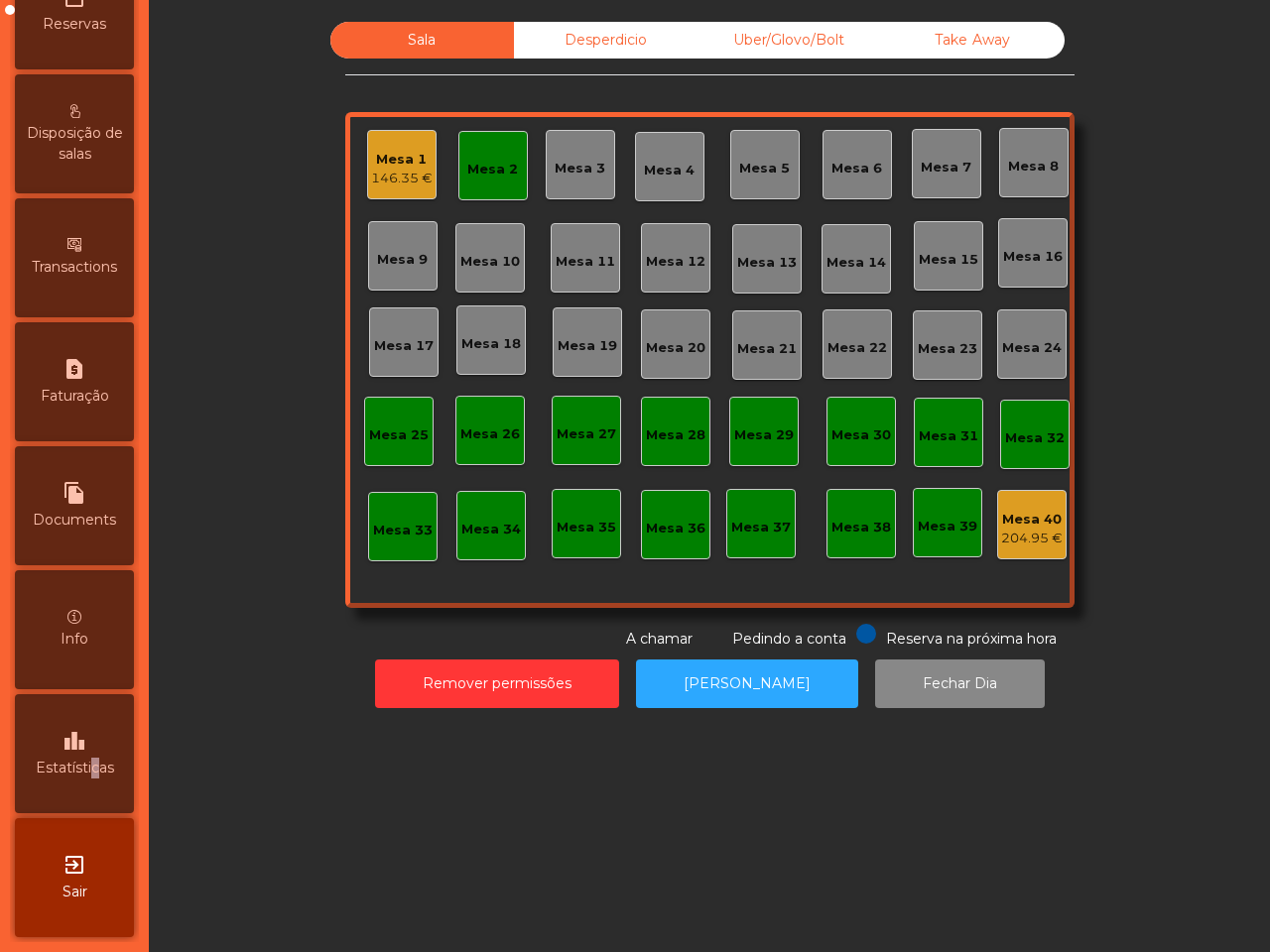 click on "Estatísticas" at bounding box center (74, 768) 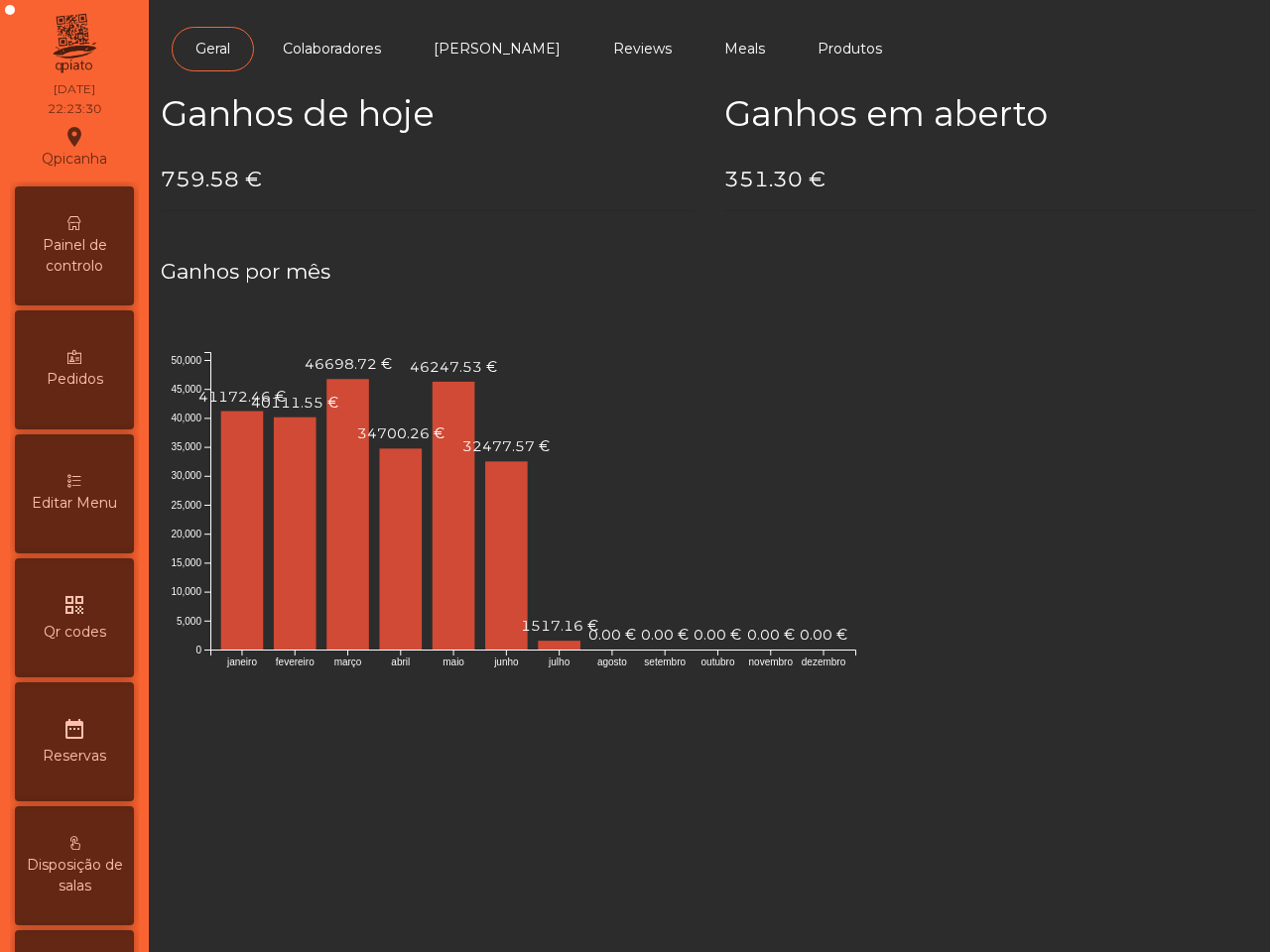 scroll, scrollTop: 0, scrollLeft: 0, axis: both 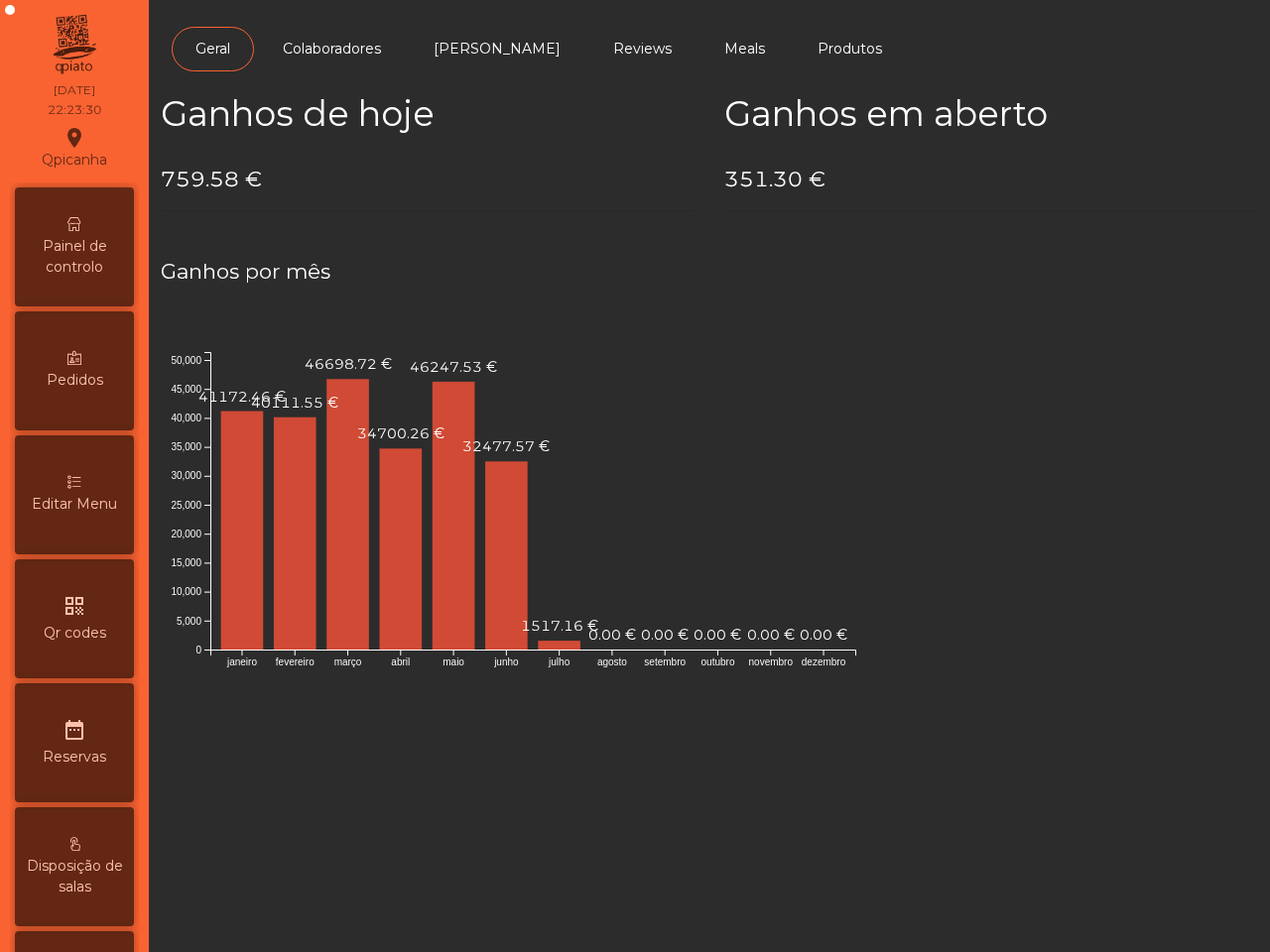 click on "Painel de controlo" at bounding box center (74, 257) 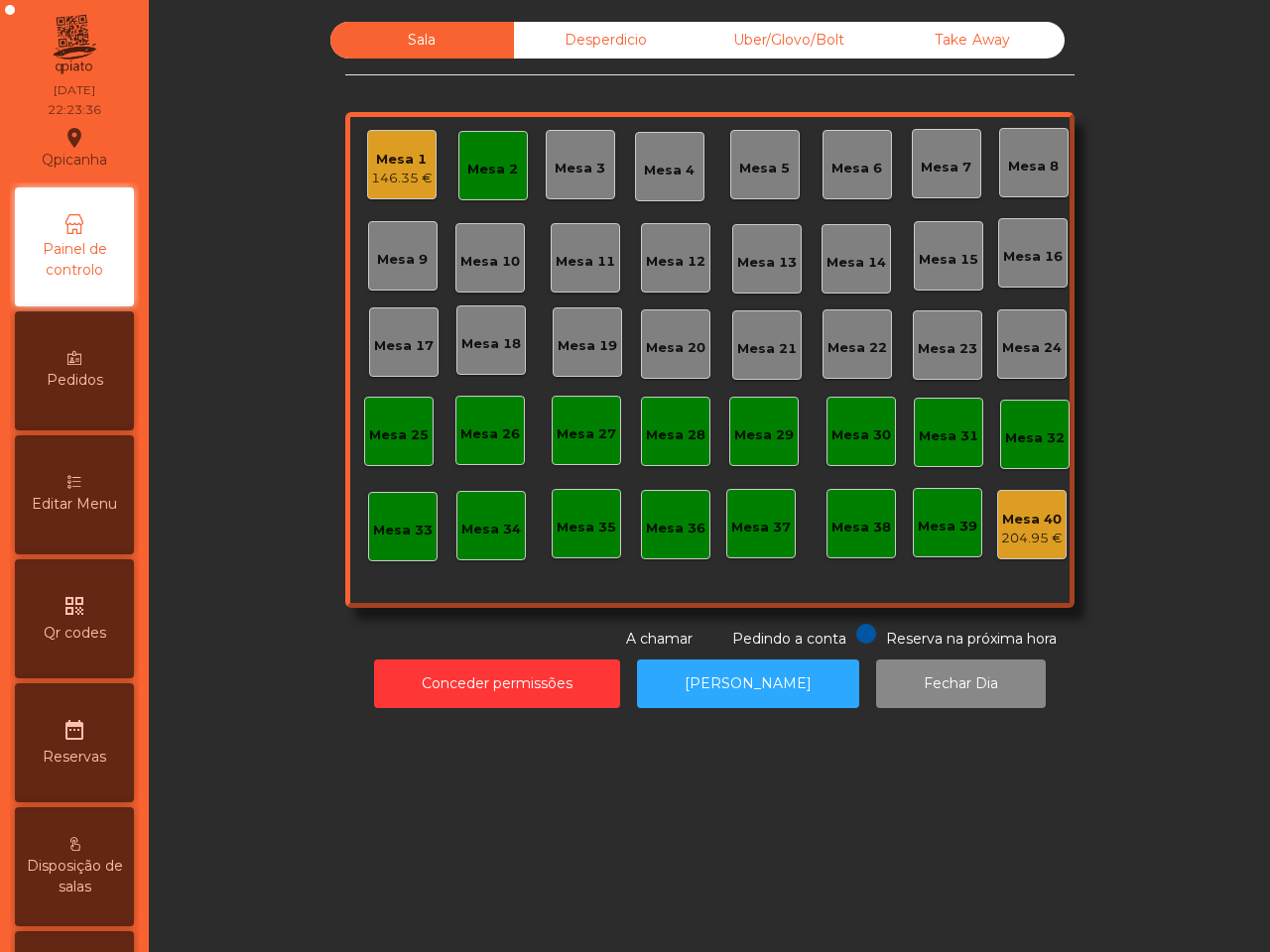 click on "Desperdicio" 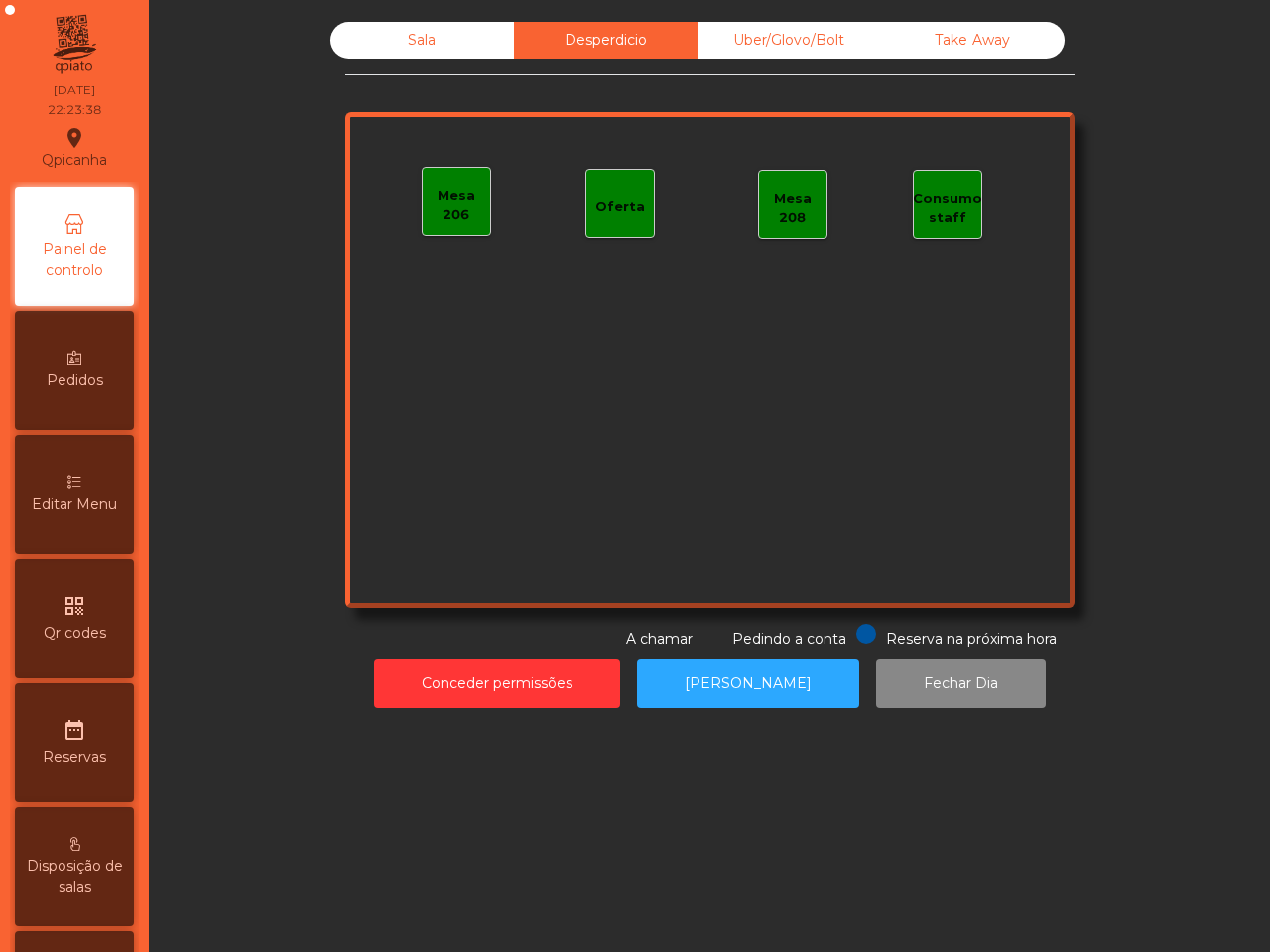 click on "Sala" 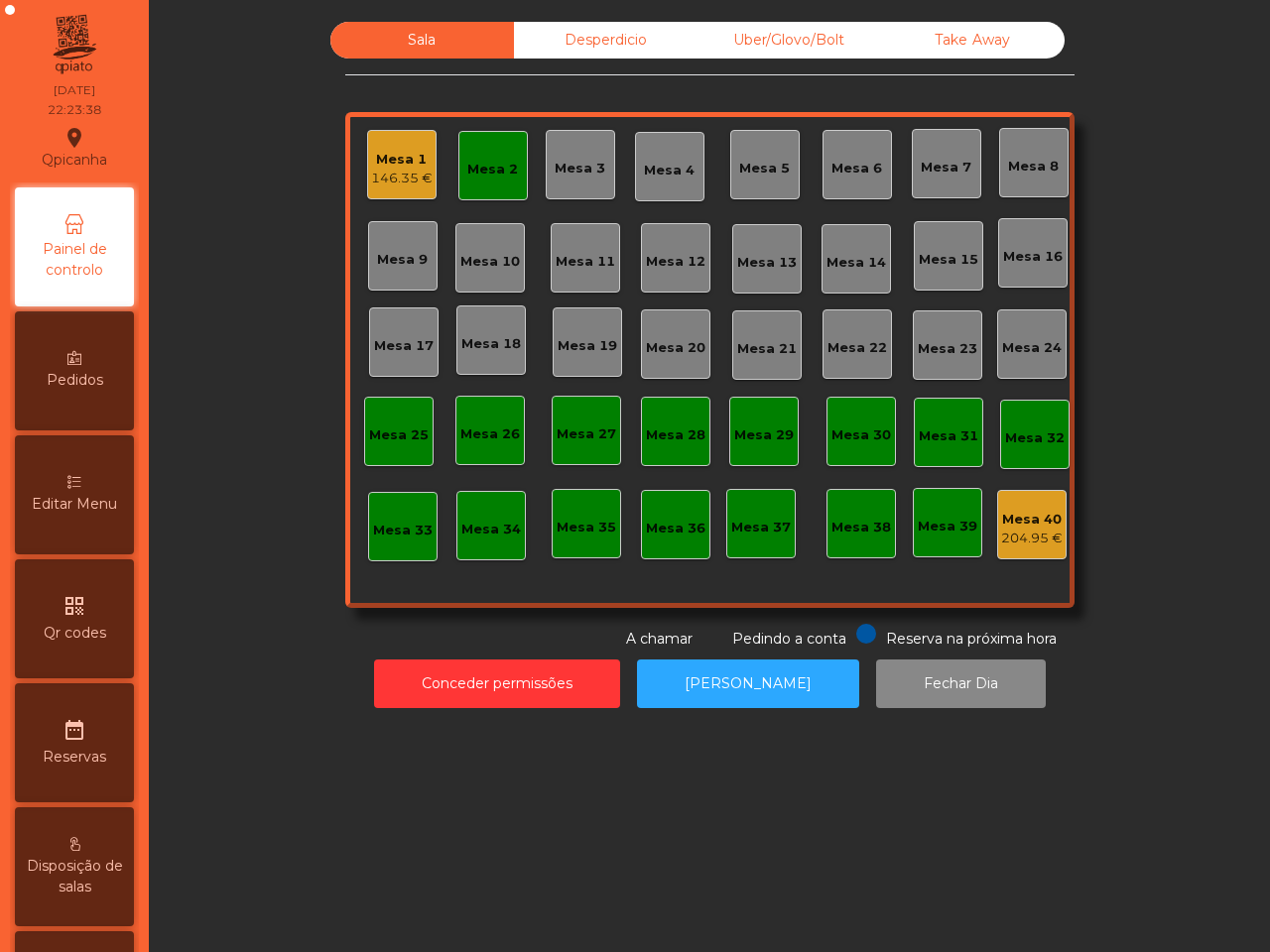 click on "Uber/Glovo/Bolt" 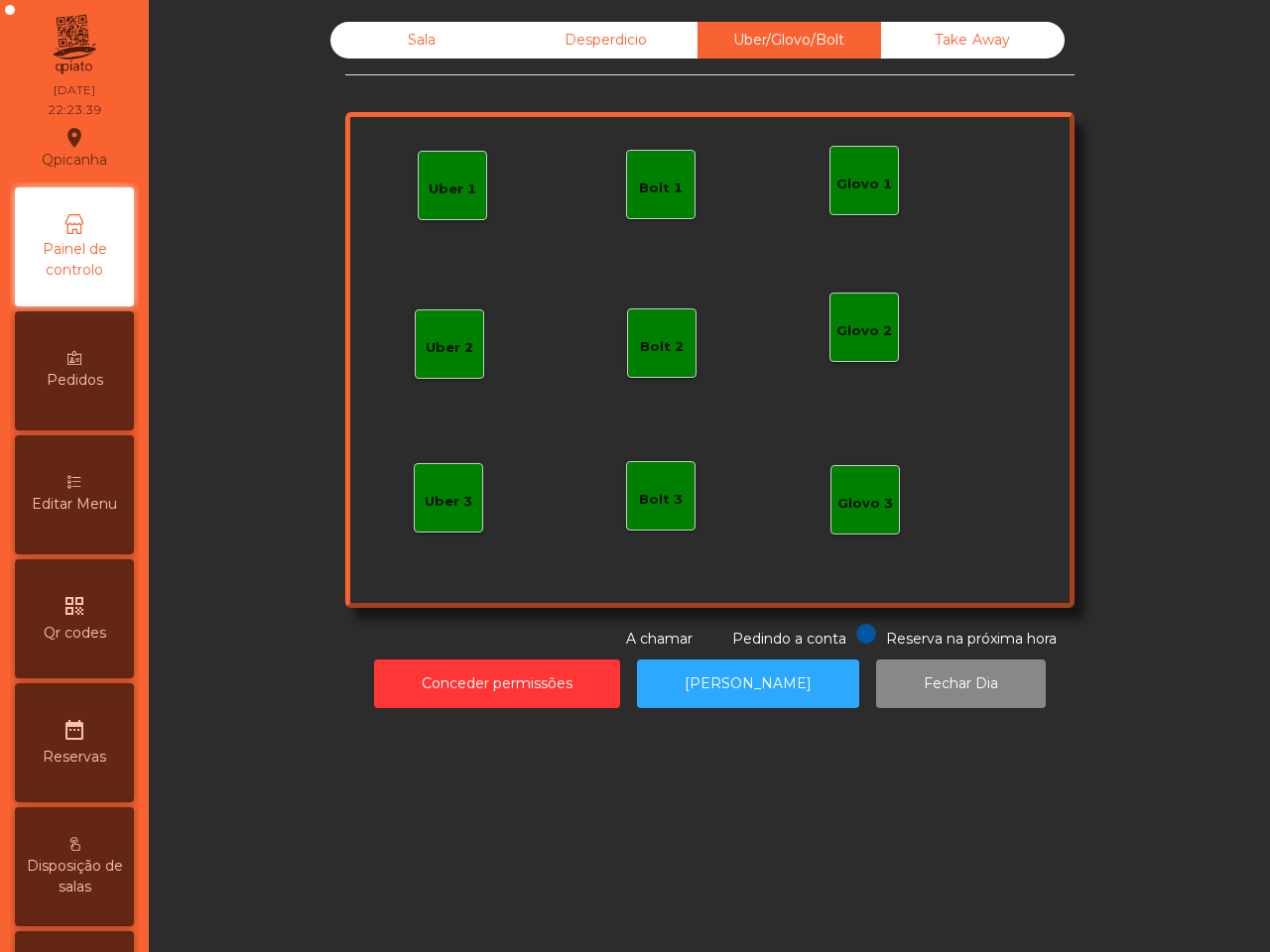click on "Take Away" 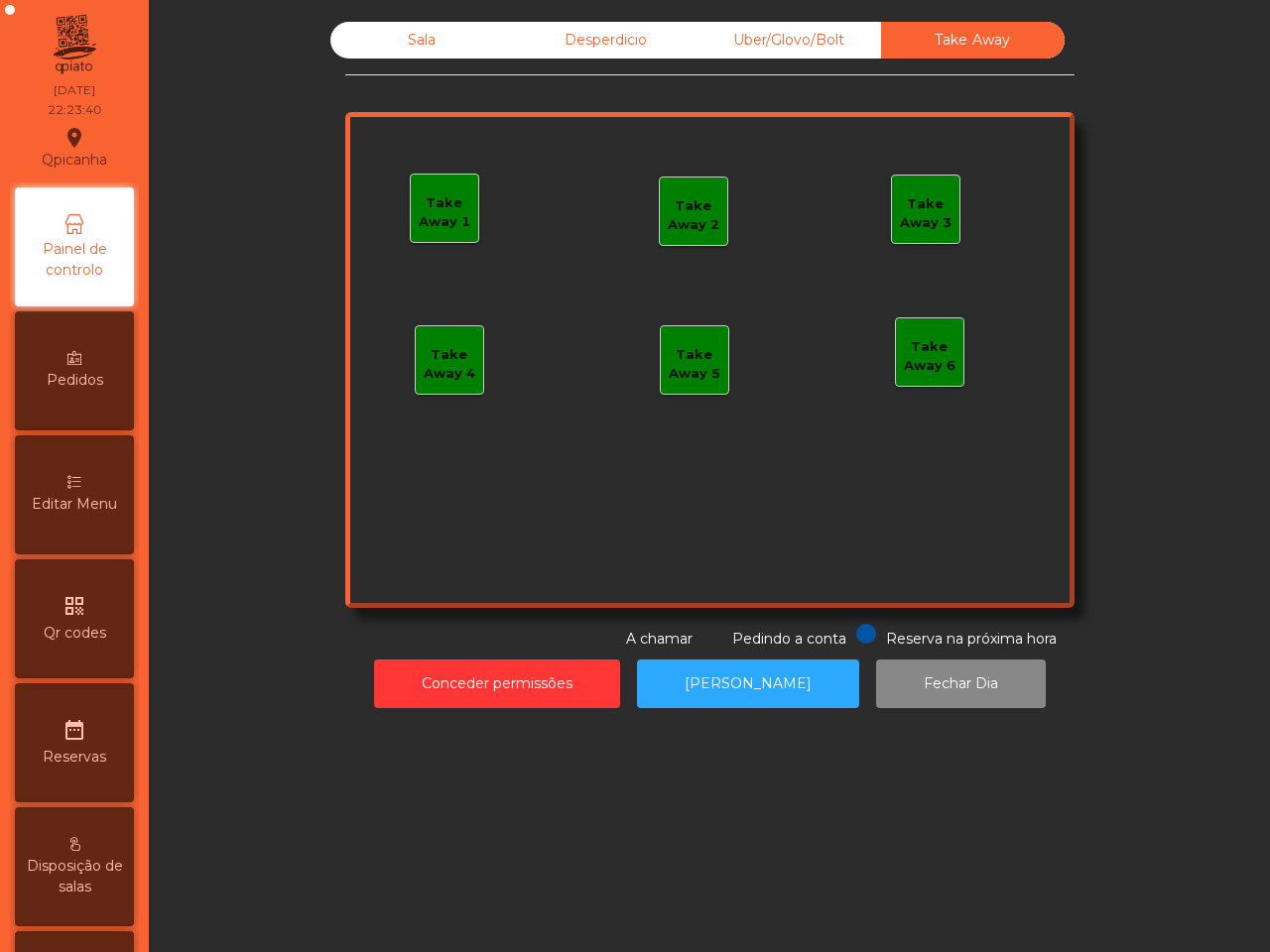 click on "Sala" 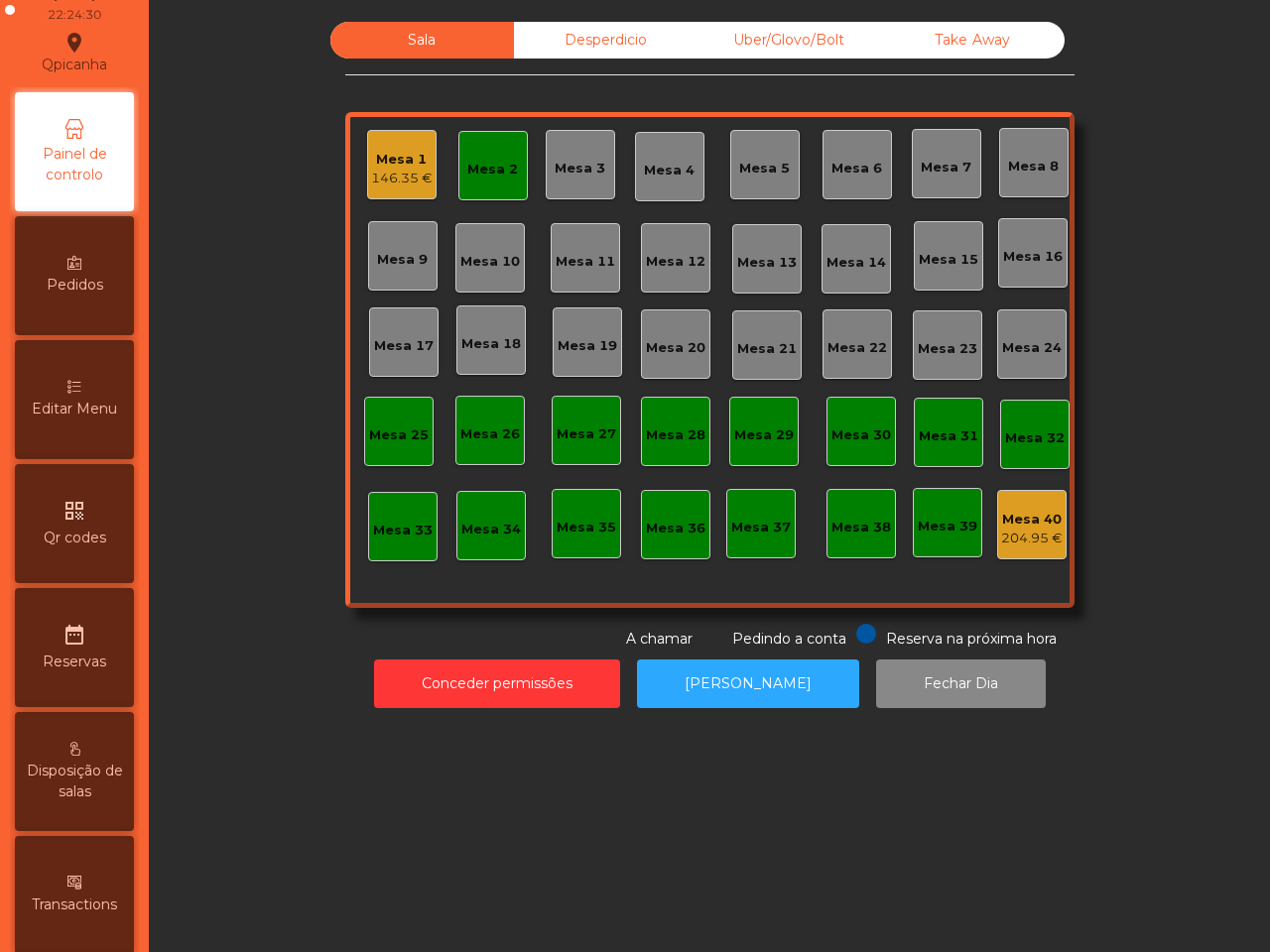 scroll, scrollTop: 124, scrollLeft: 0, axis: vertical 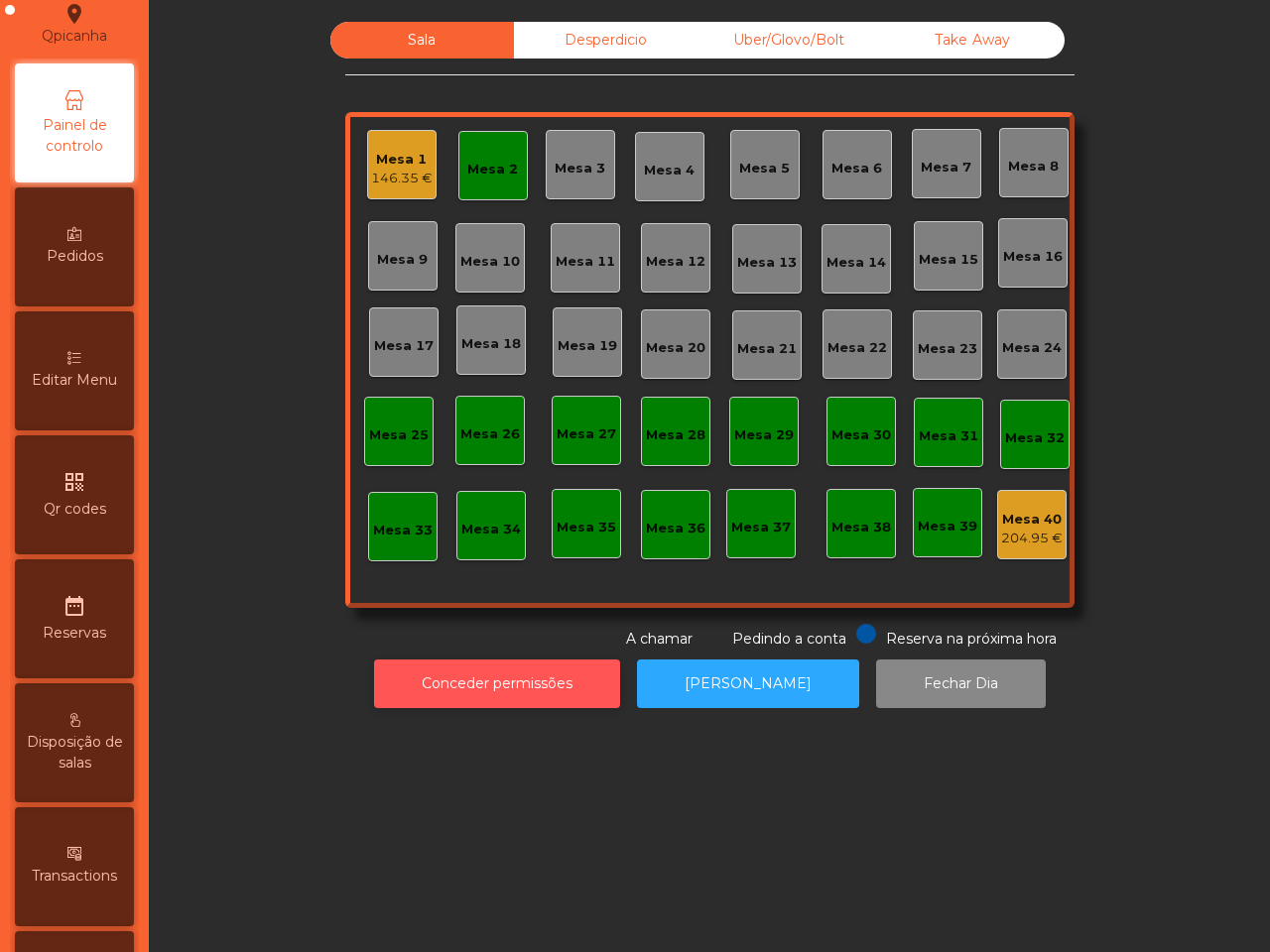 click on "Conceder permissões" 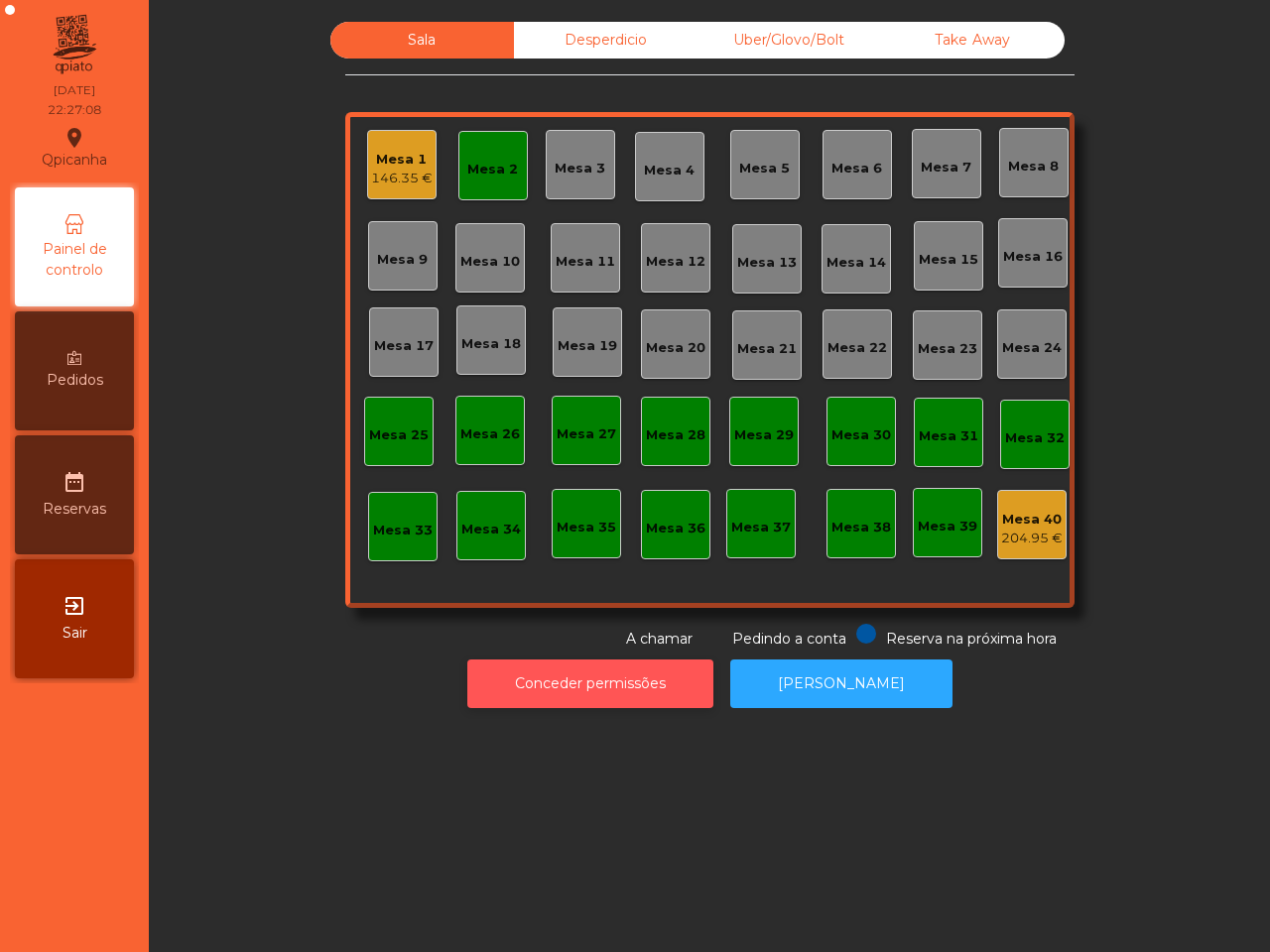 scroll, scrollTop: 0, scrollLeft: 0, axis: both 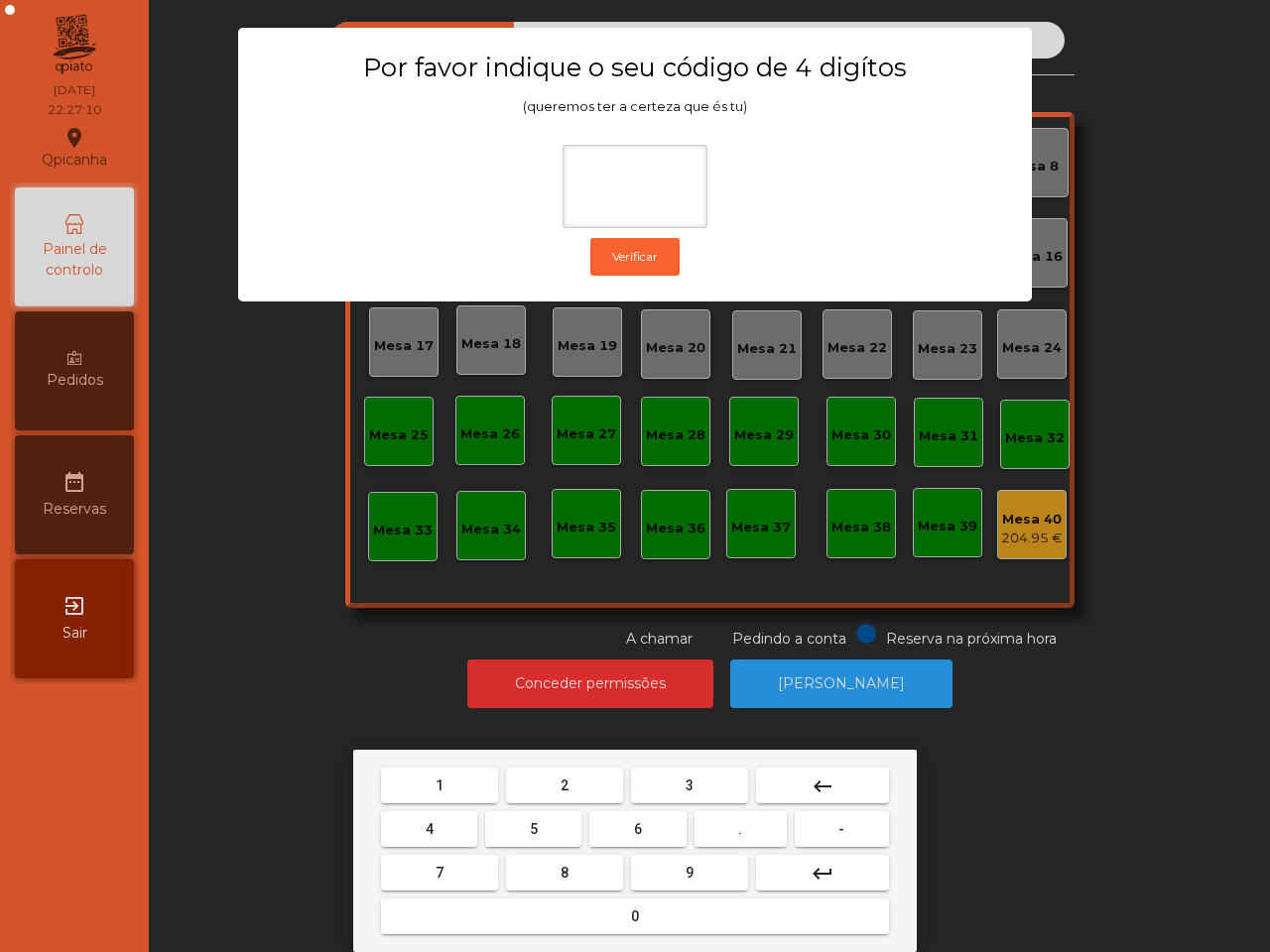 click on "1" at bounding box center (440, 785) 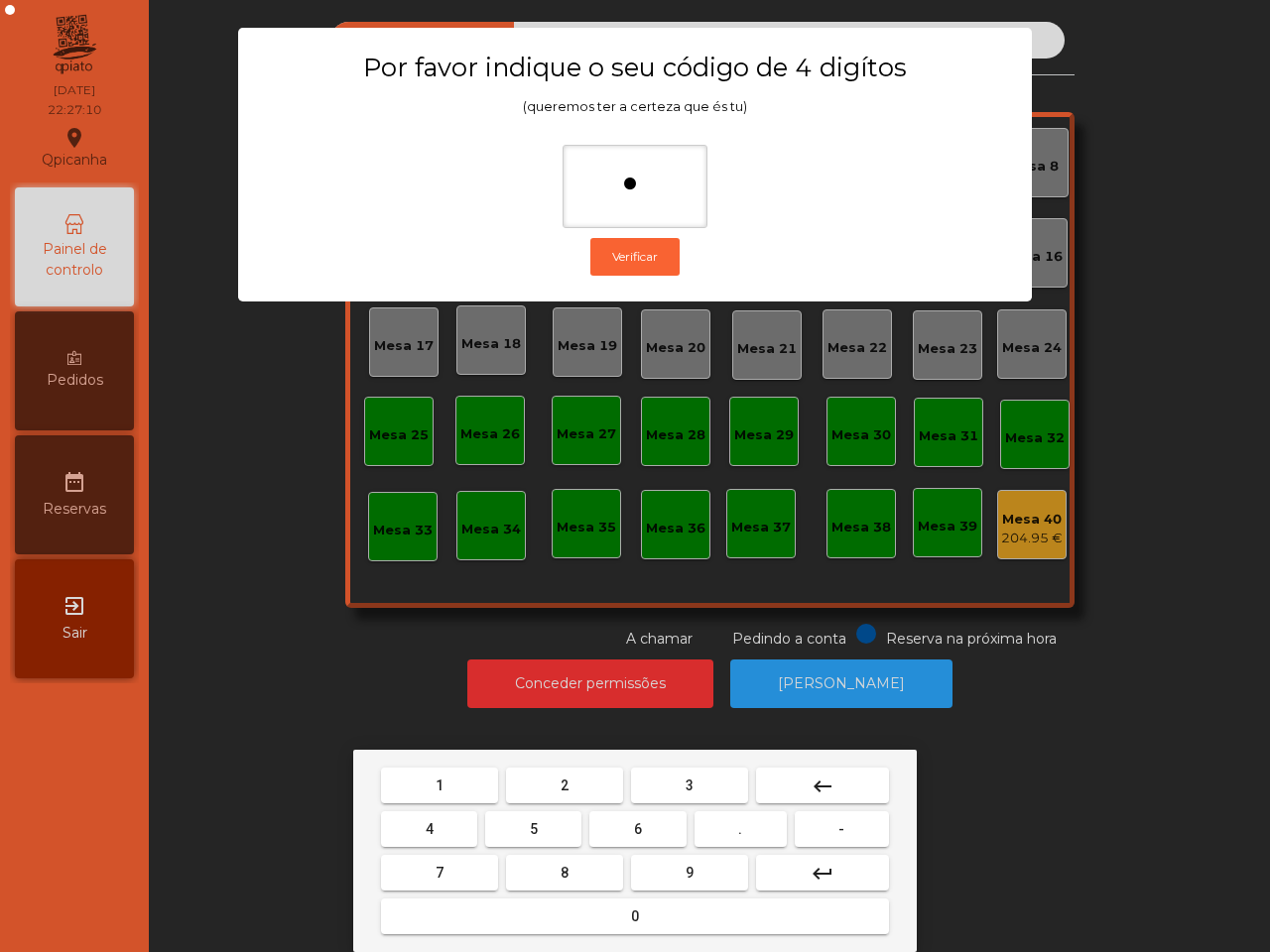 click on "9" at bounding box center (690, 873) 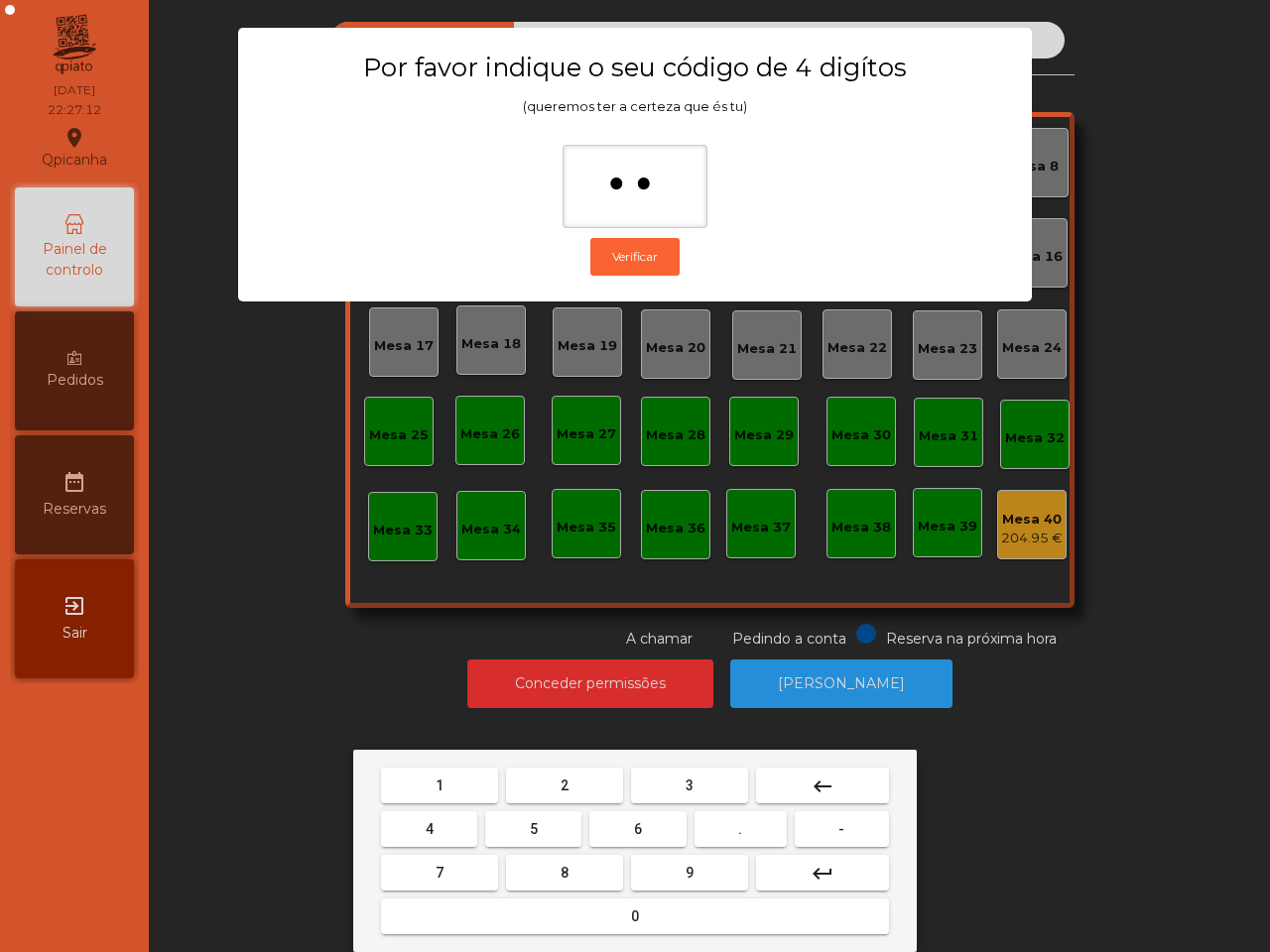 click on "4" at bounding box center [429, 829] 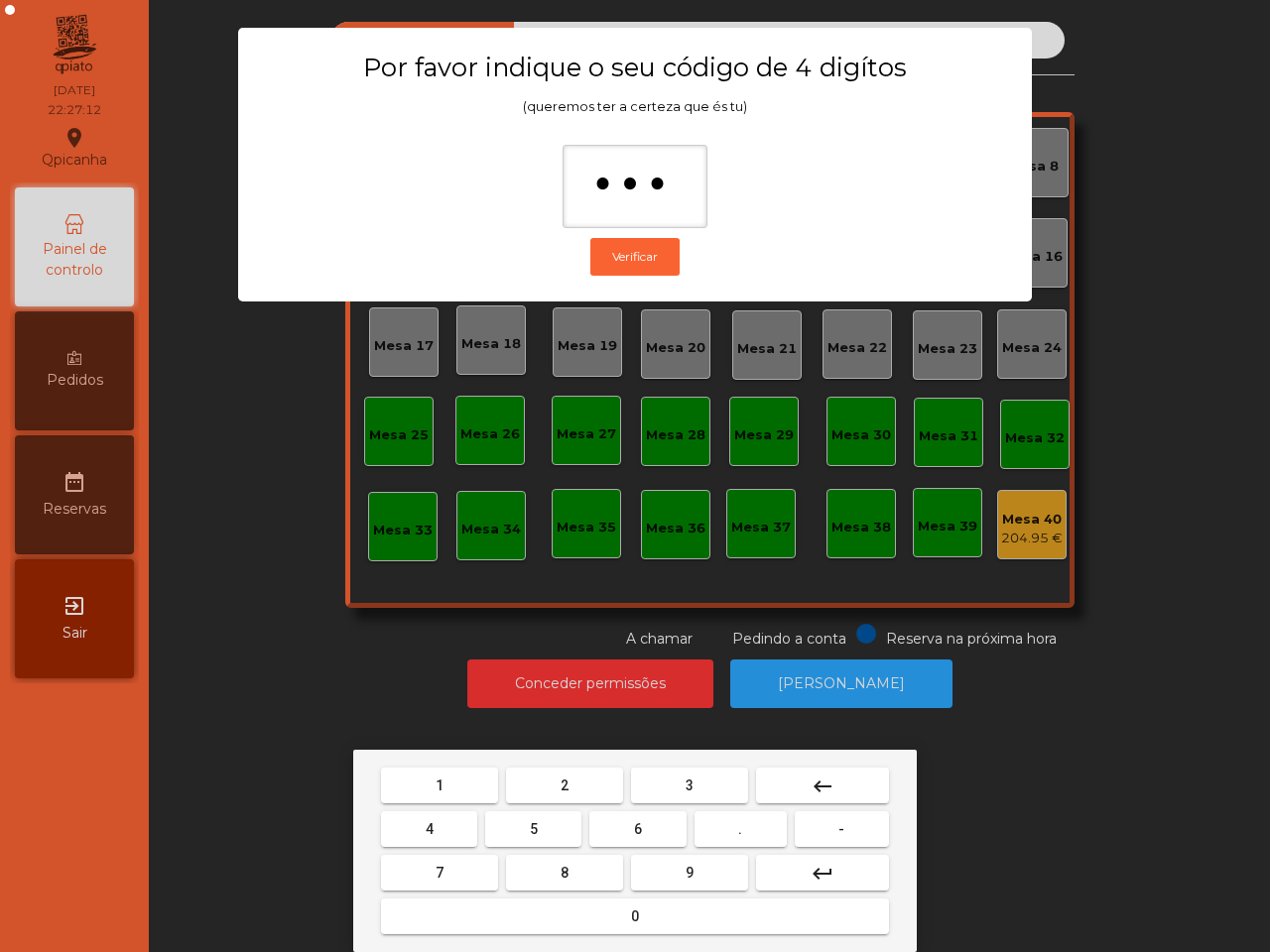 click on "0" at bounding box center [635, 916] 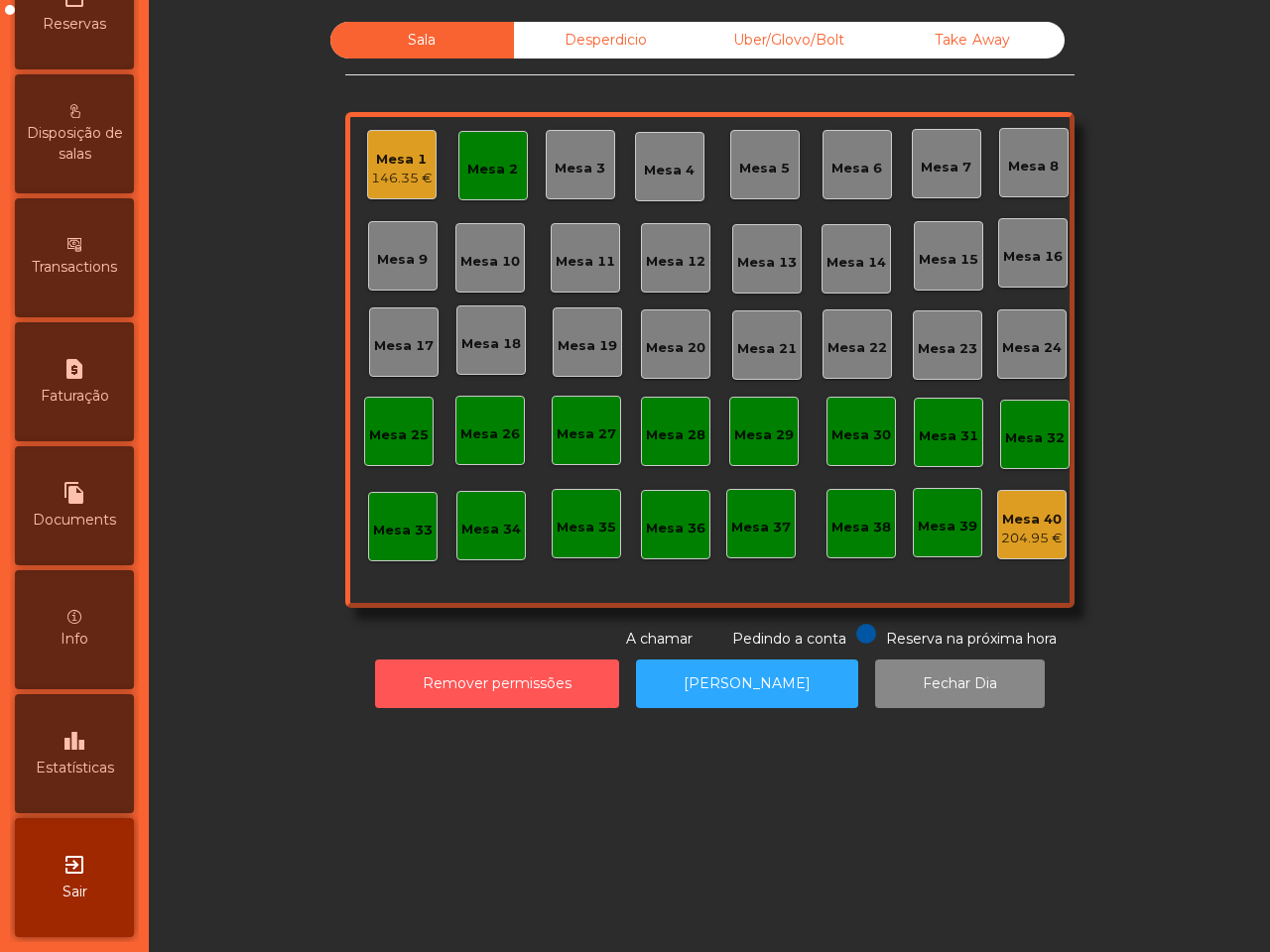 scroll, scrollTop: 754, scrollLeft: 0, axis: vertical 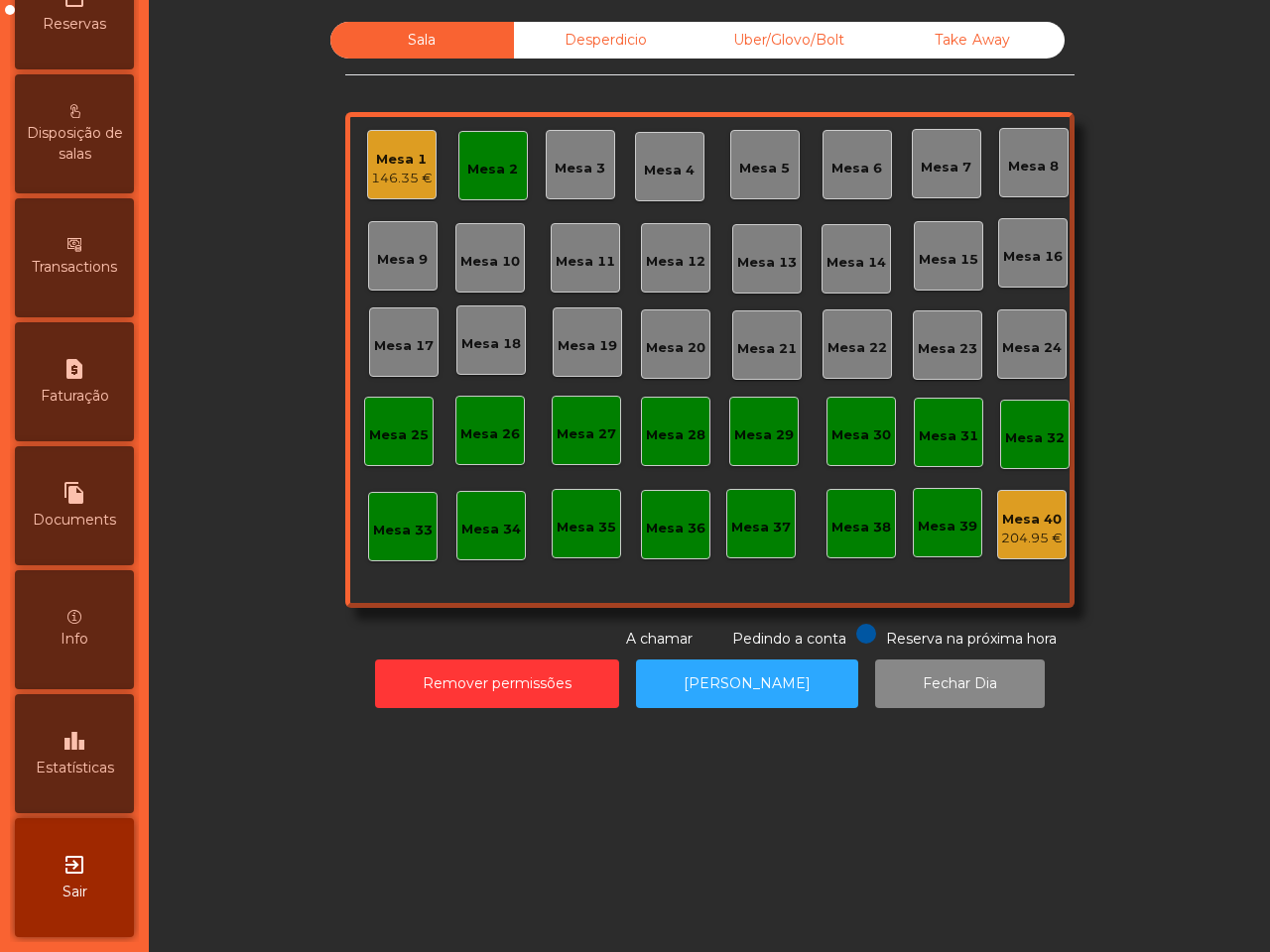 click on "Estatísticas" at bounding box center (74, 768) 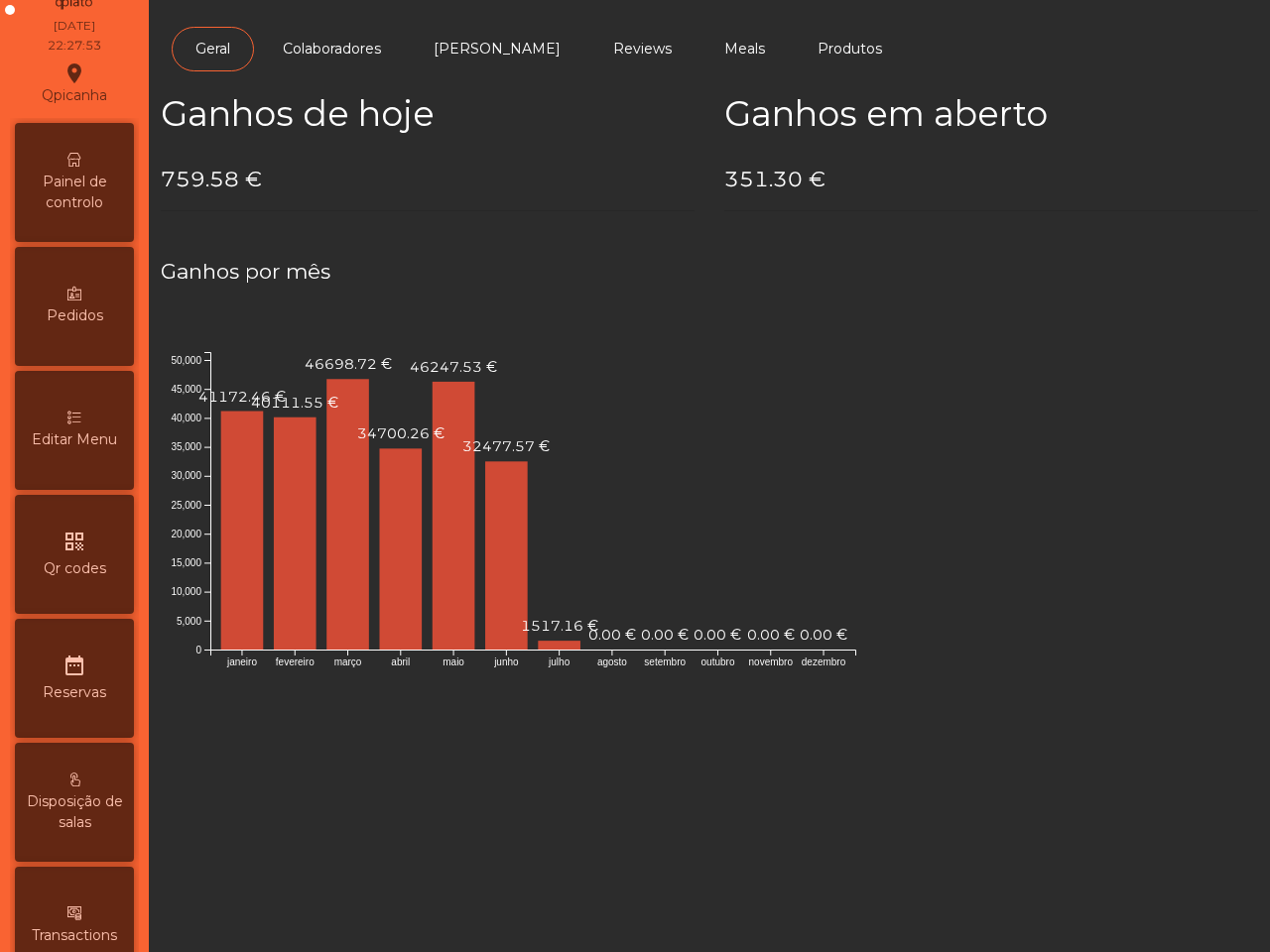 scroll, scrollTop: 0, scrollLeft: 0, axis: both 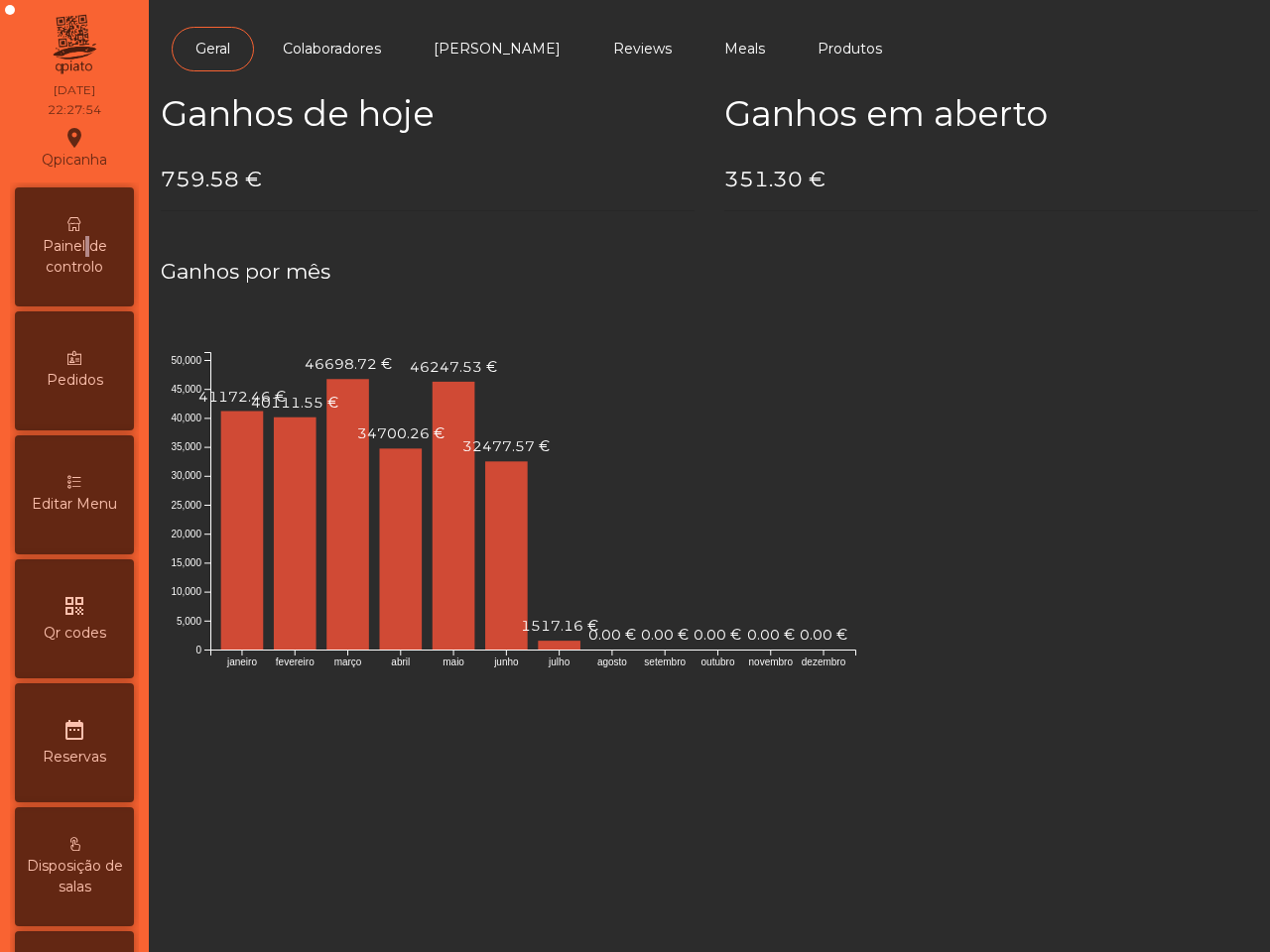 click on "Painel de controlo" at bounding box center (74, 257) 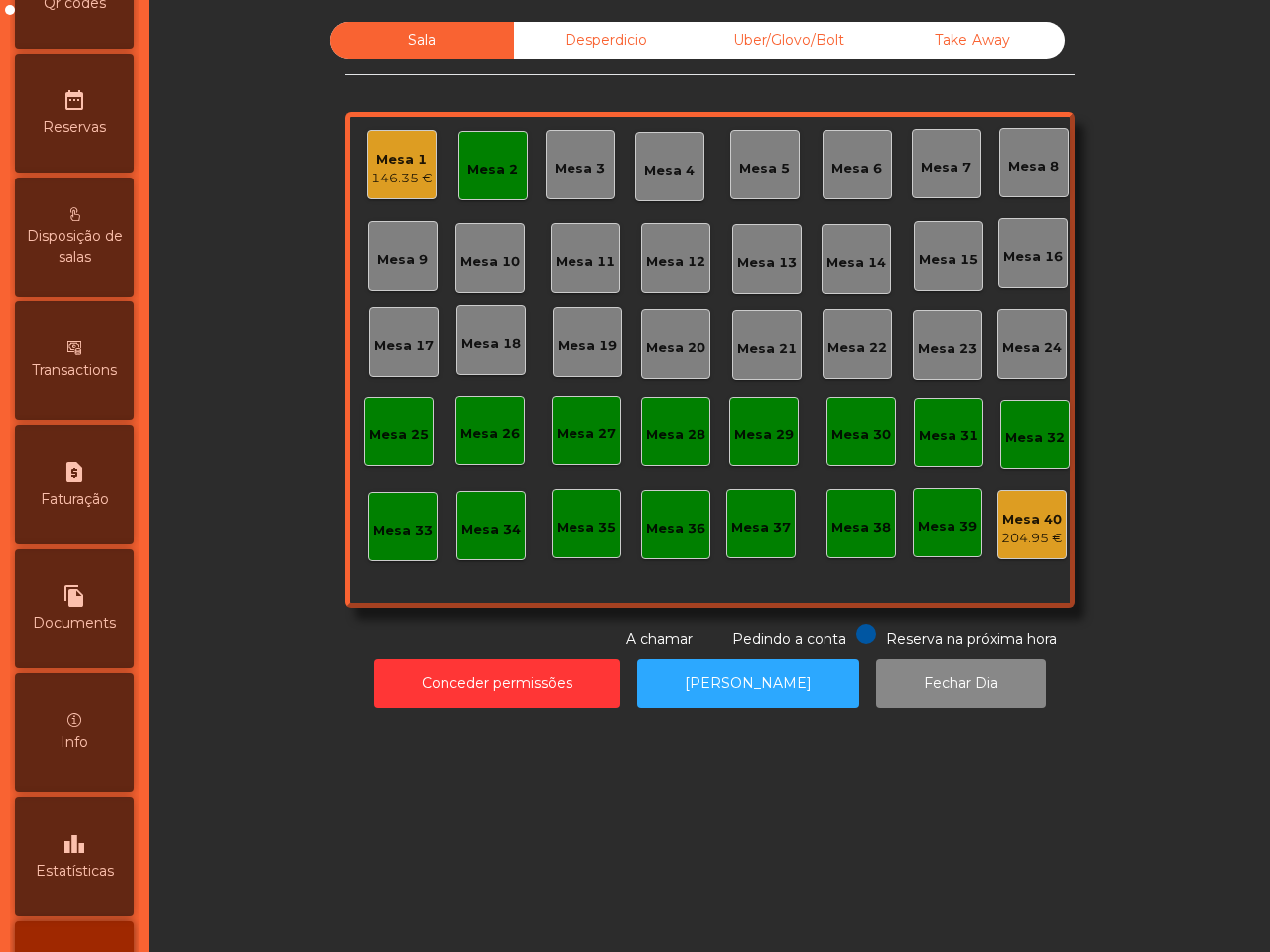scroll, scrollTop: 754, scrollLeft: 0, axis: vertical 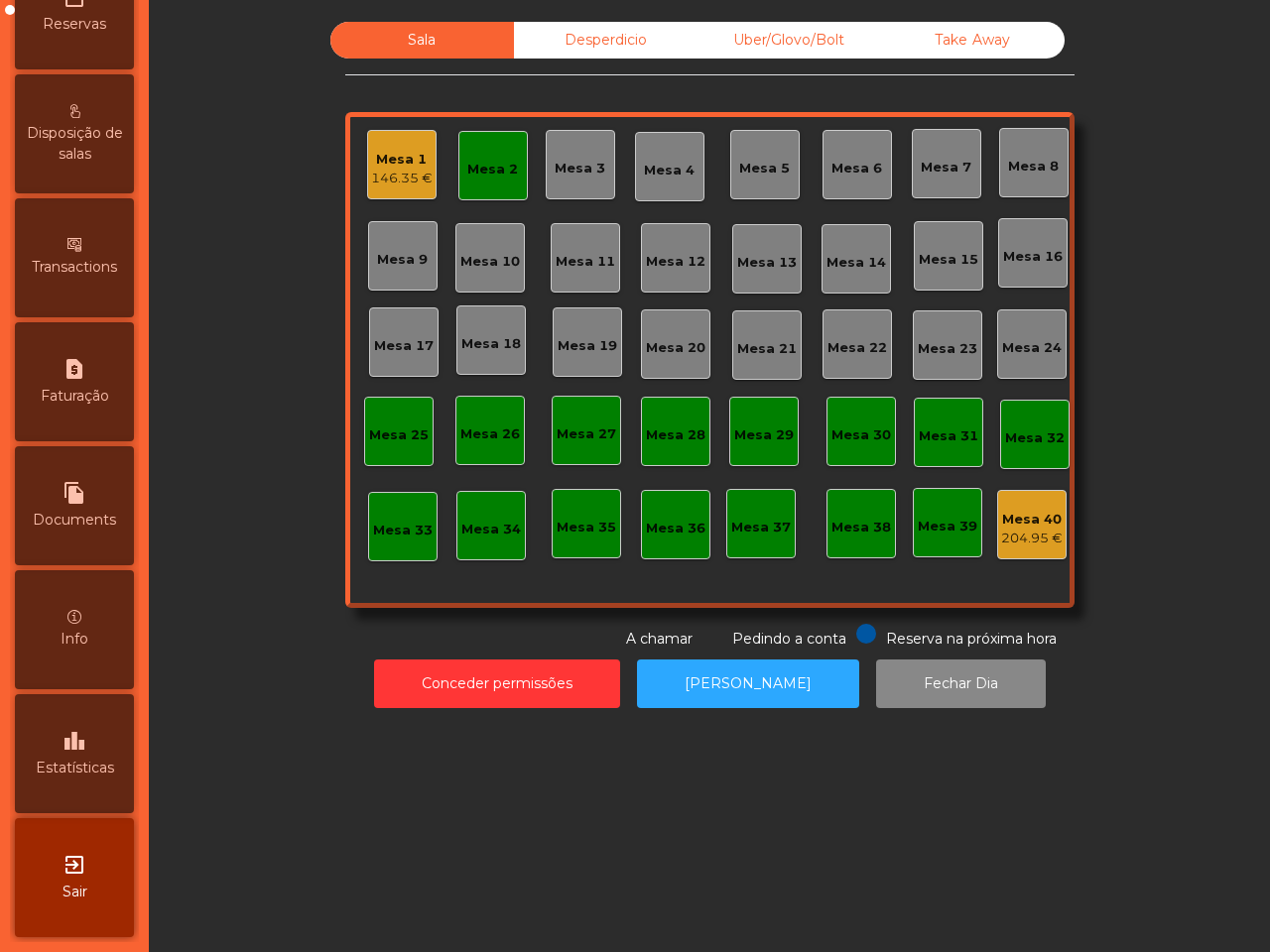 click on "Faturação" at bounding box center [74, 396] 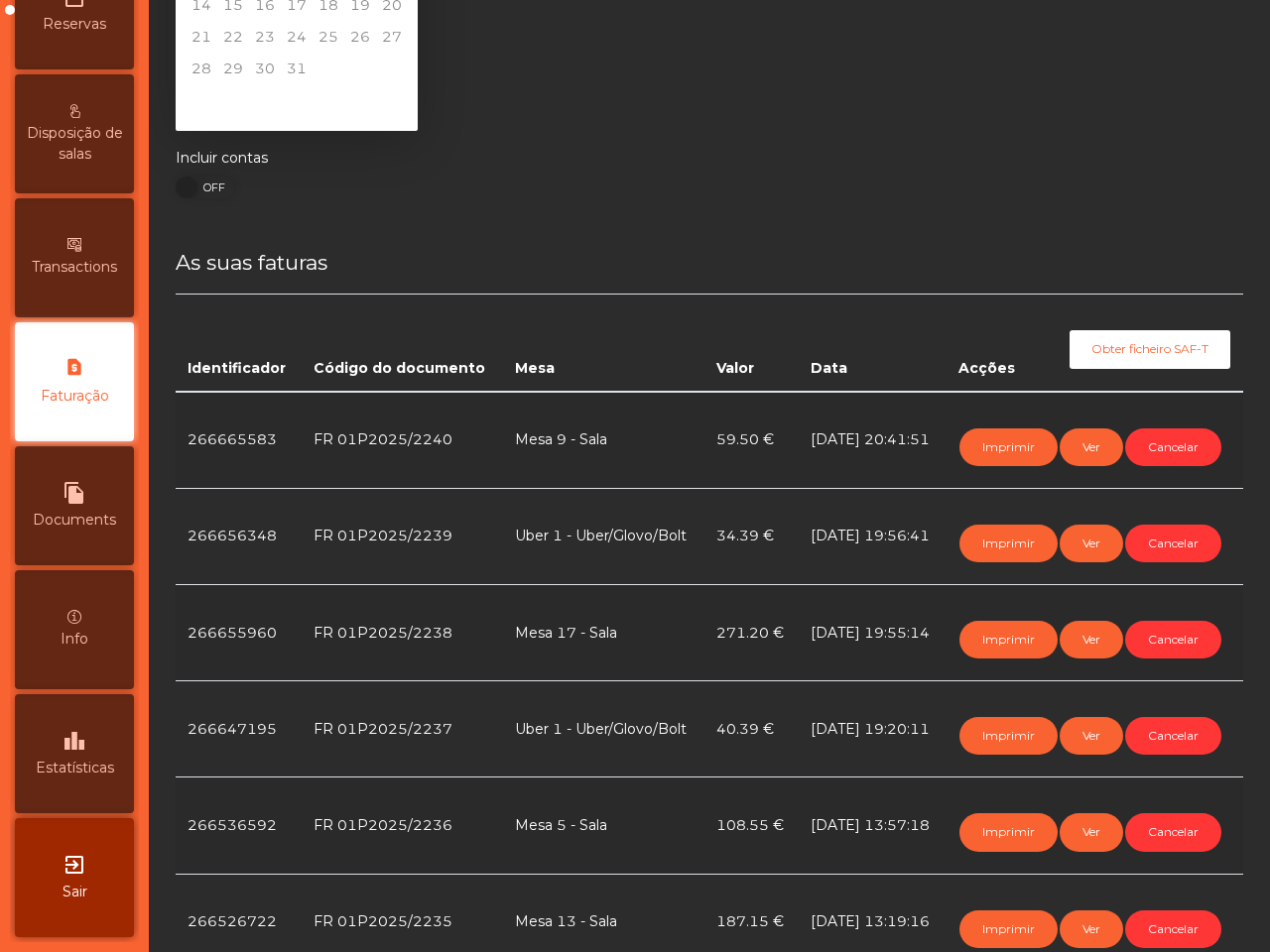 scroll, scrollTop: 0, scrollLeft: 0, axis: both 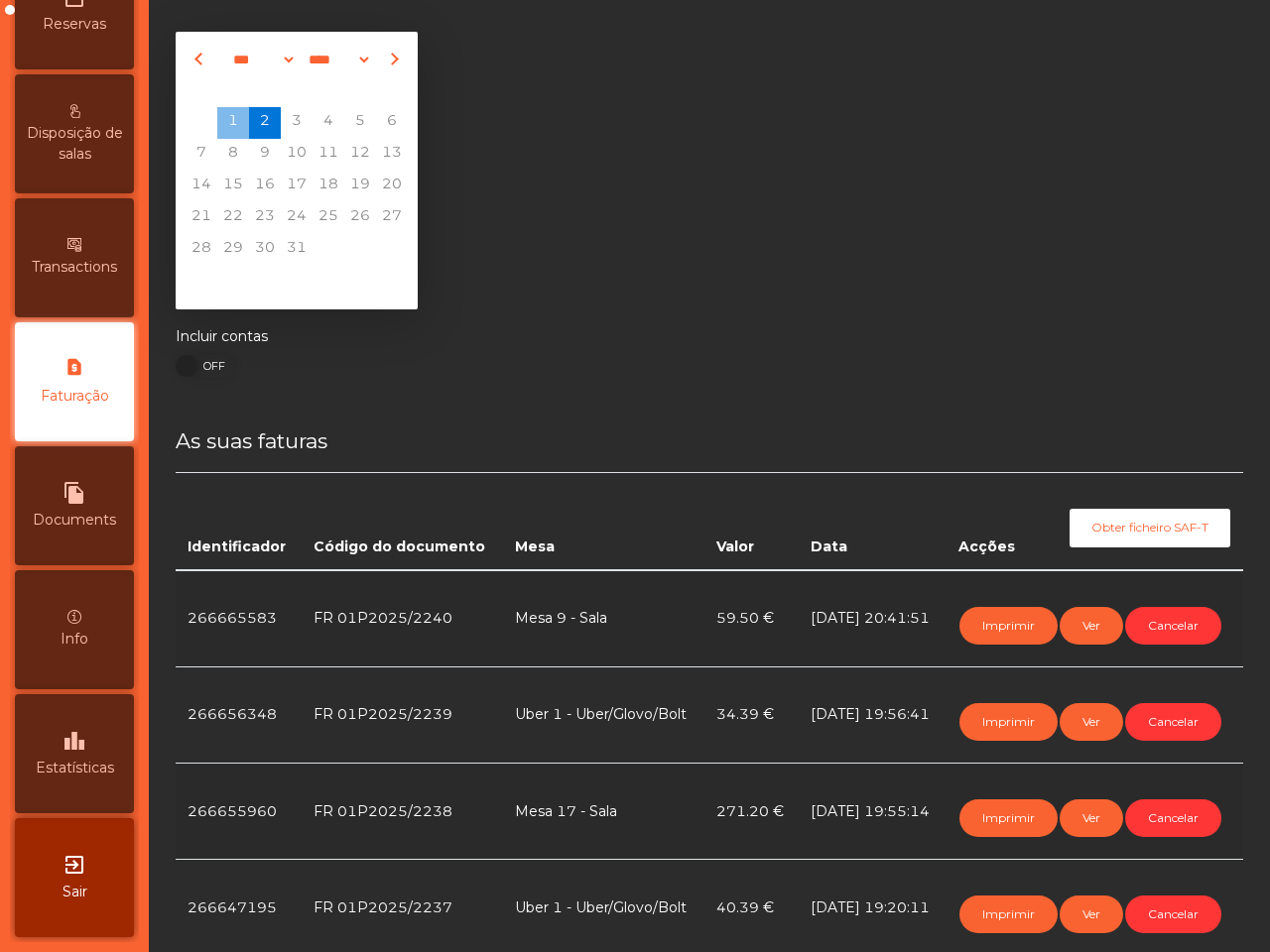 click on "exit_to_app  Sair" at bounding box center [74, 878] 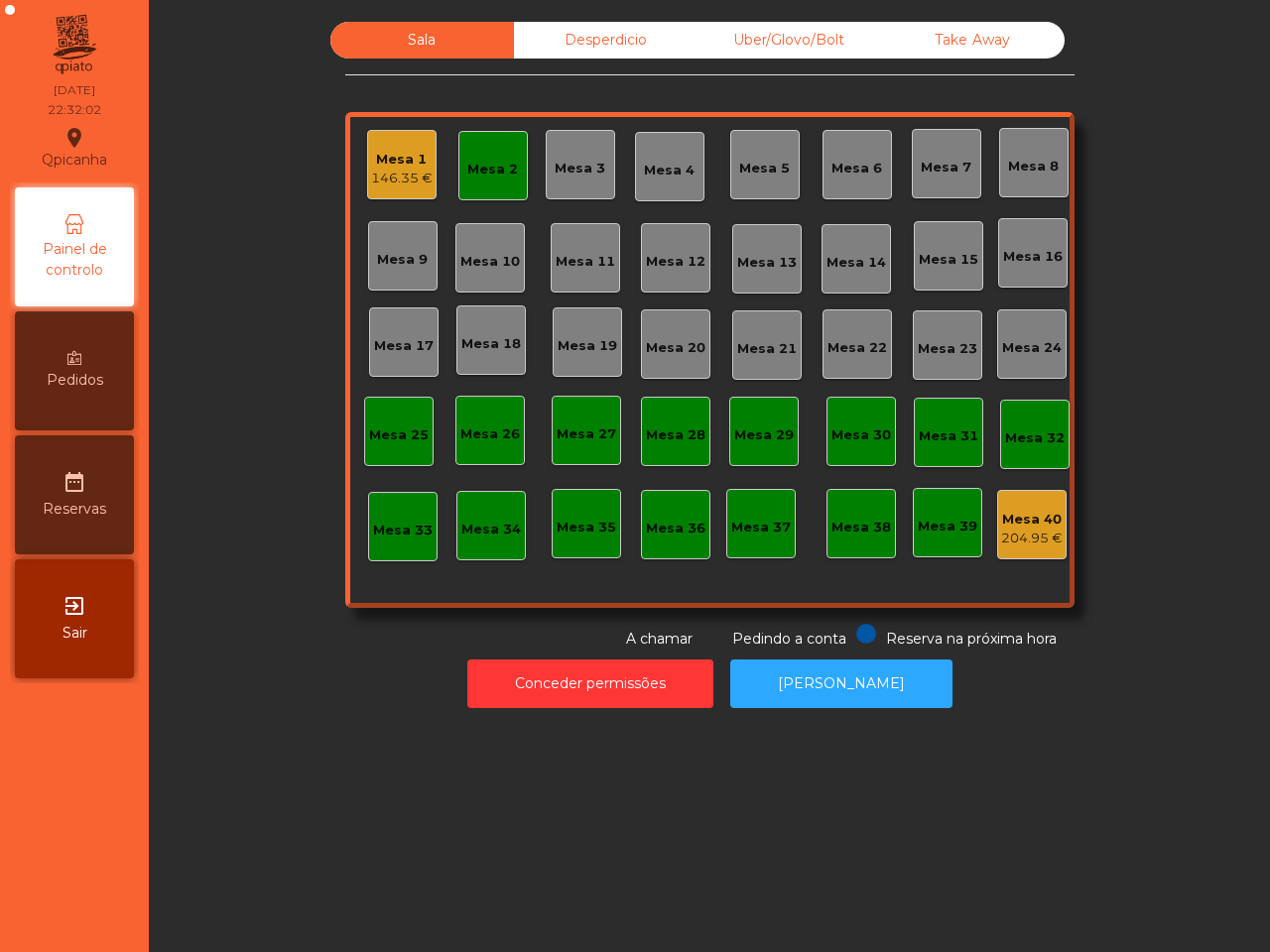 scroll, scrollTop: 0, scrollLeft: 0, axis: both 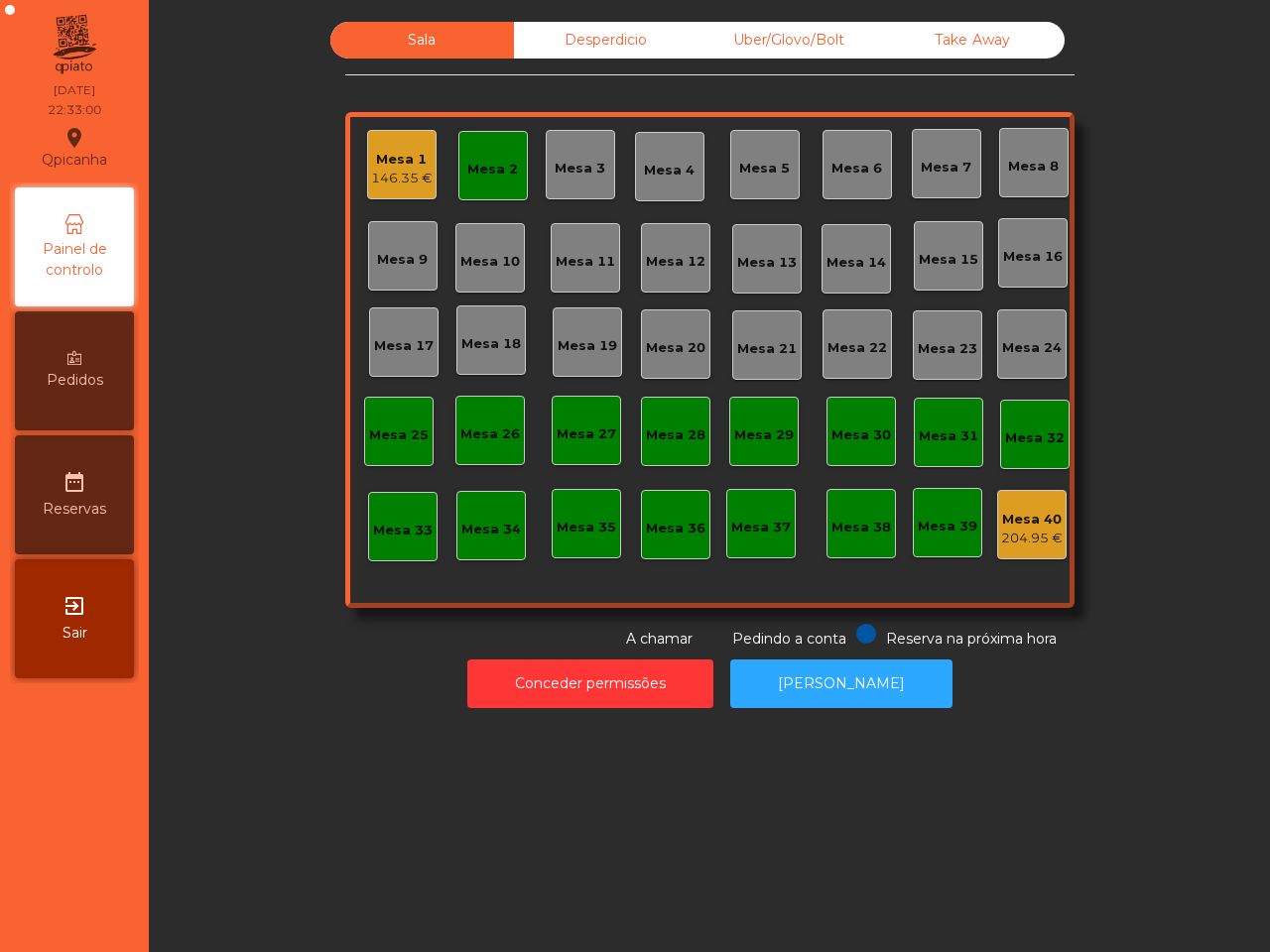 click on "Mesa 1" 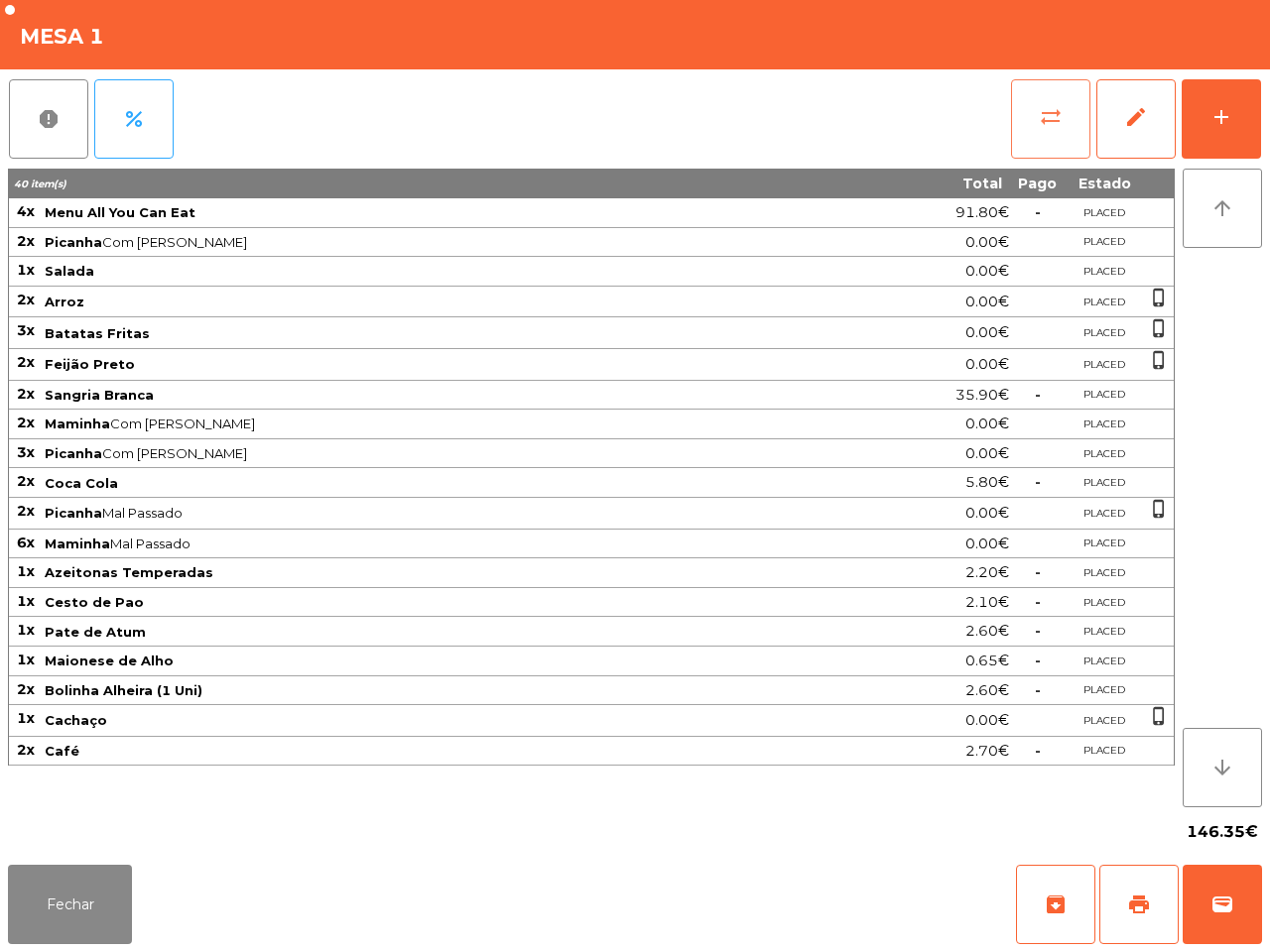 click on "sync_alt" 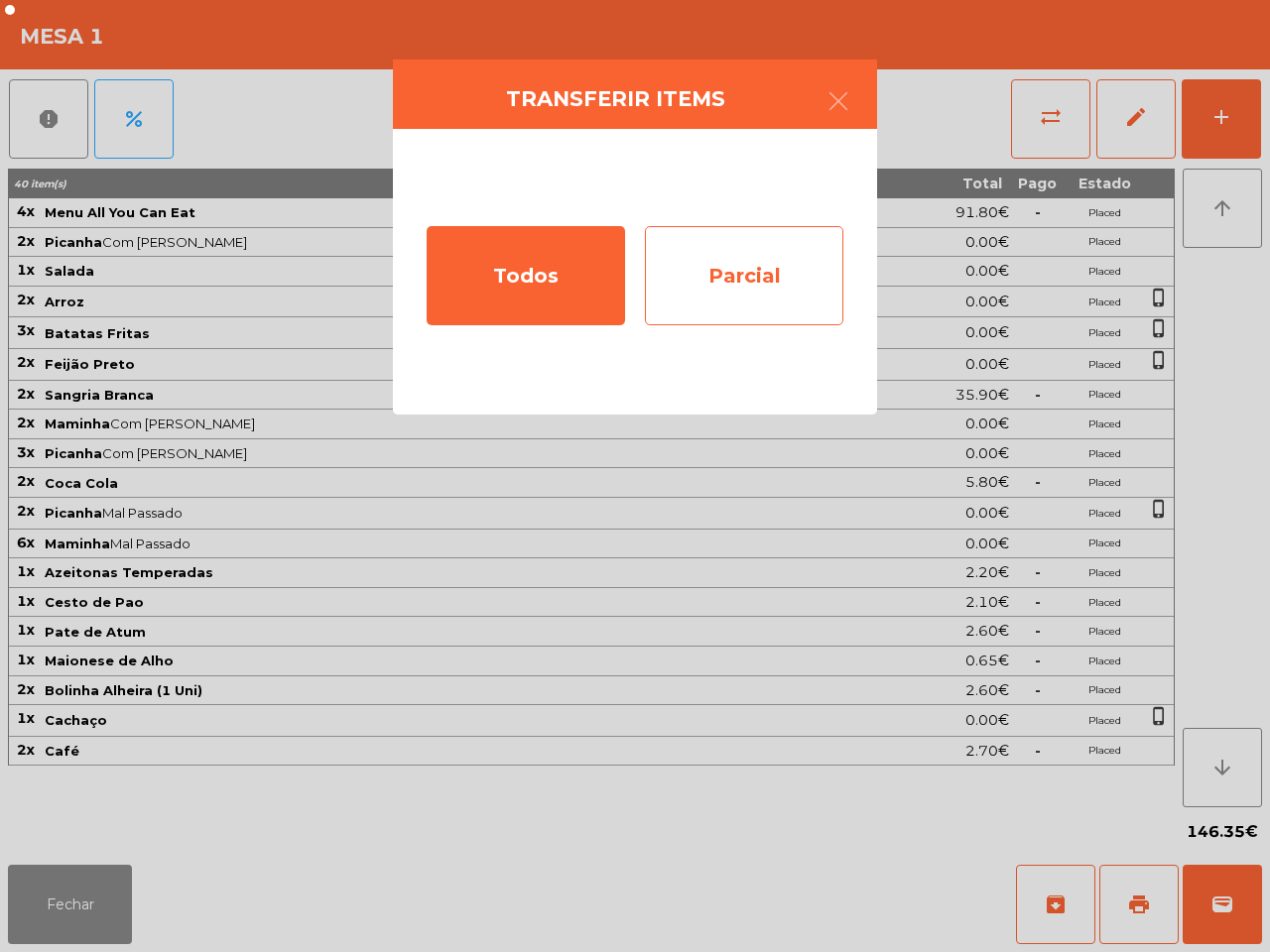 click on "Parcial" 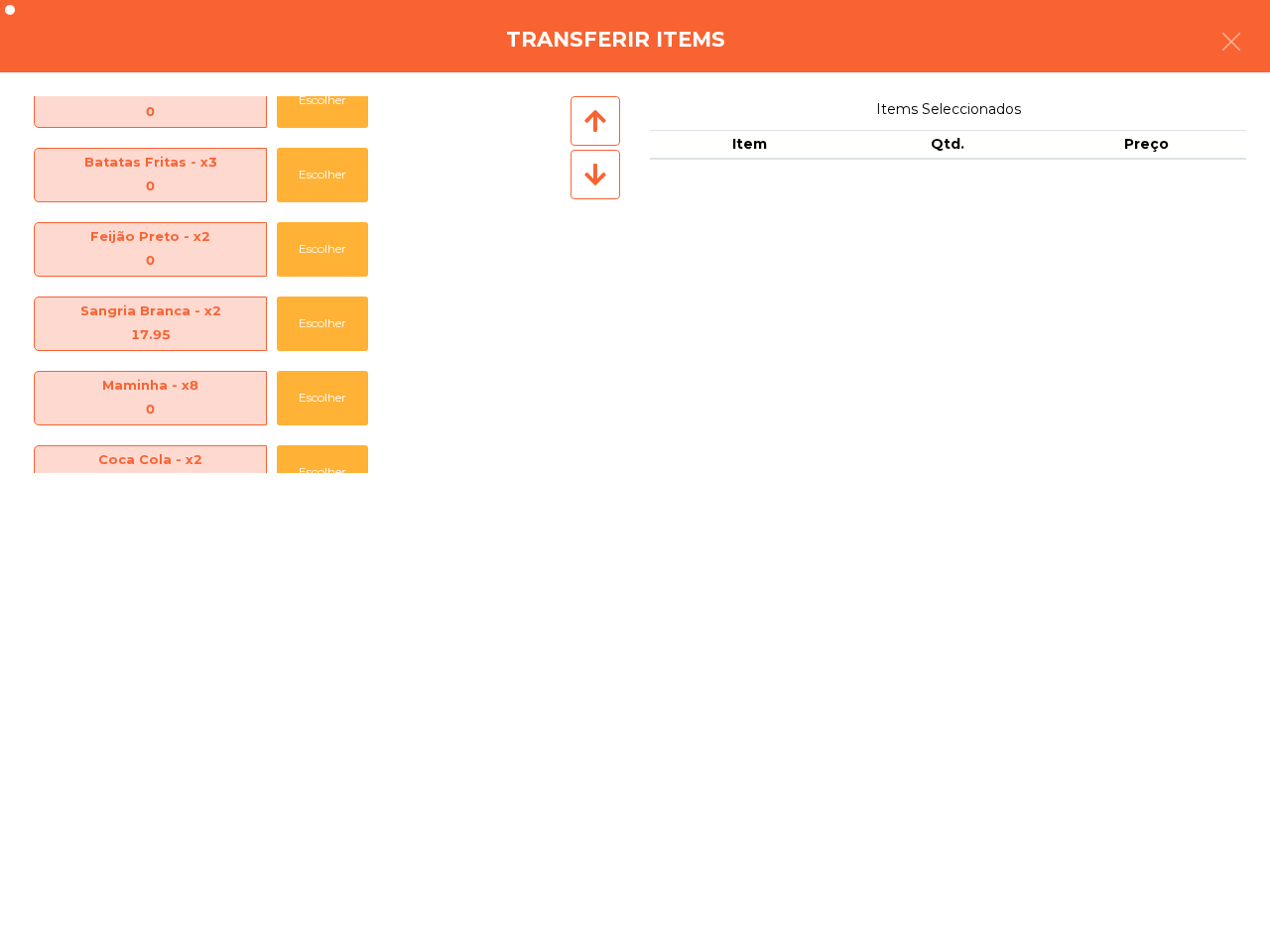 scroll, scrollTop: 372, scrollLeft: 0, axis: vertical 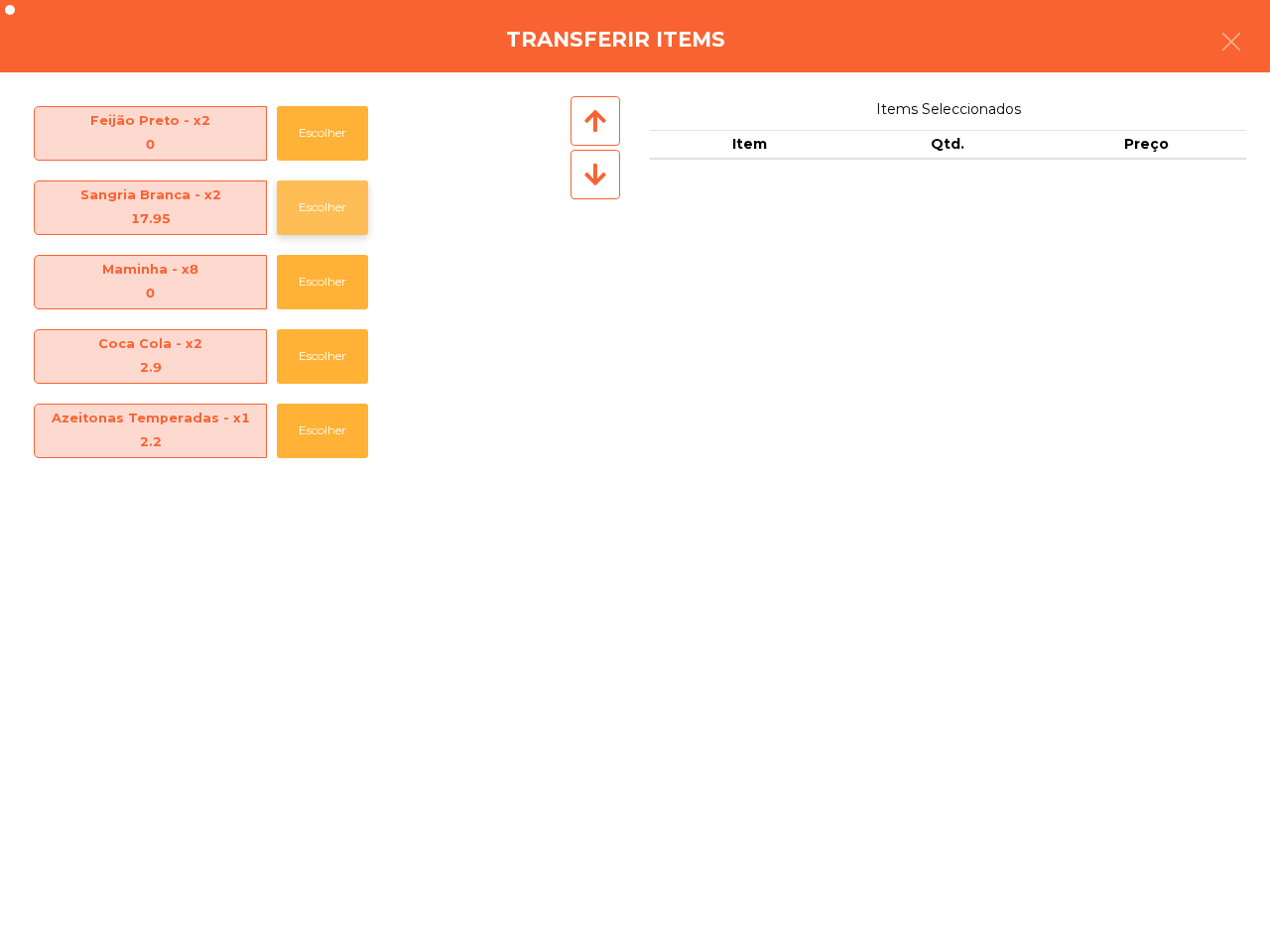 click on "Escolher" 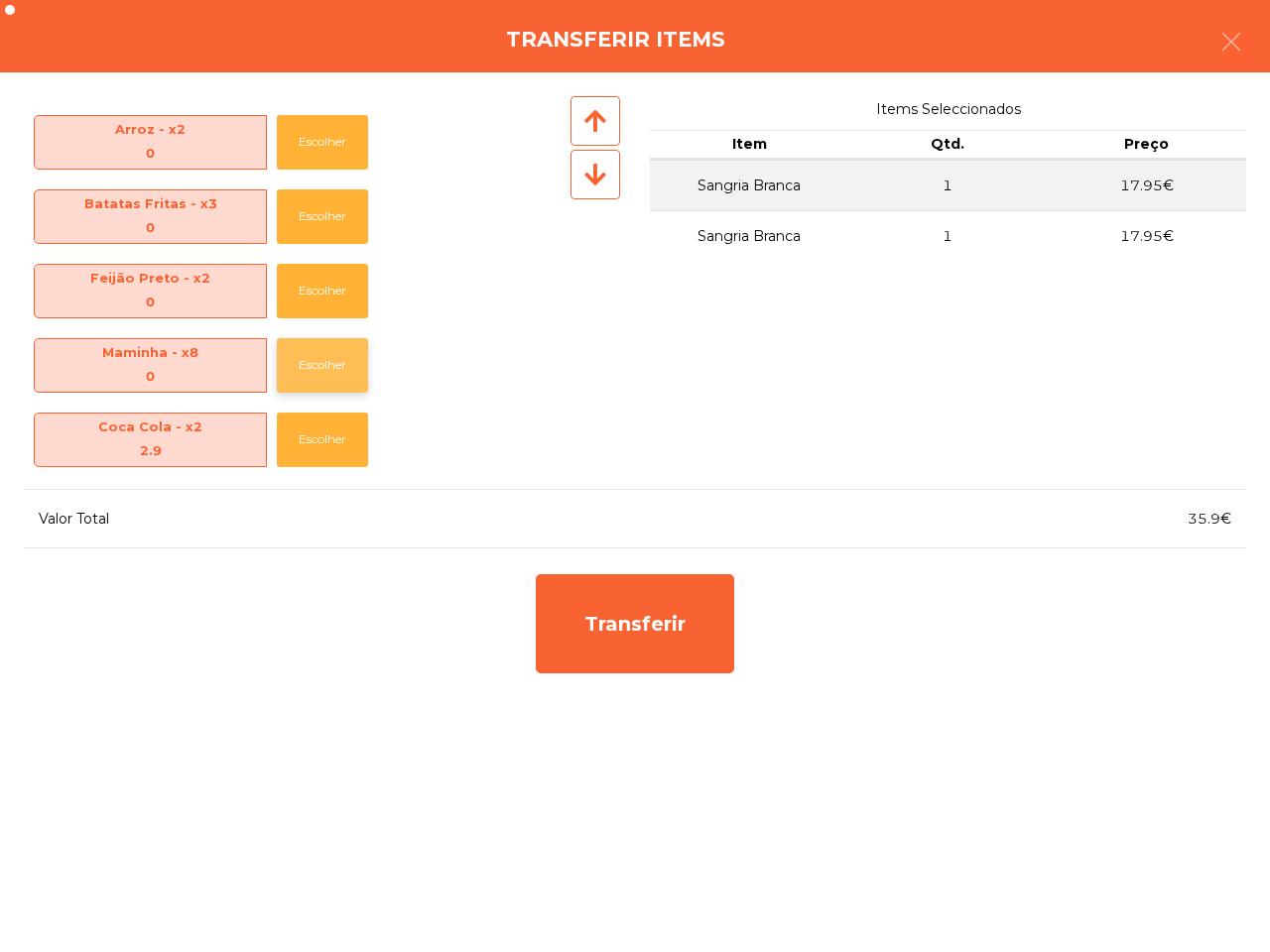 scroll, scrollTop: 0, scrollLeft: 0, axis: both 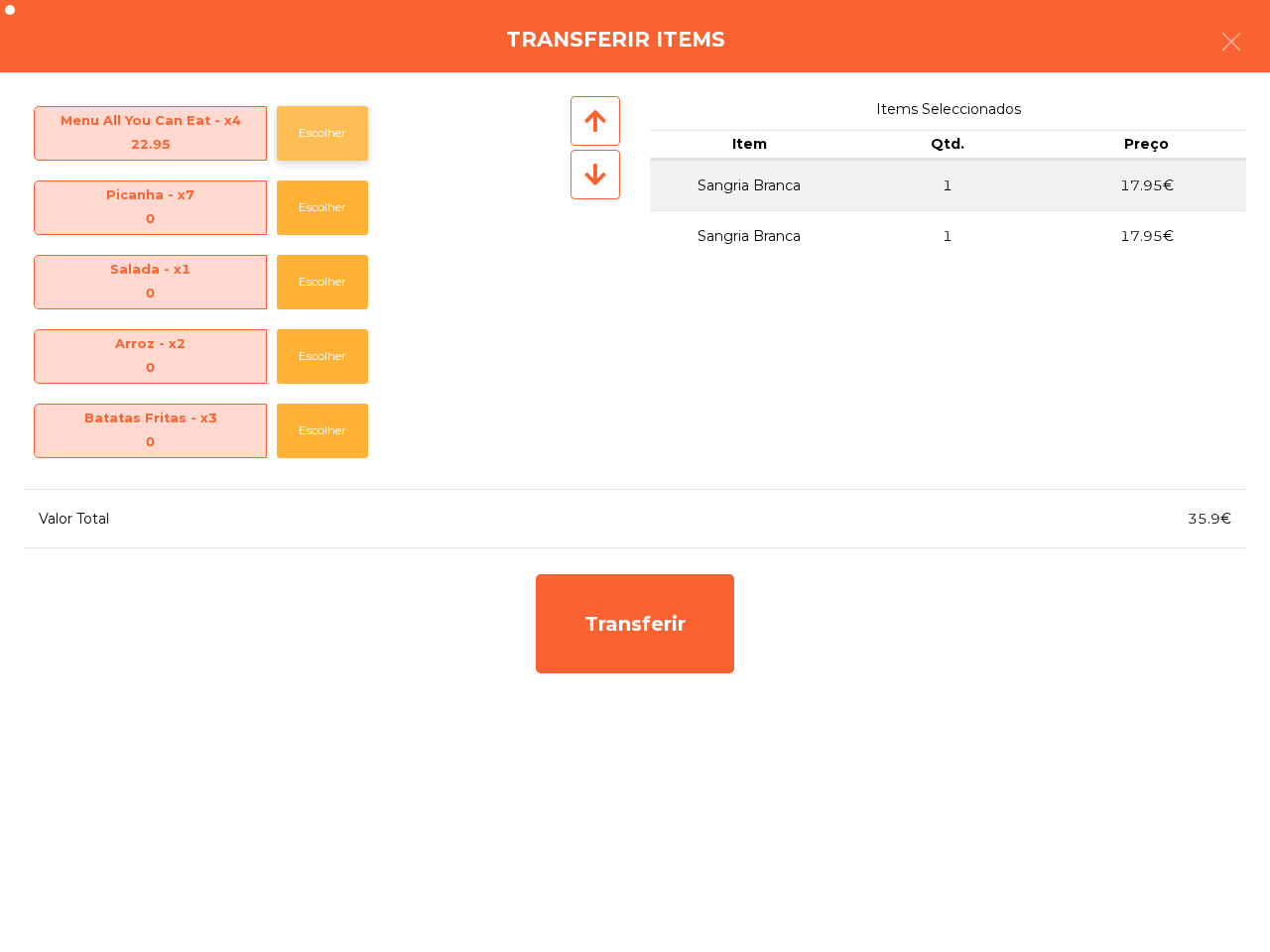 click on "Escolher" 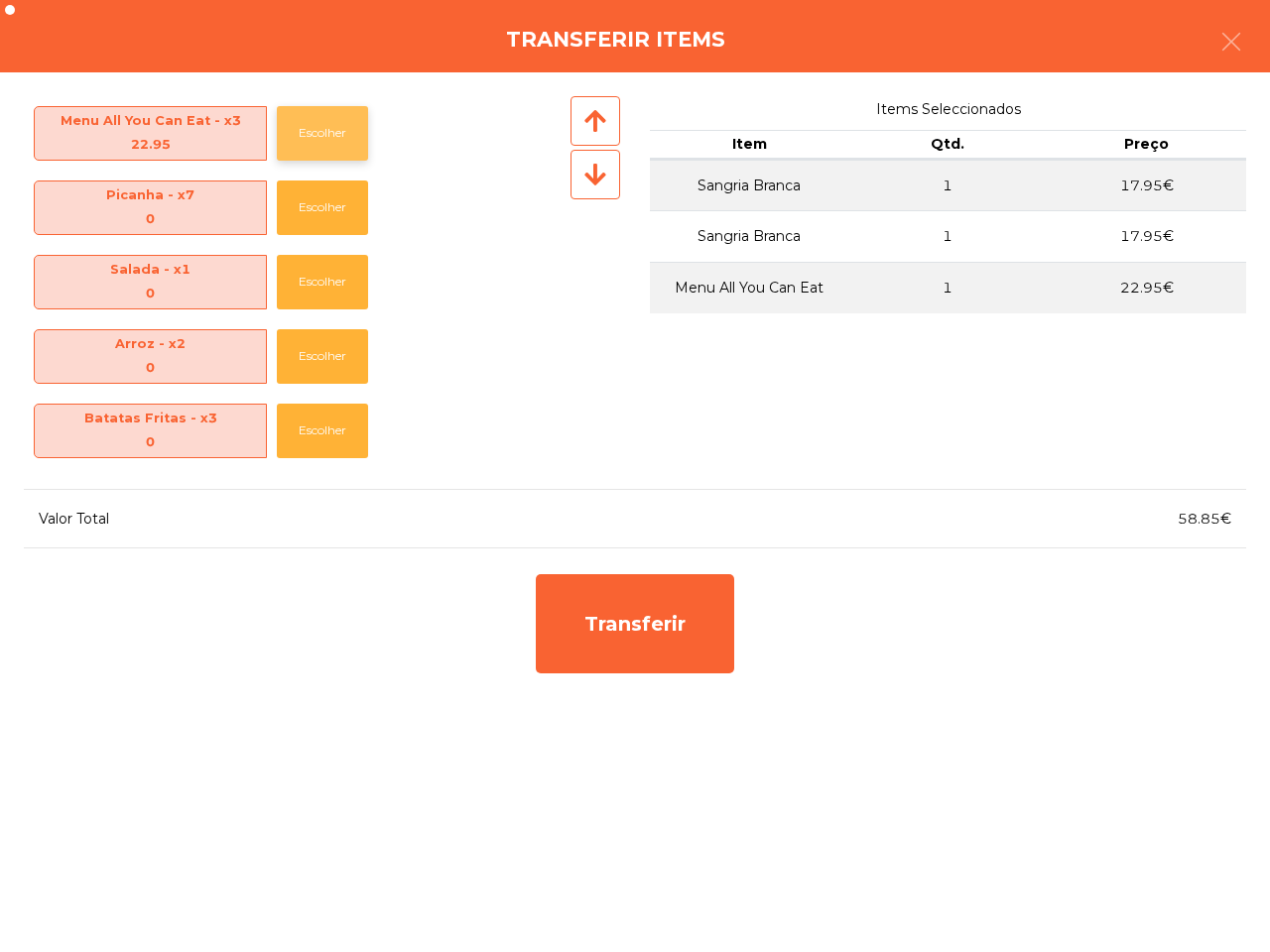 click on "Escolher" 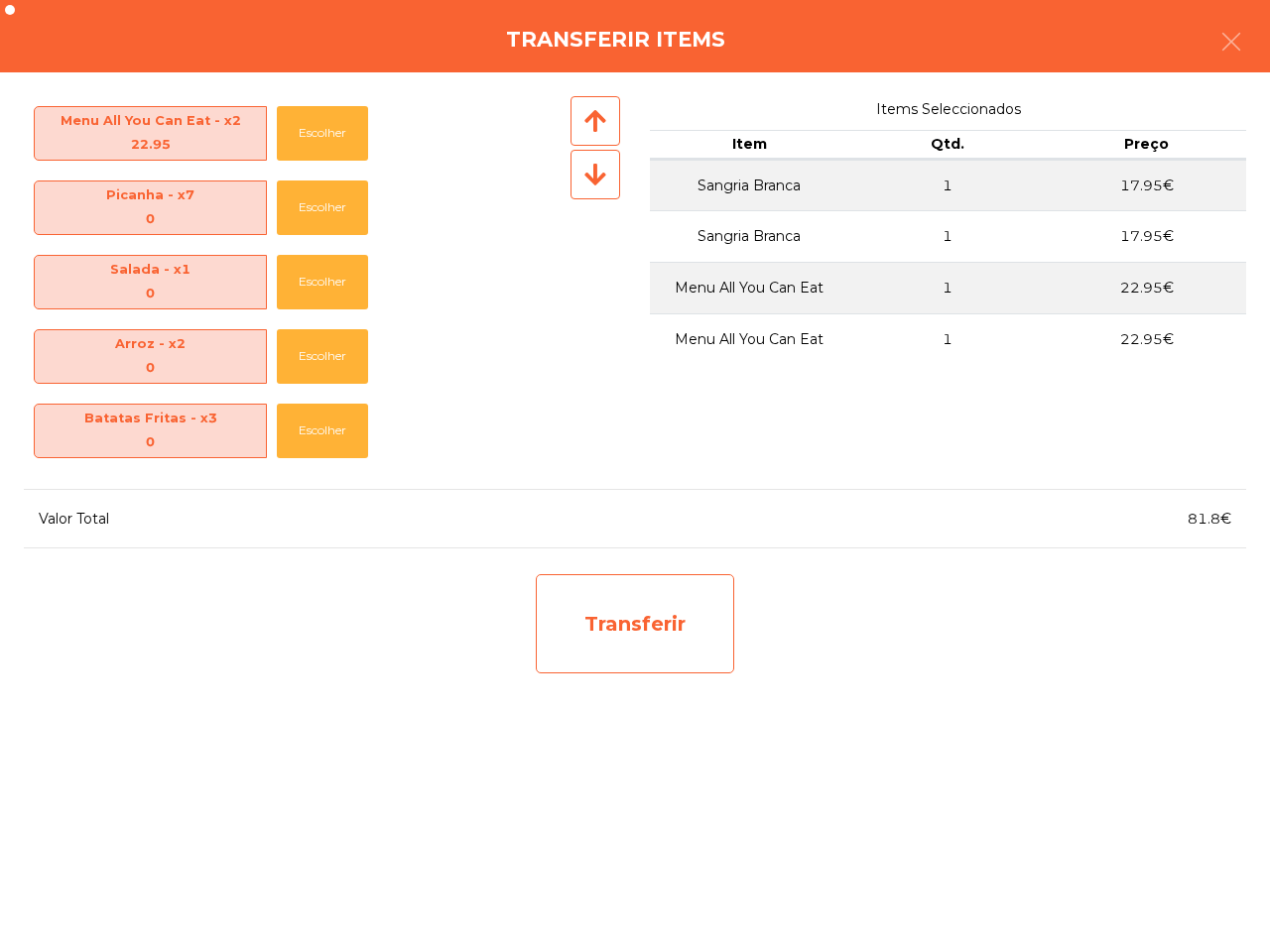 click on "Transferir" 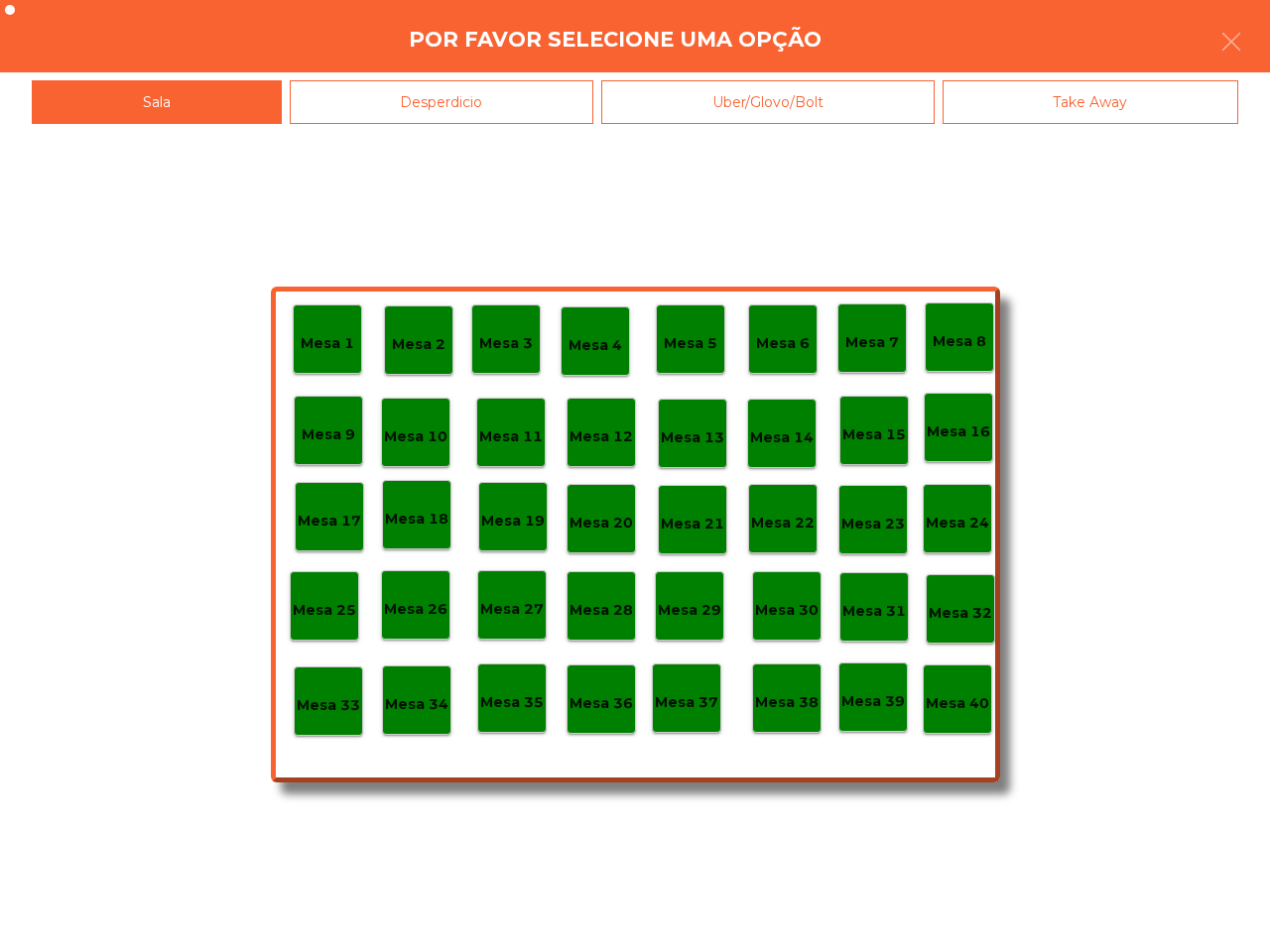 click on "Mesa 40" 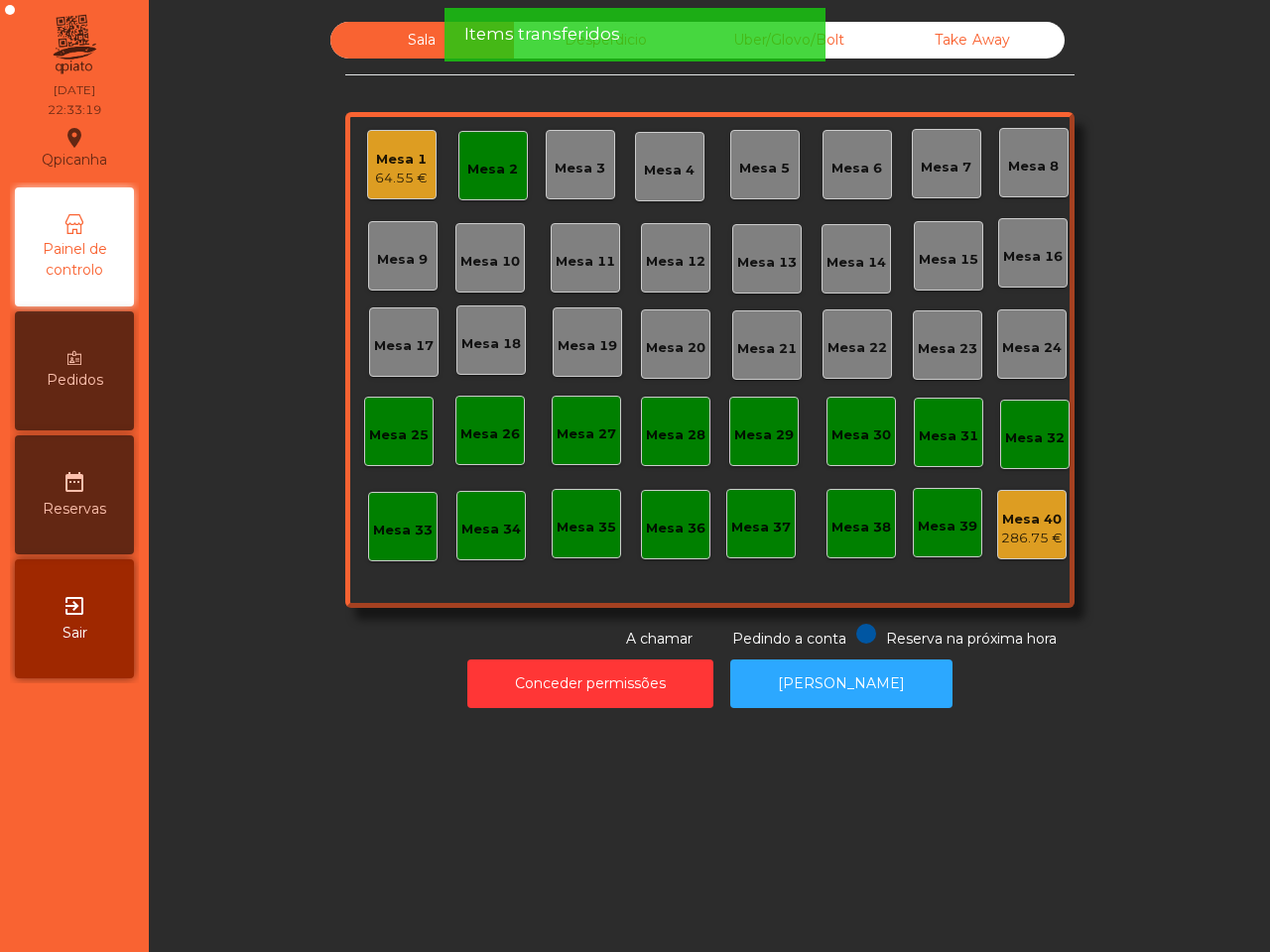click on "Mesa 40" 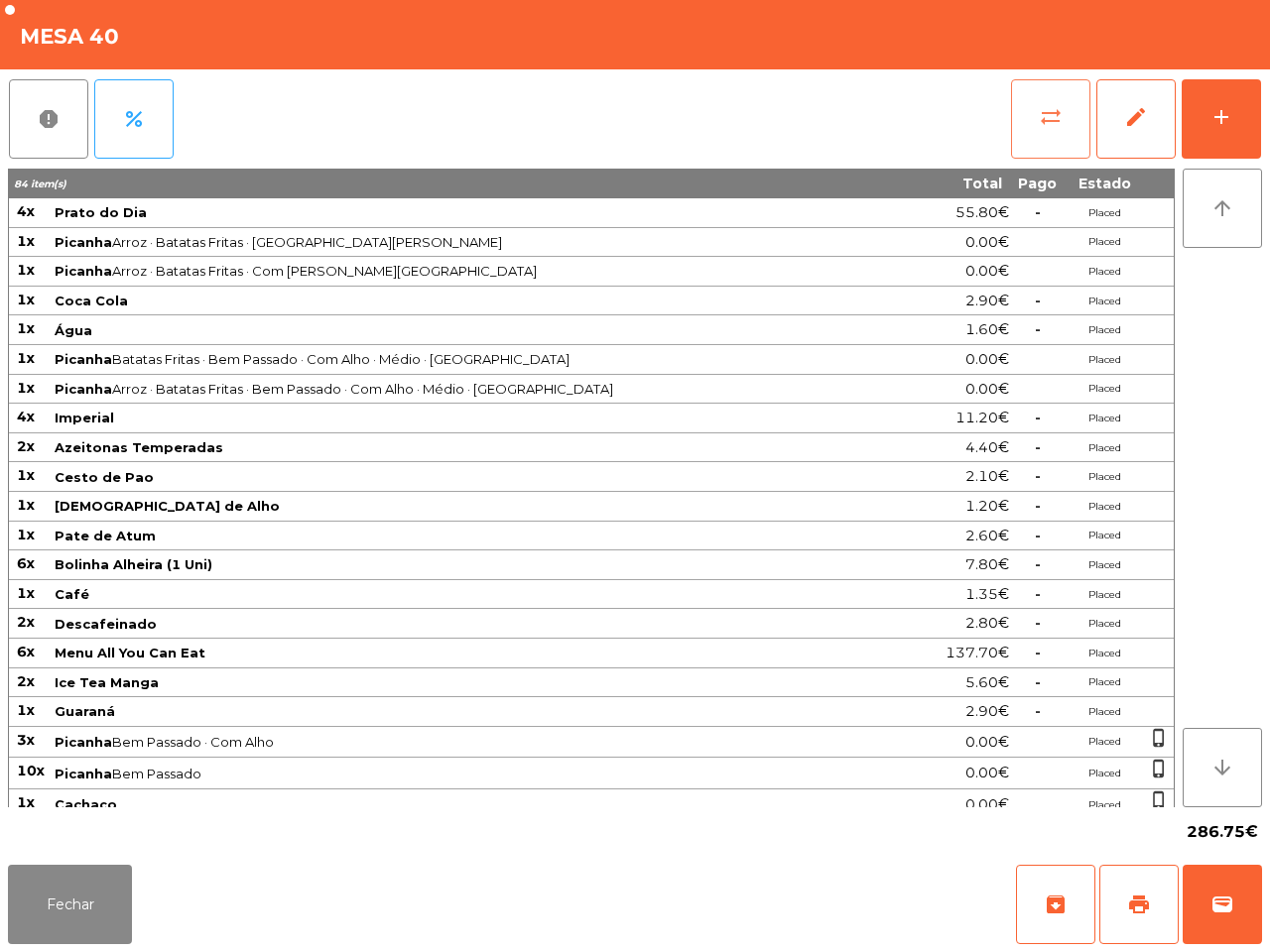click on "sync_alt" 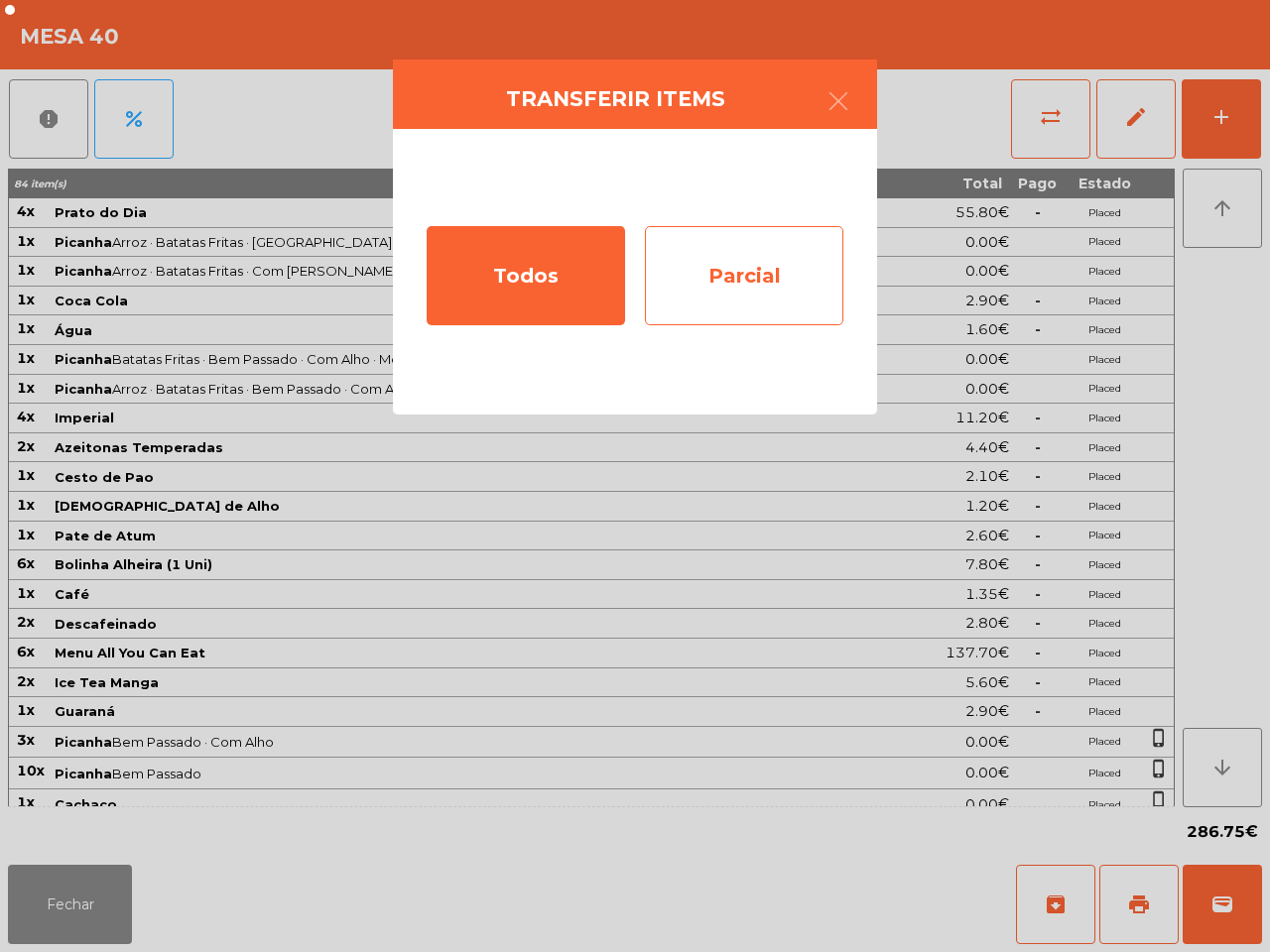 click on "Parcial" 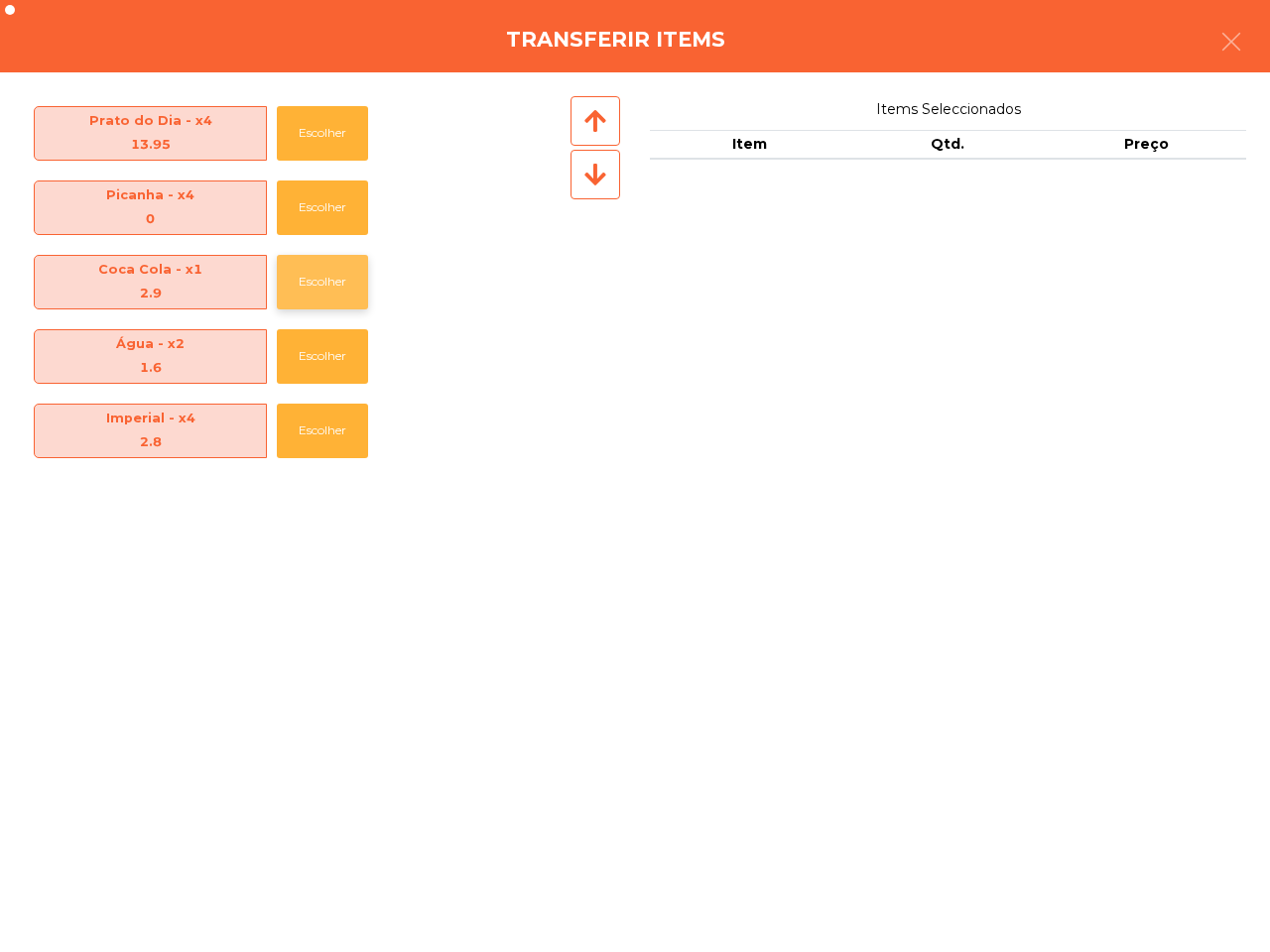 click on "Escolher" 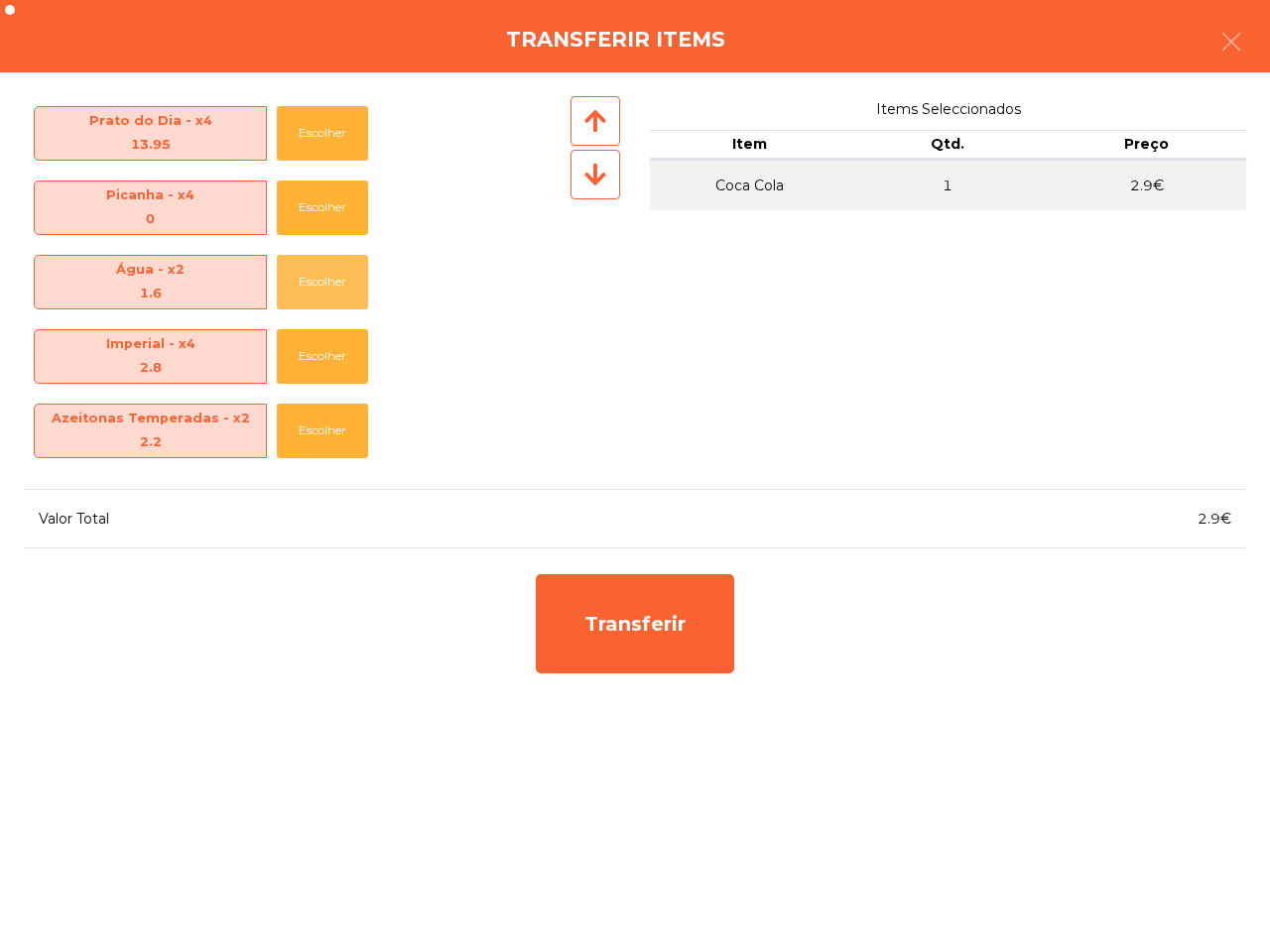 click on "Escolher" 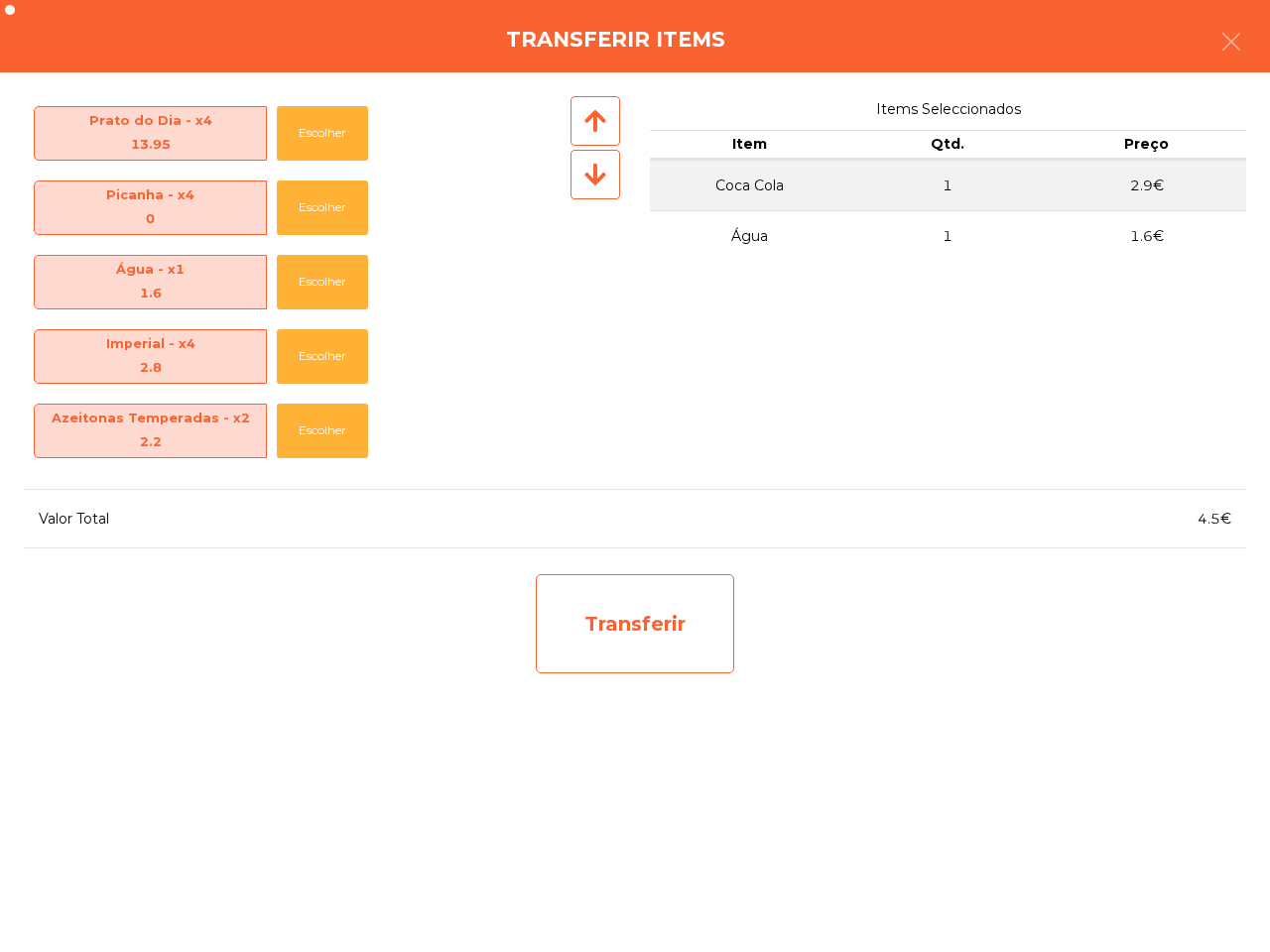 click on "Transferir" 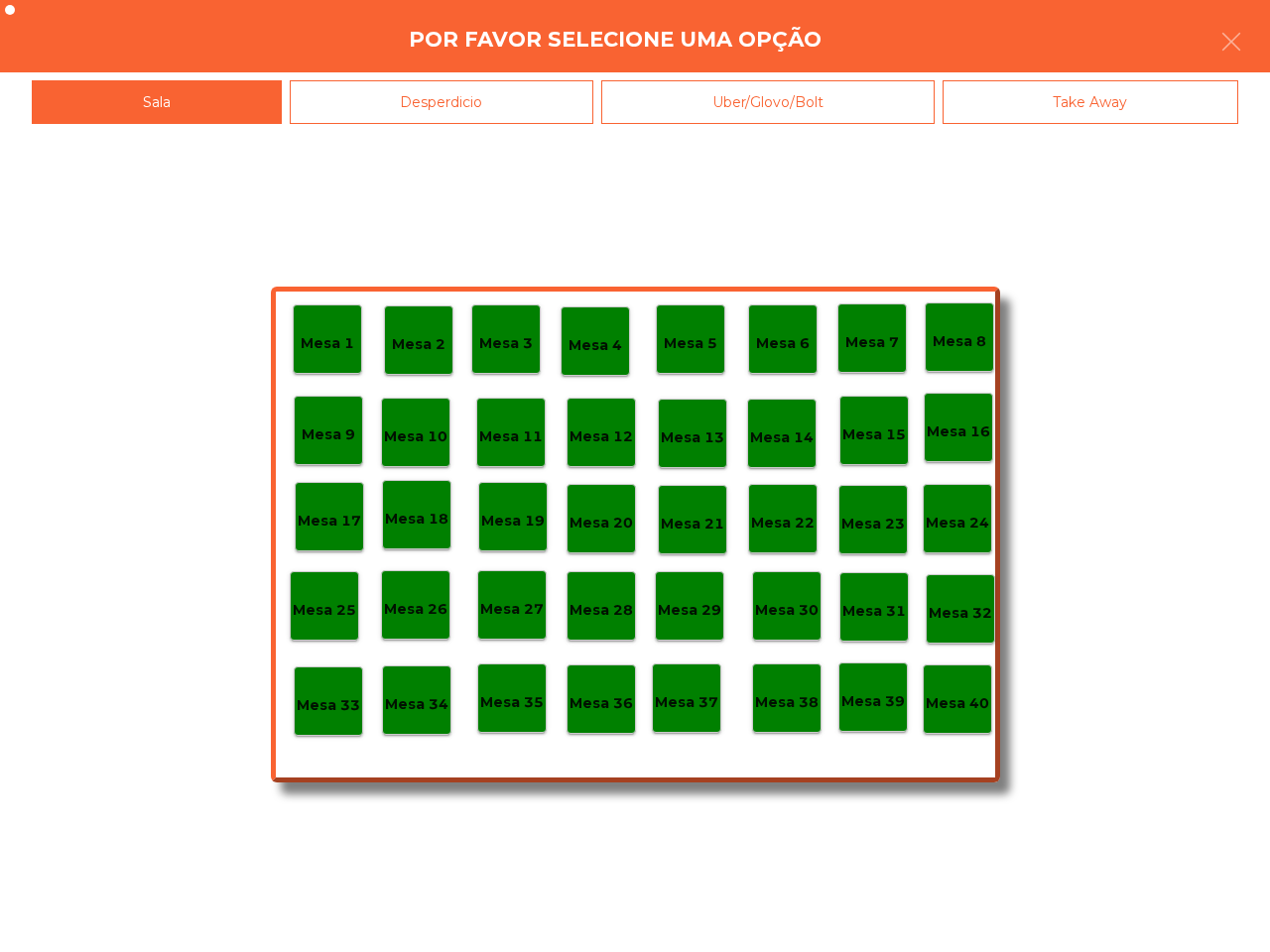 click on "Mesa 1" 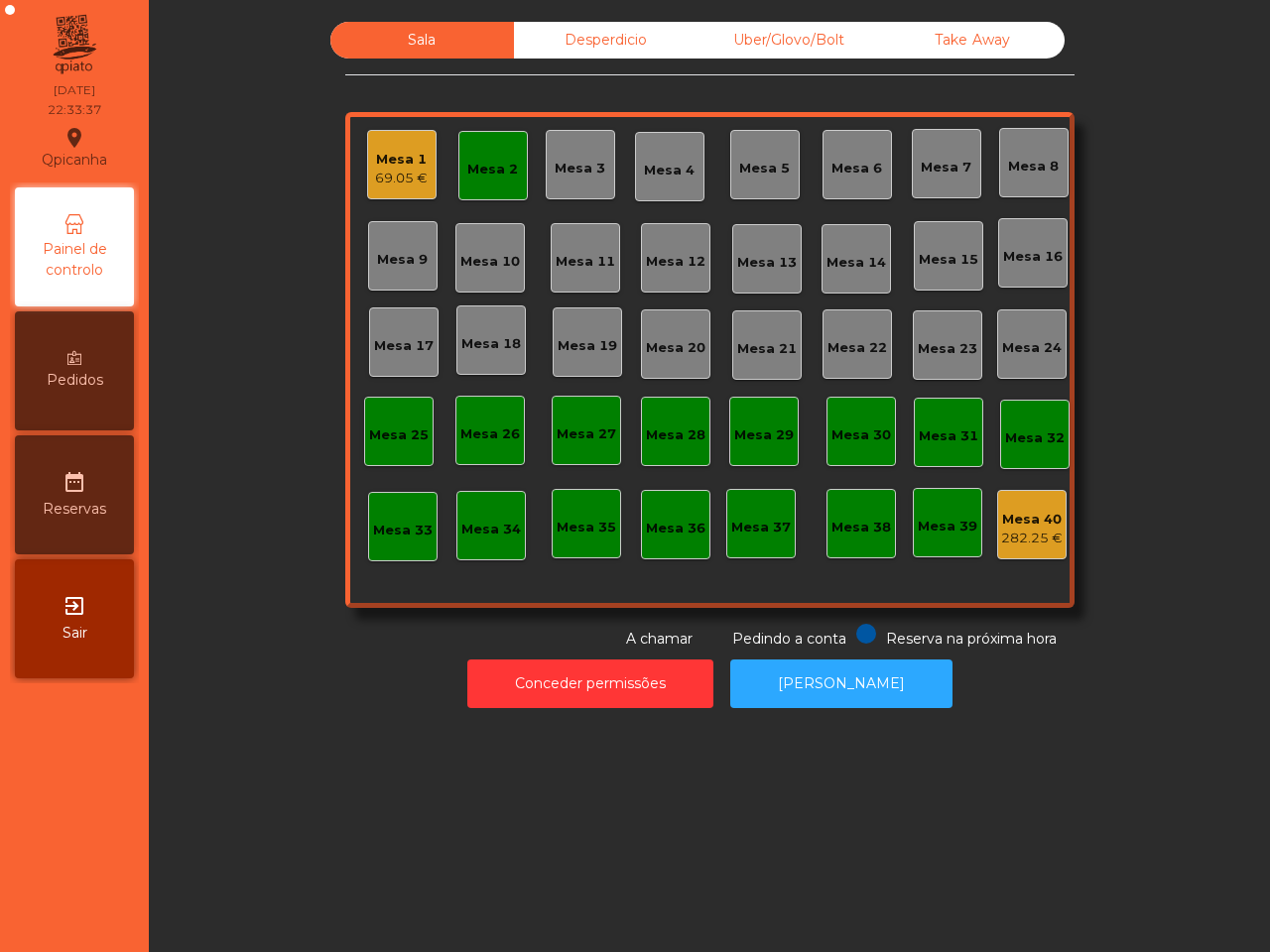 click on "282.25 €" 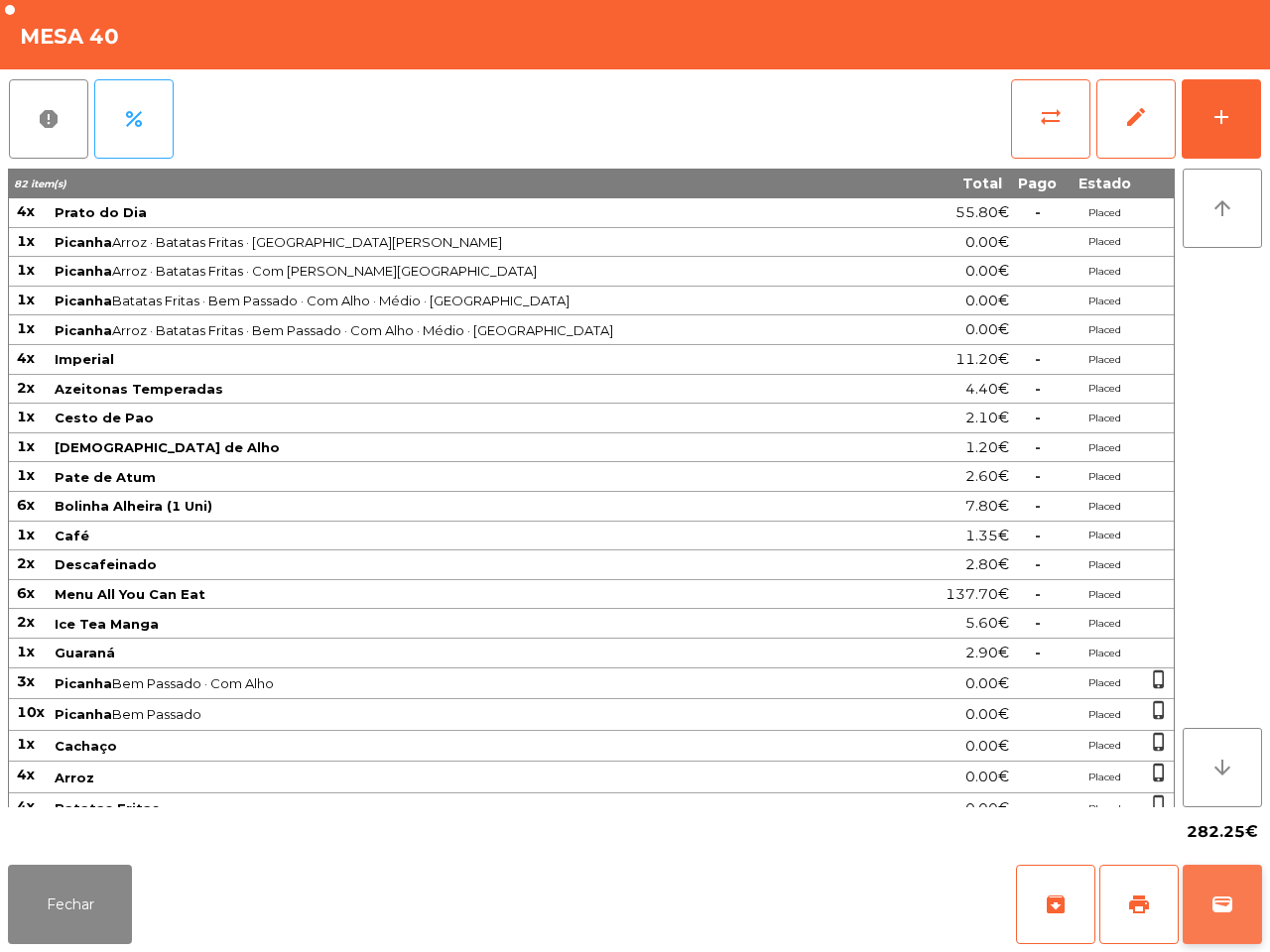 click on "wallet" 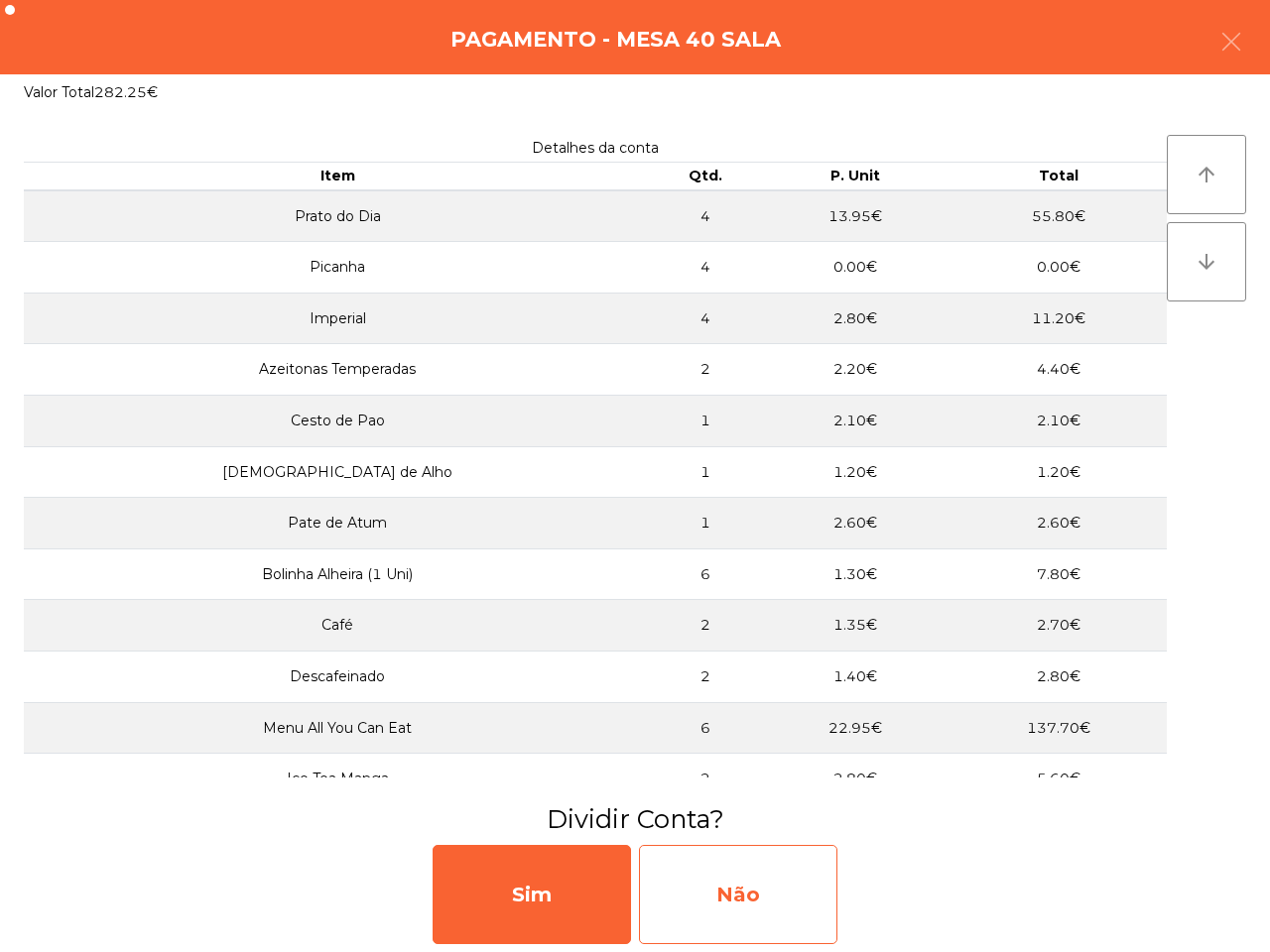click on "Não" 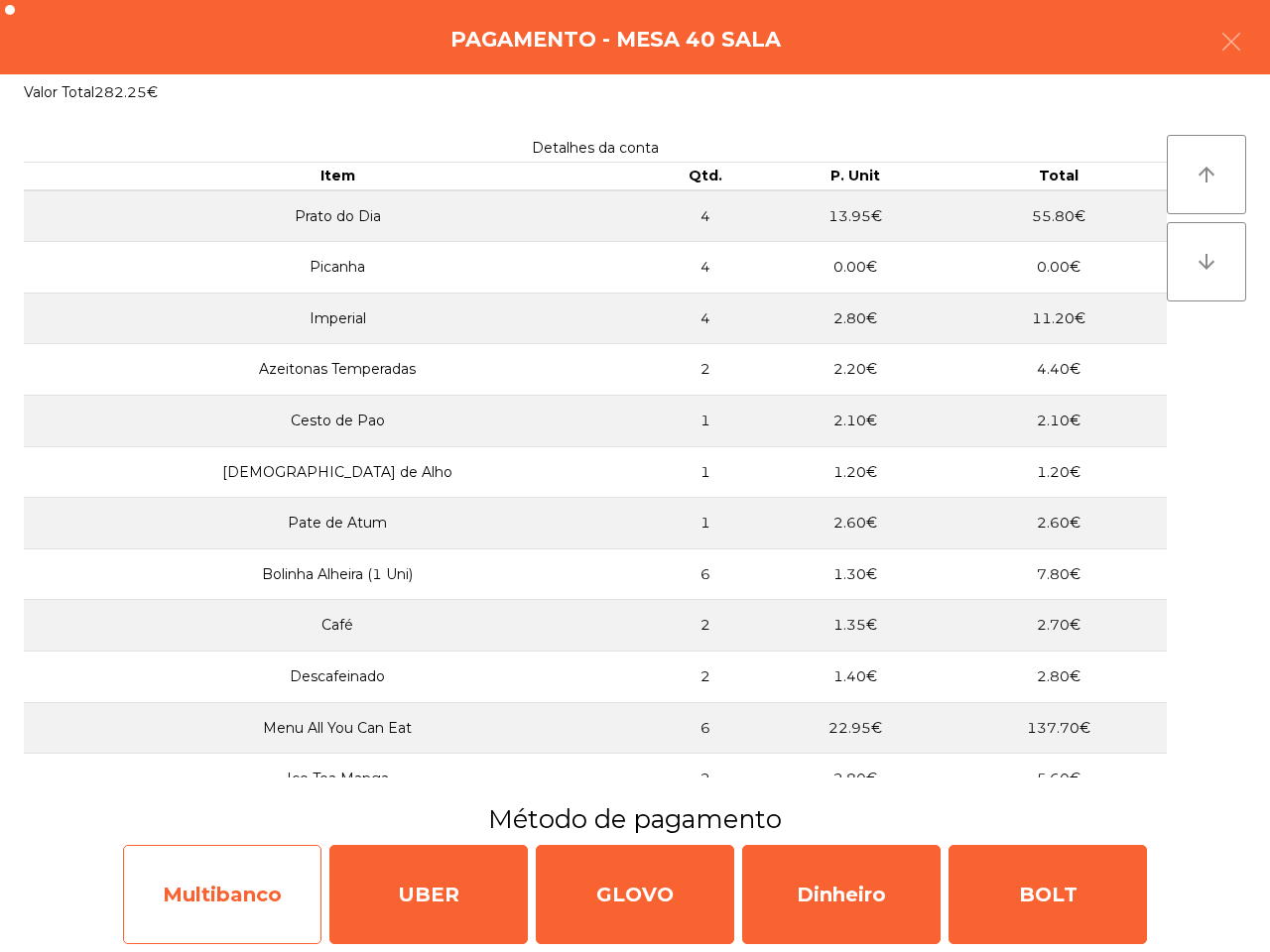 click on "Multibanco" 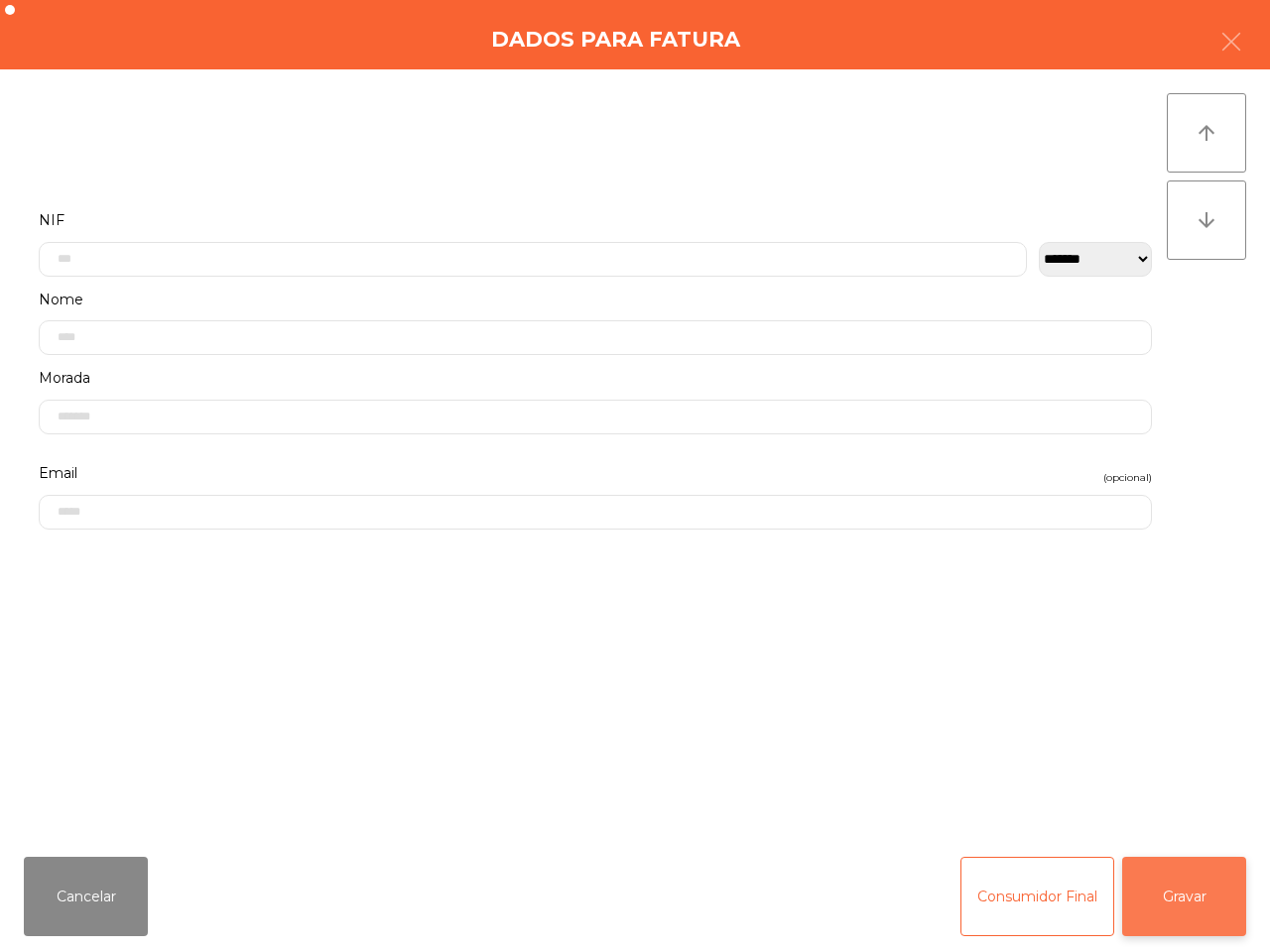 click on "Gravar" 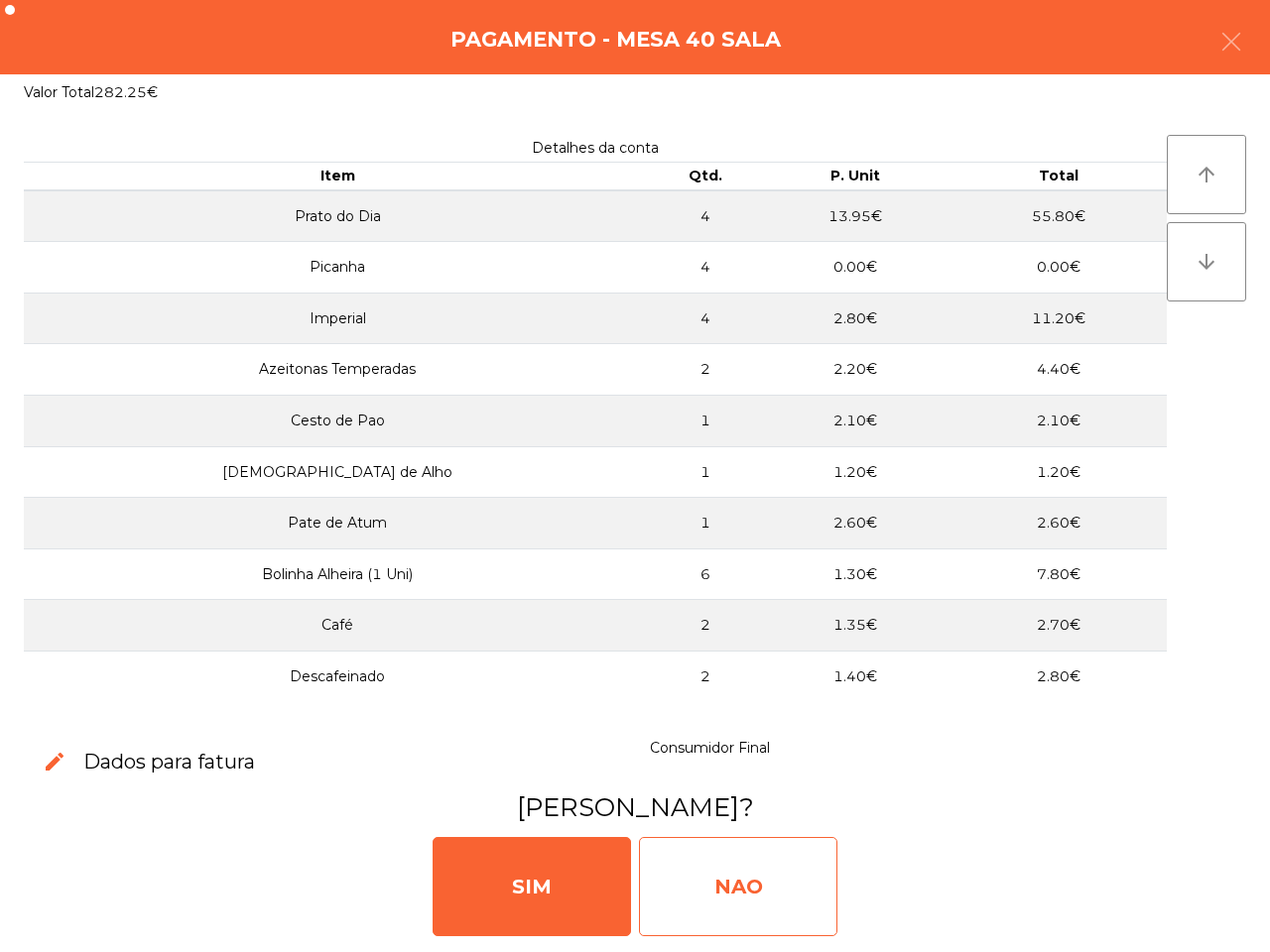 click on "NAO" 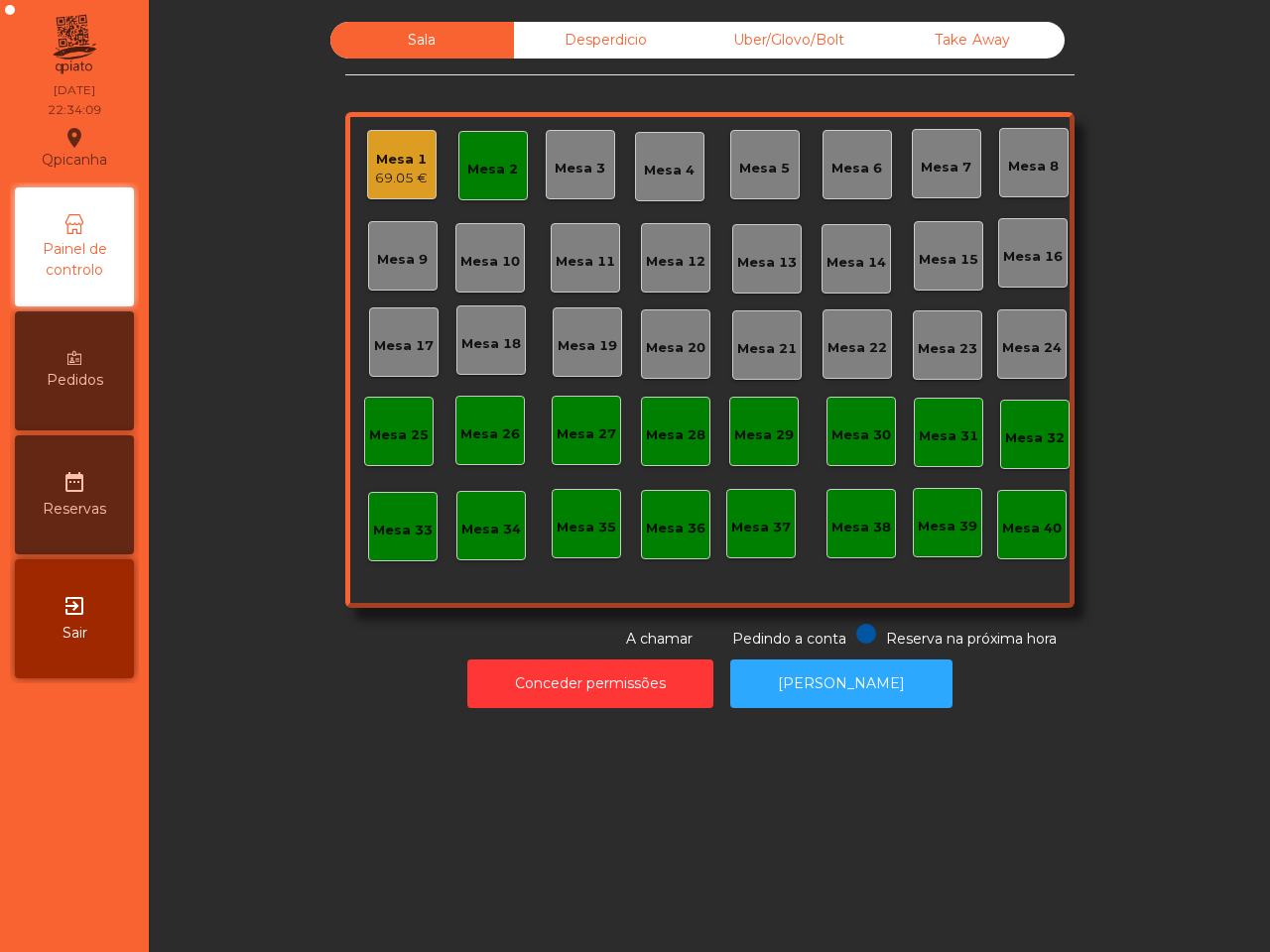 click on "69.05 €" 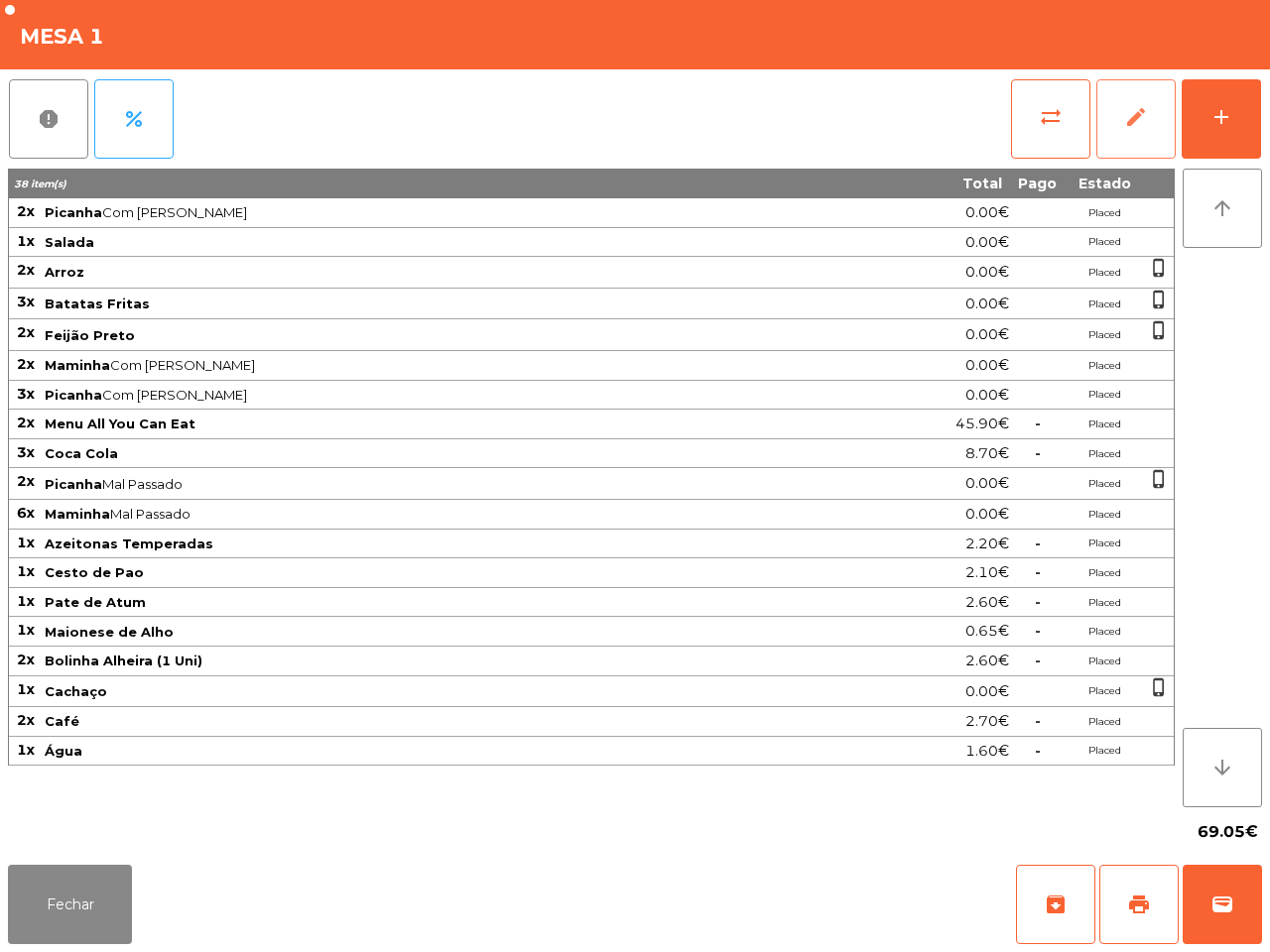 click on "edit" 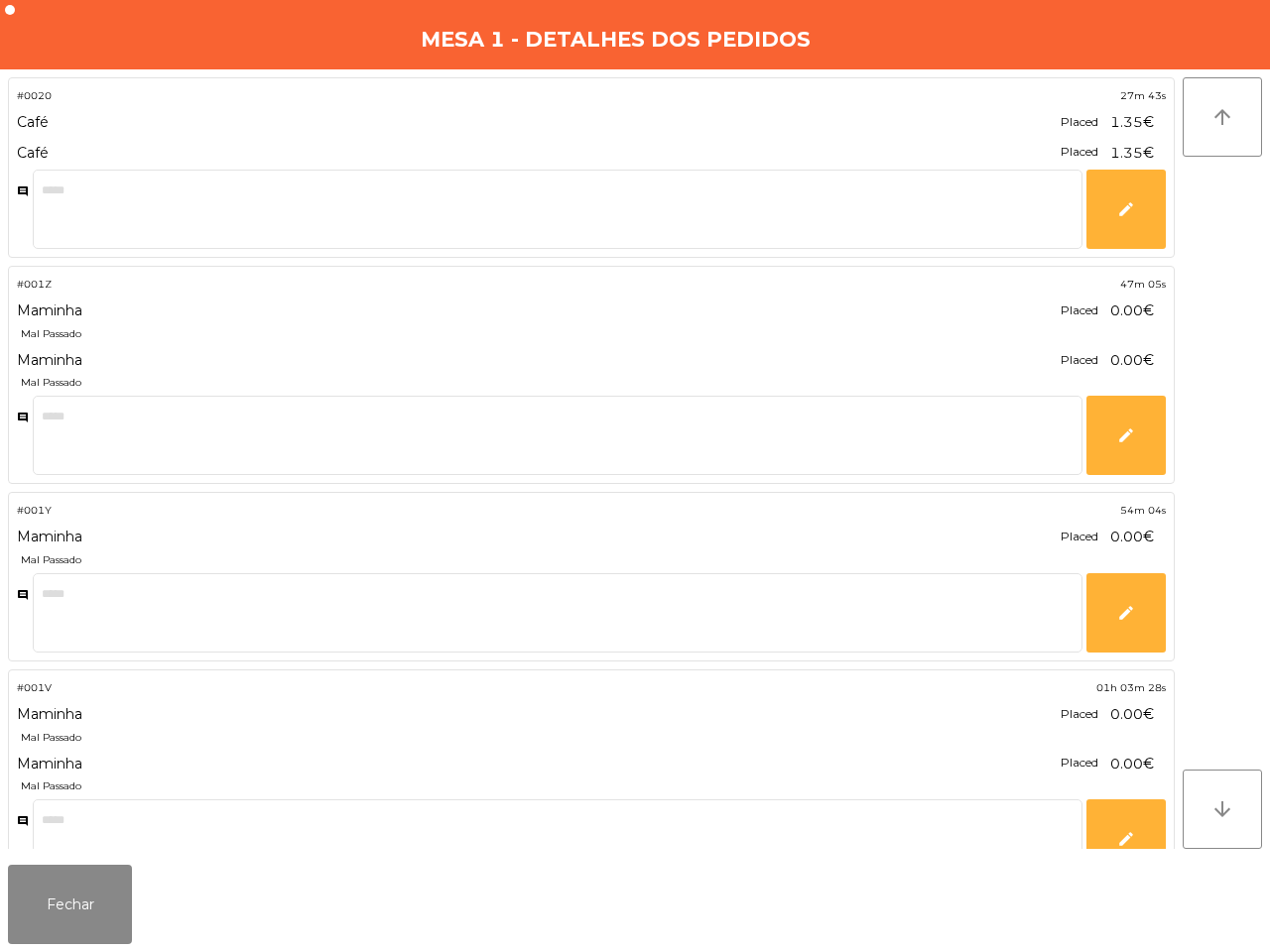 scroll, scrollTop: 2323, scrollLeft: 0, axis: vertical 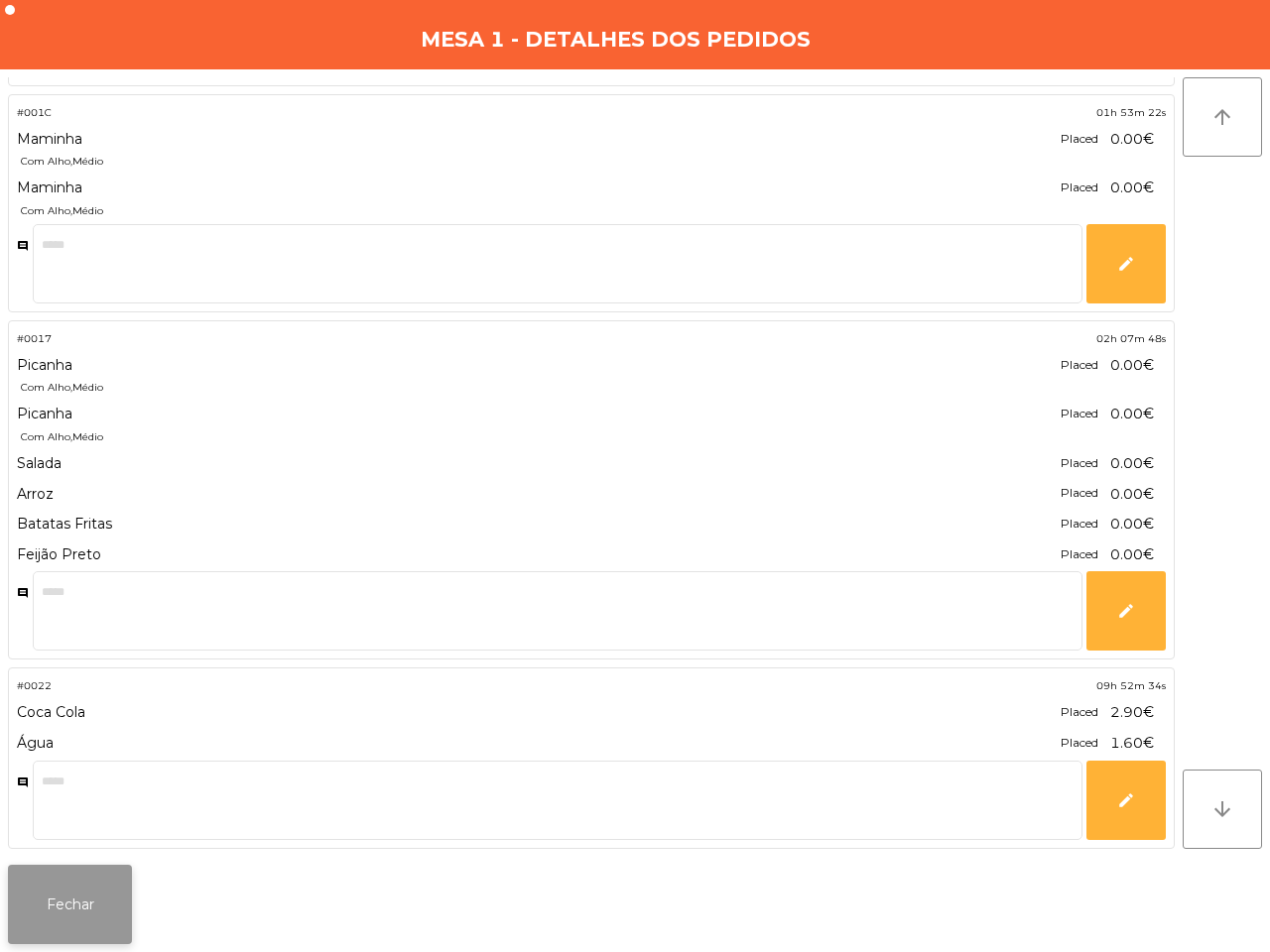 click on "Fechar" 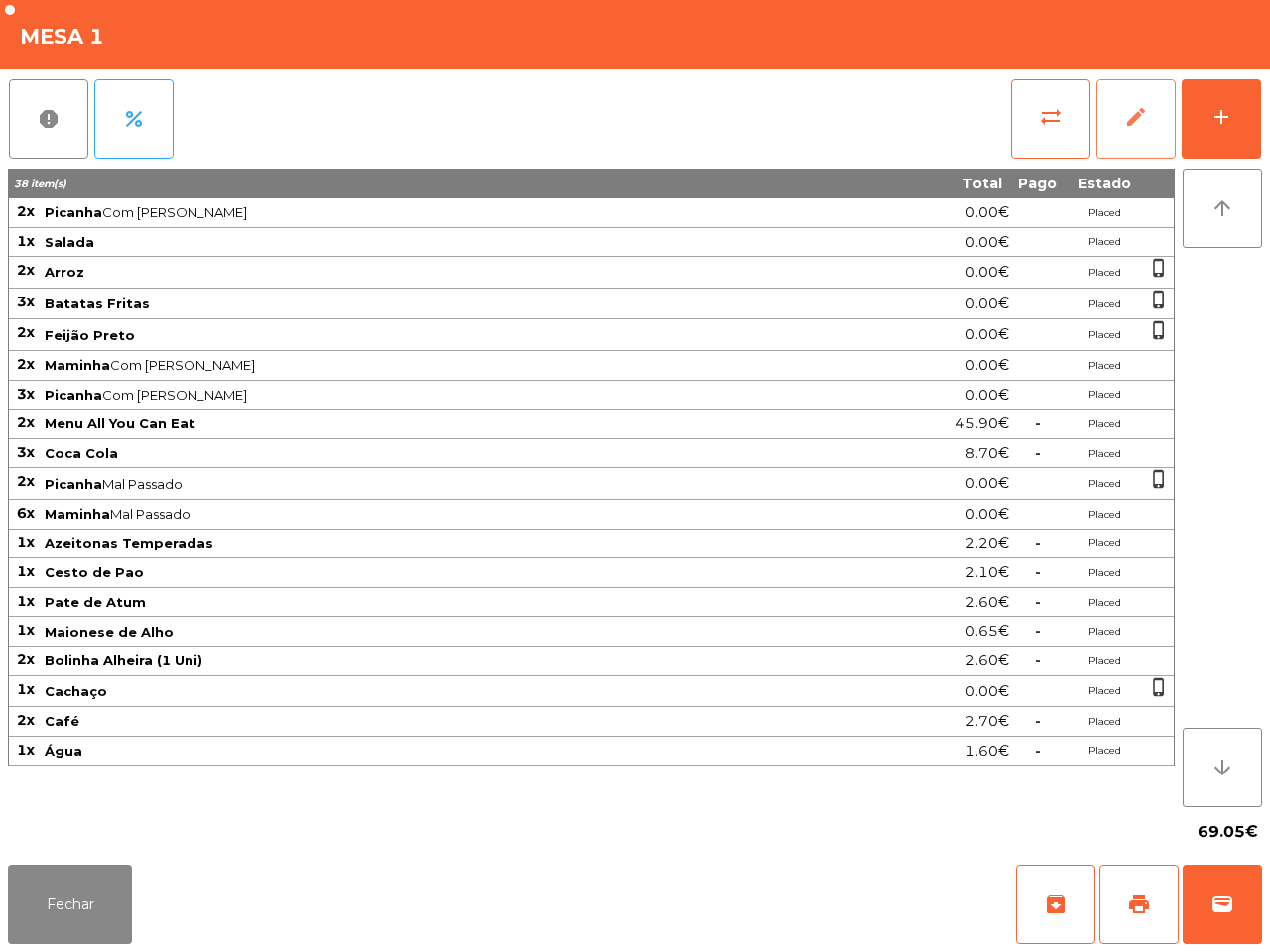 click on "edit" 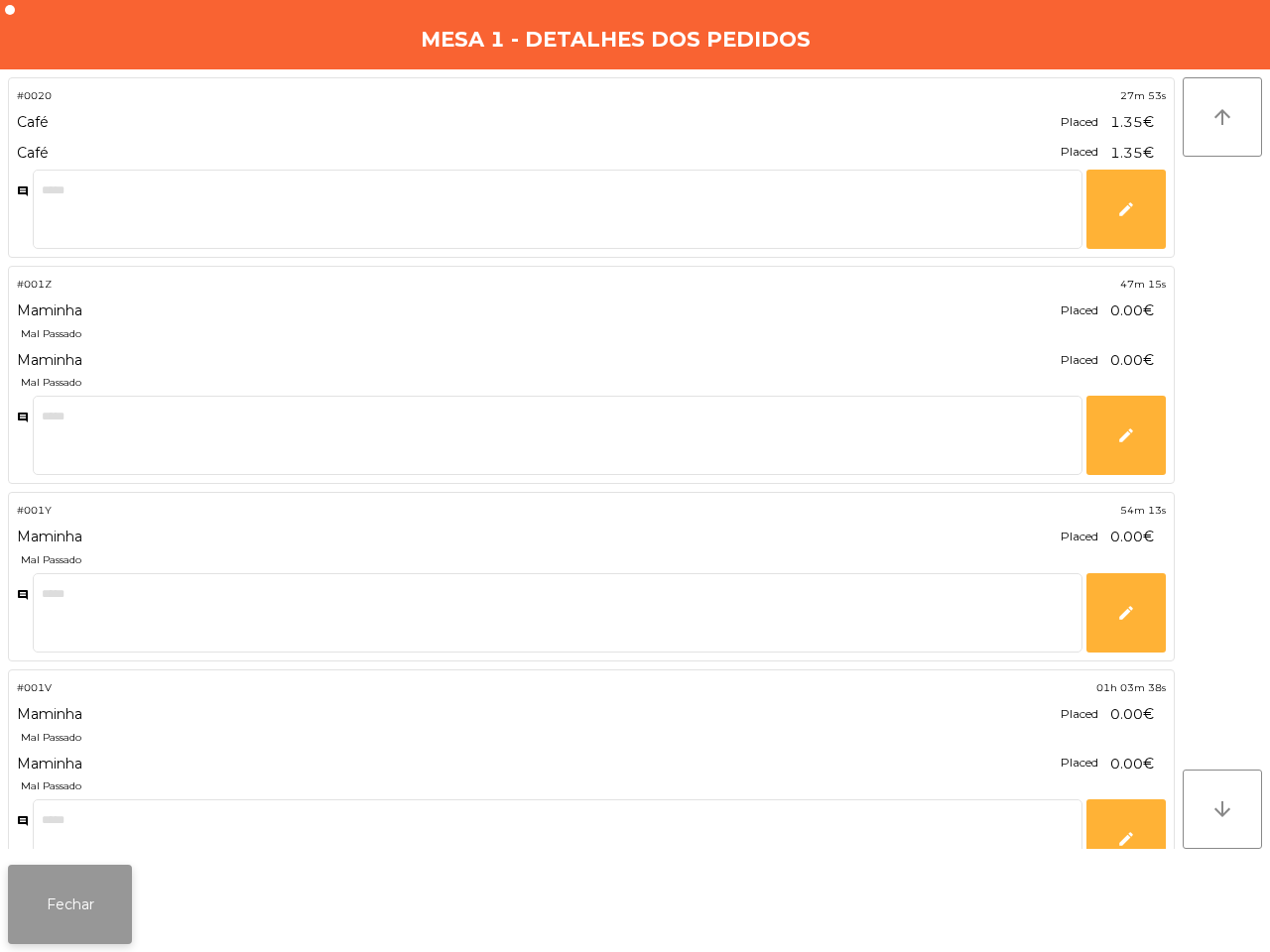 click on "Fechar" 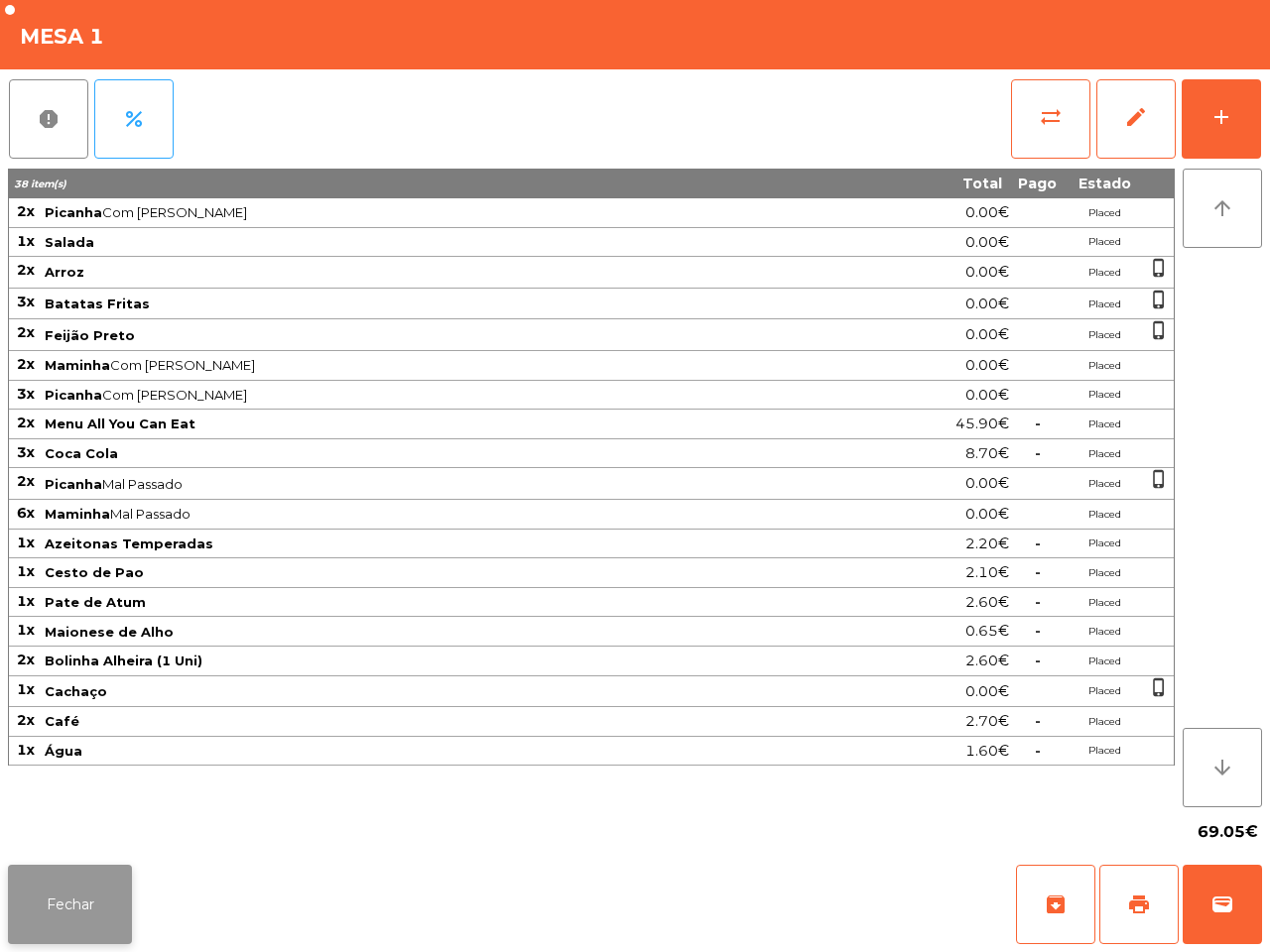 click on "Fechar" 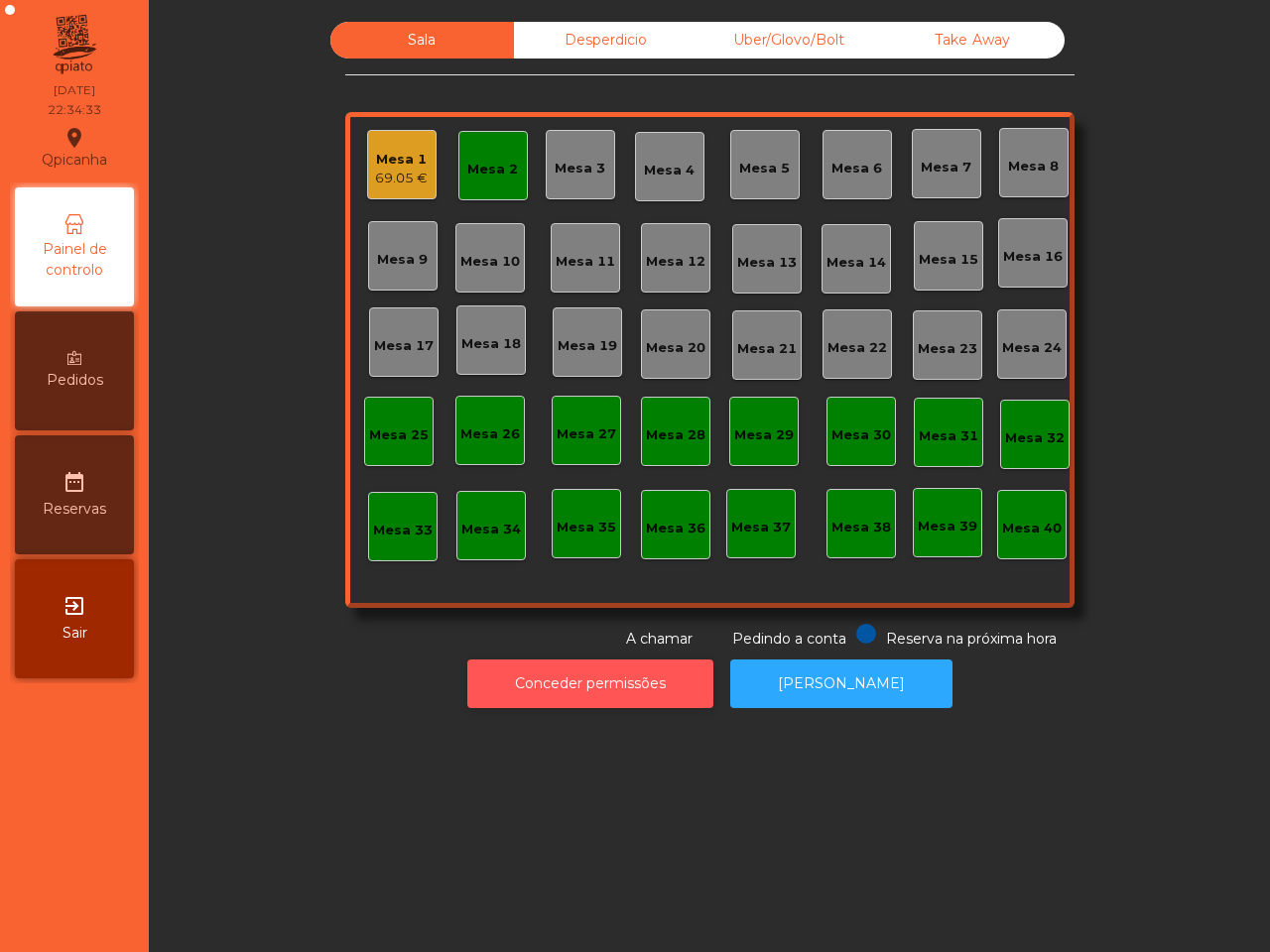 click on "Conceder permissões" 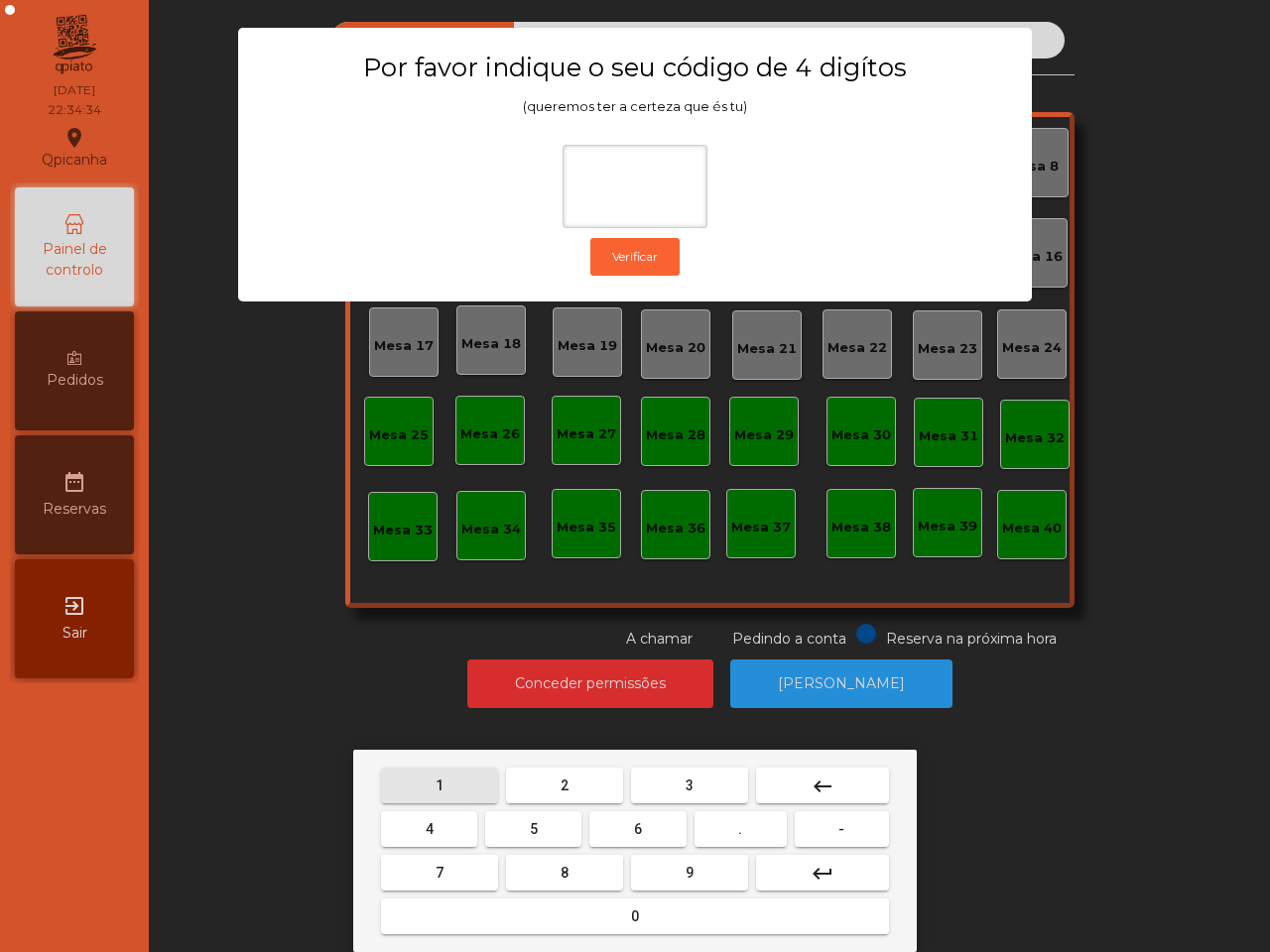 drag, startPoint x: 415, startPoint y: 774, endPoint x: 444, endPoint y: 783, distance: 30.364453 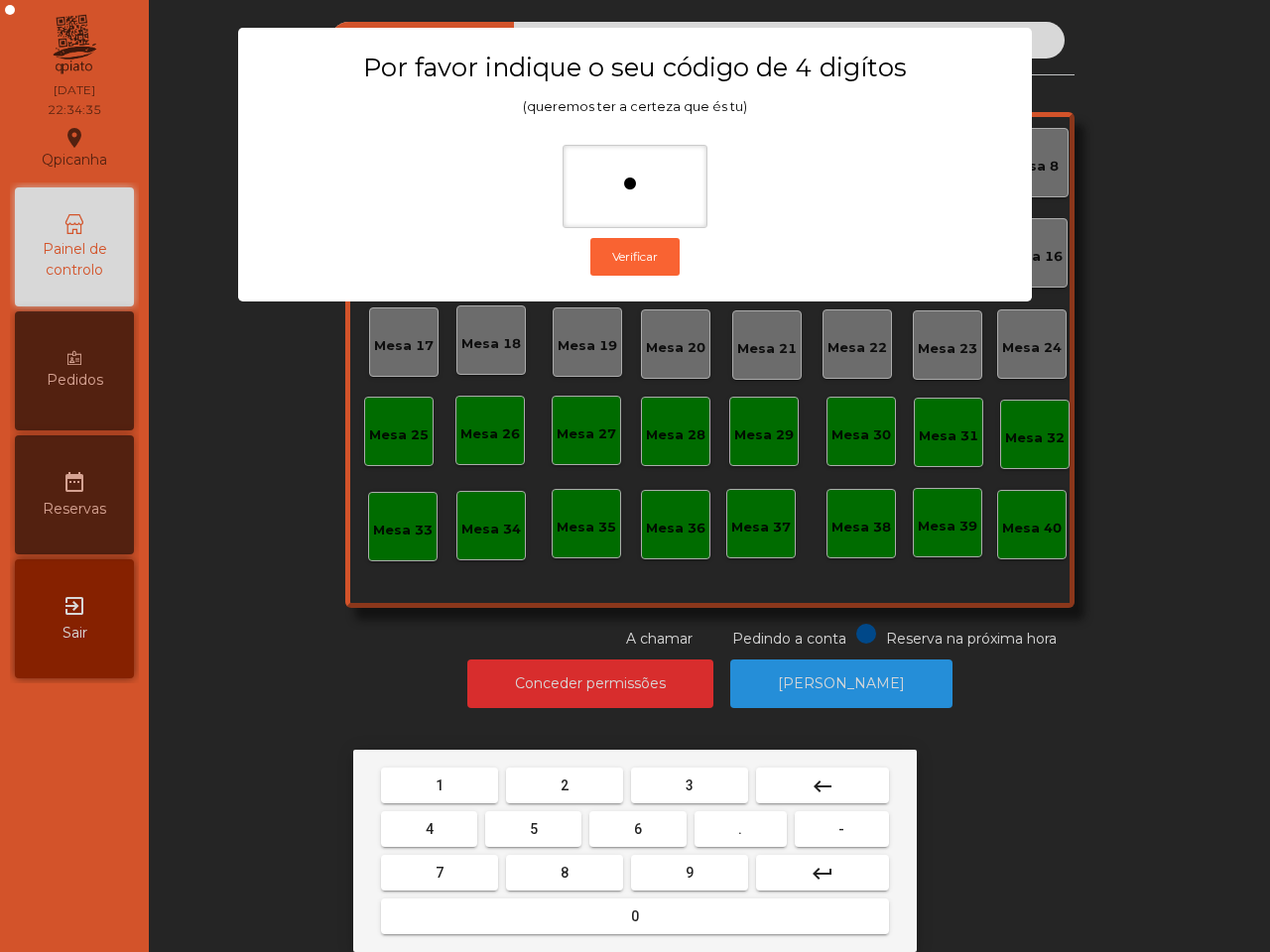 click on "9" at bounding box center [690, 873] 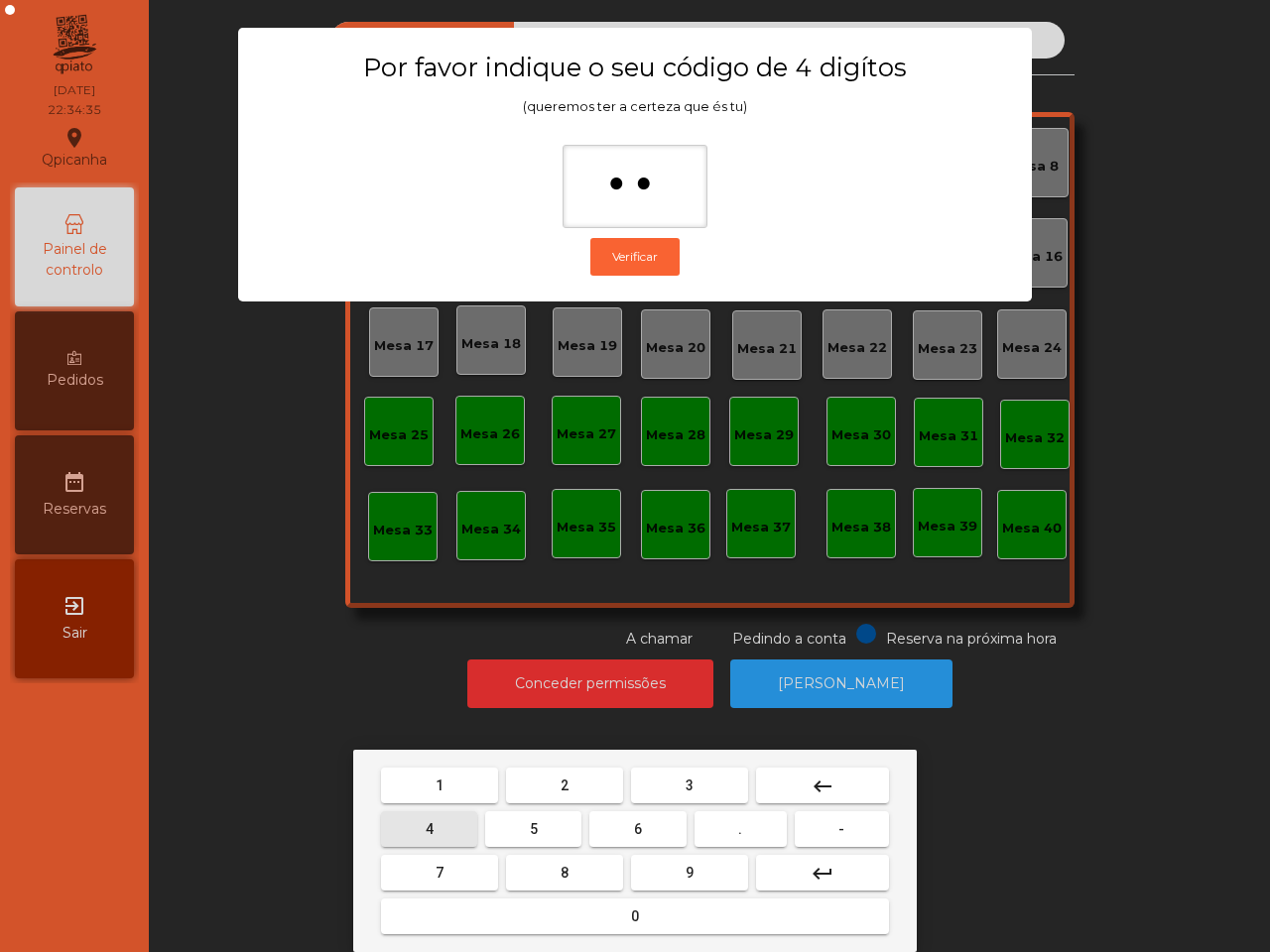 click on "4" at bounding box center [429, 829] 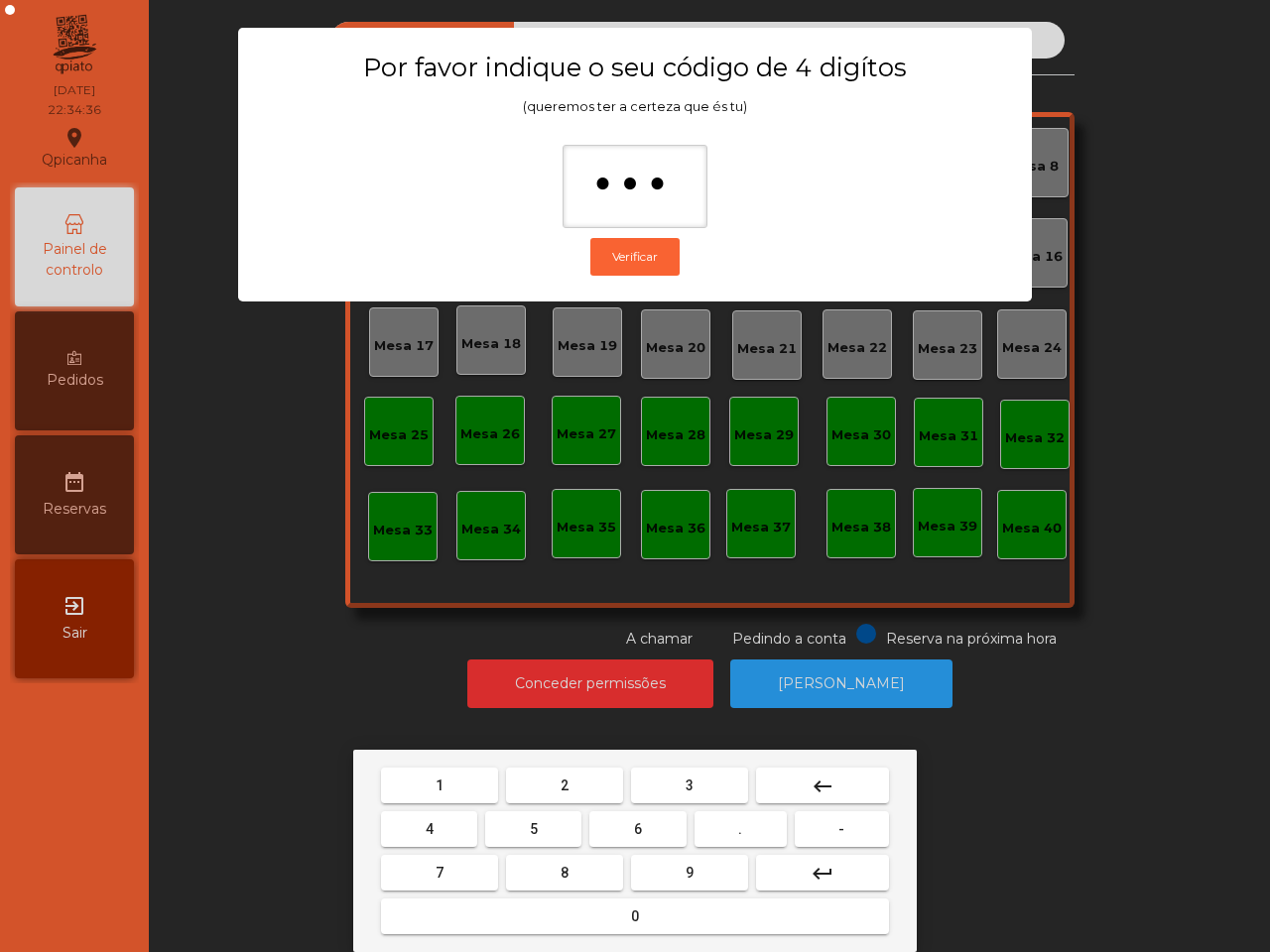 click on "0" at bounding box center (635, 916) 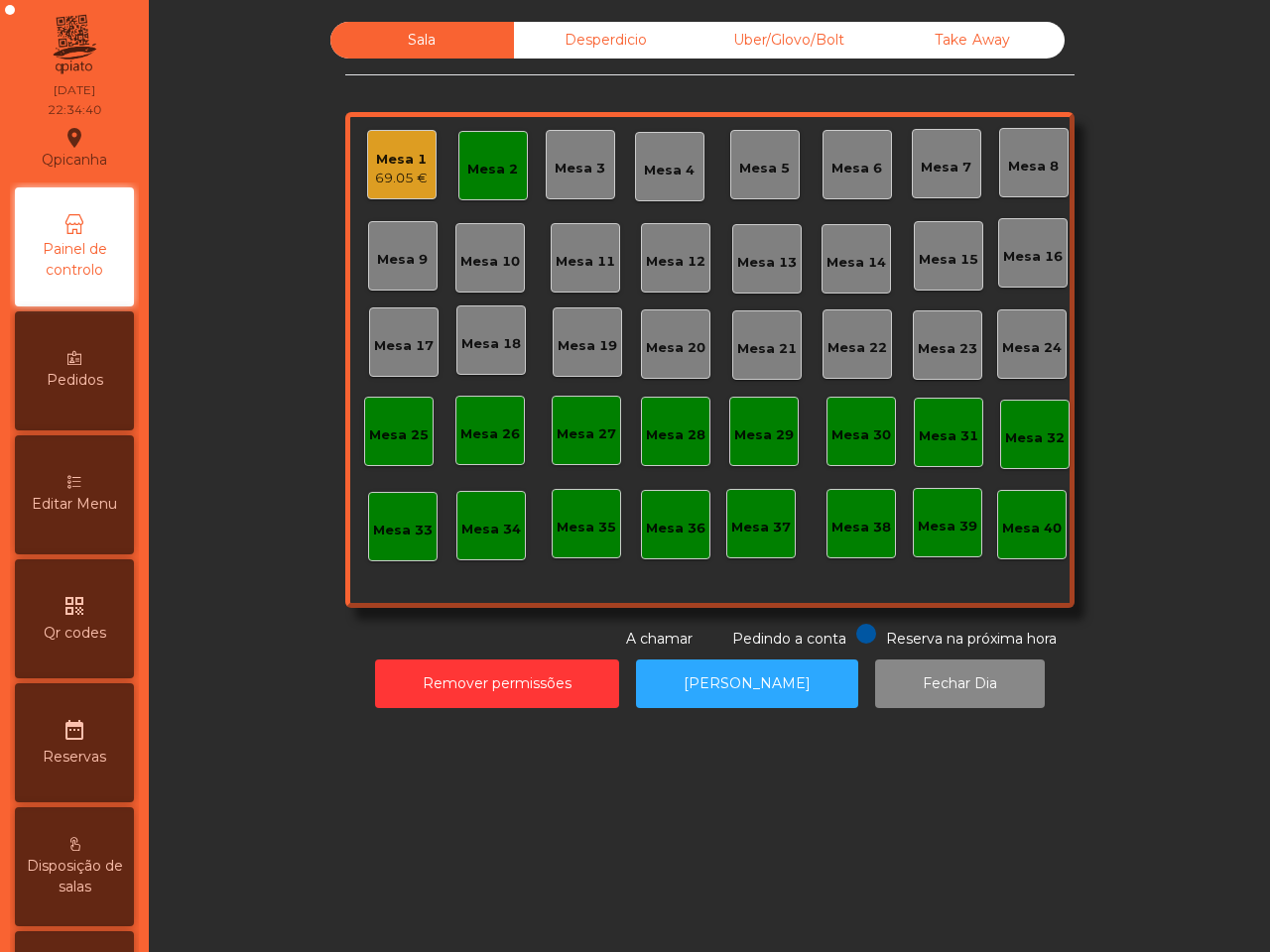 click on "Mesa 1" 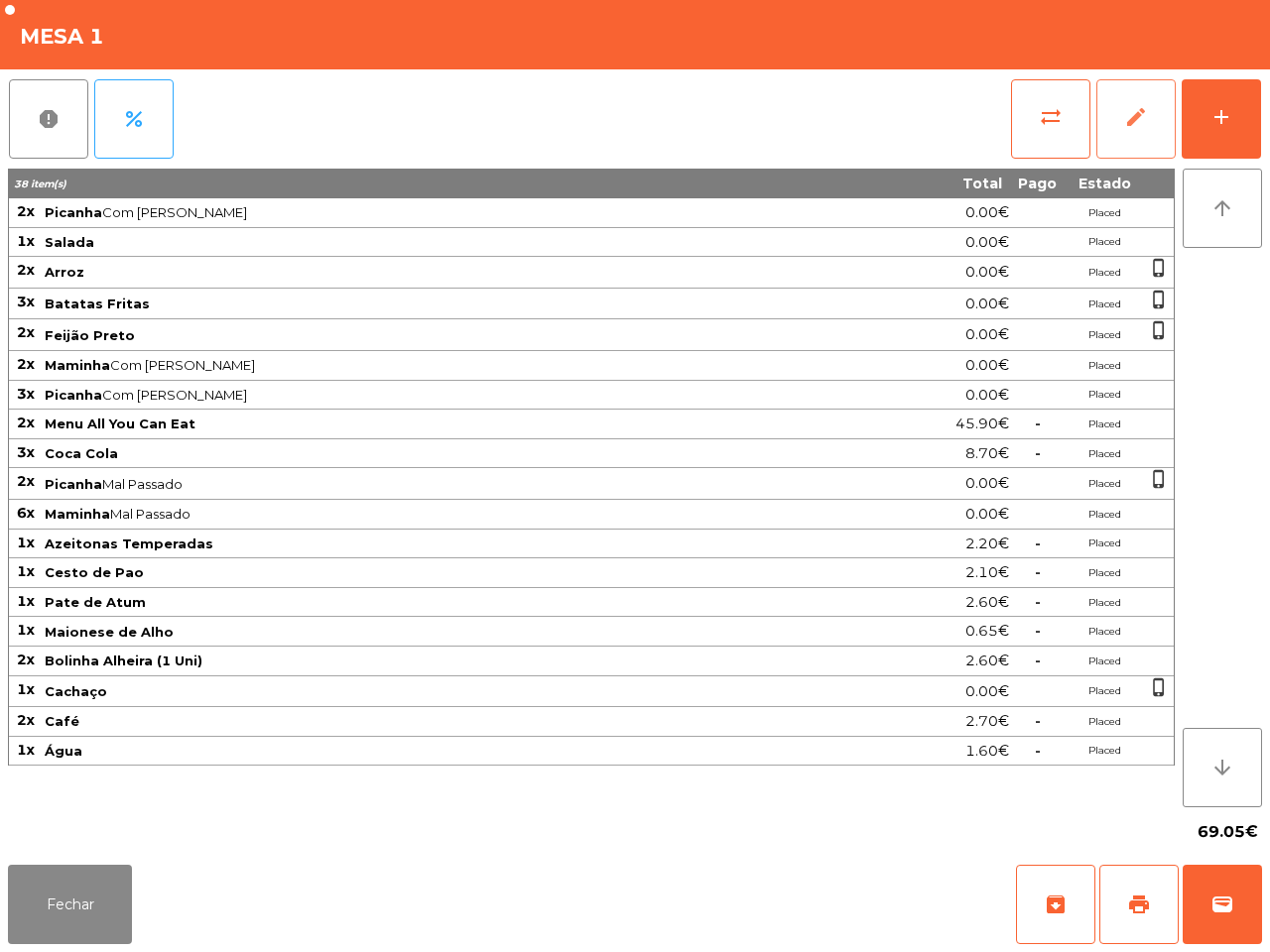 click on "edit" 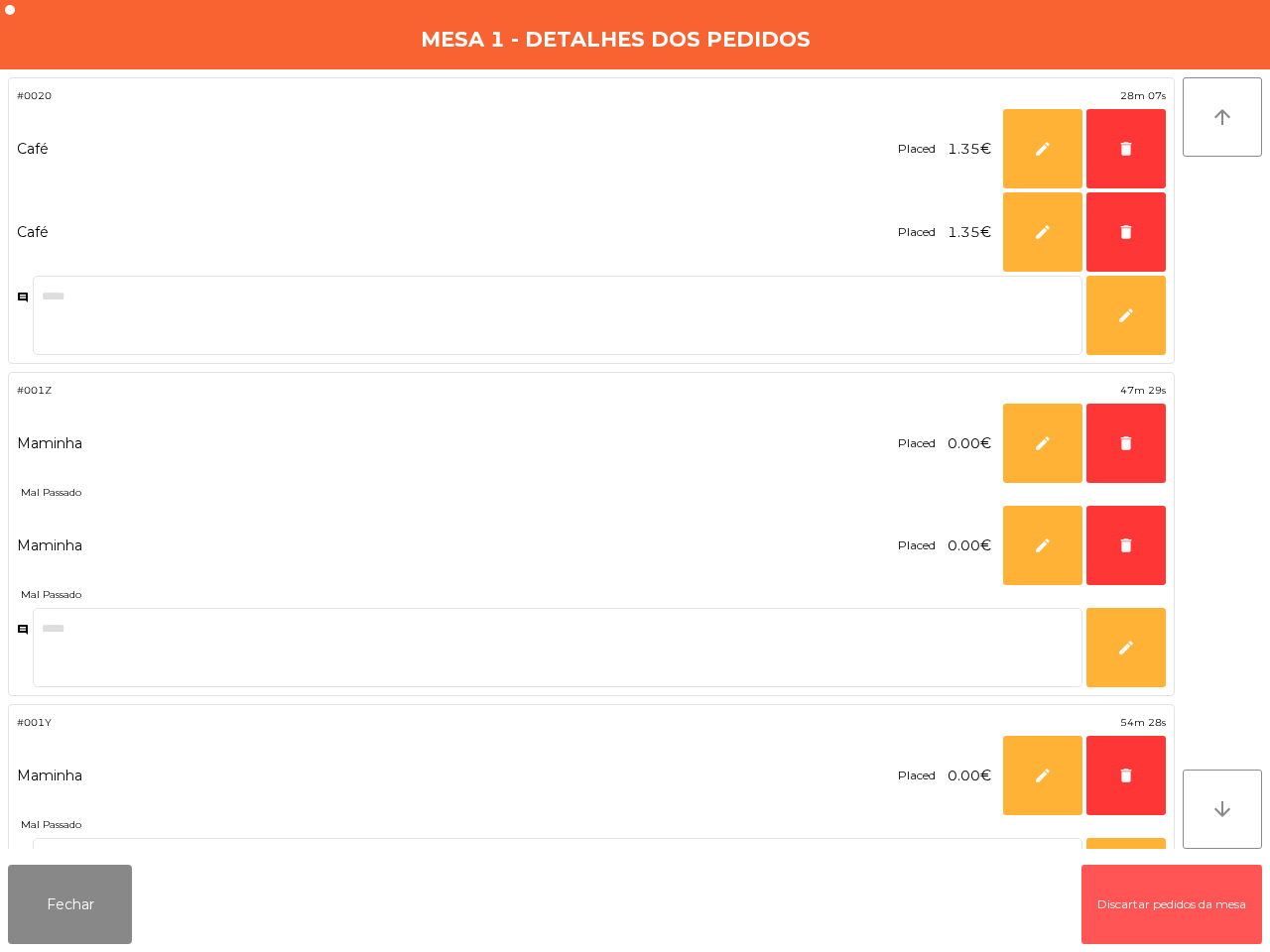 drag, startPoint x: 1166, startPoint y: 913, endPoint x: 775, endPoint y: 181, distance: 829.8825 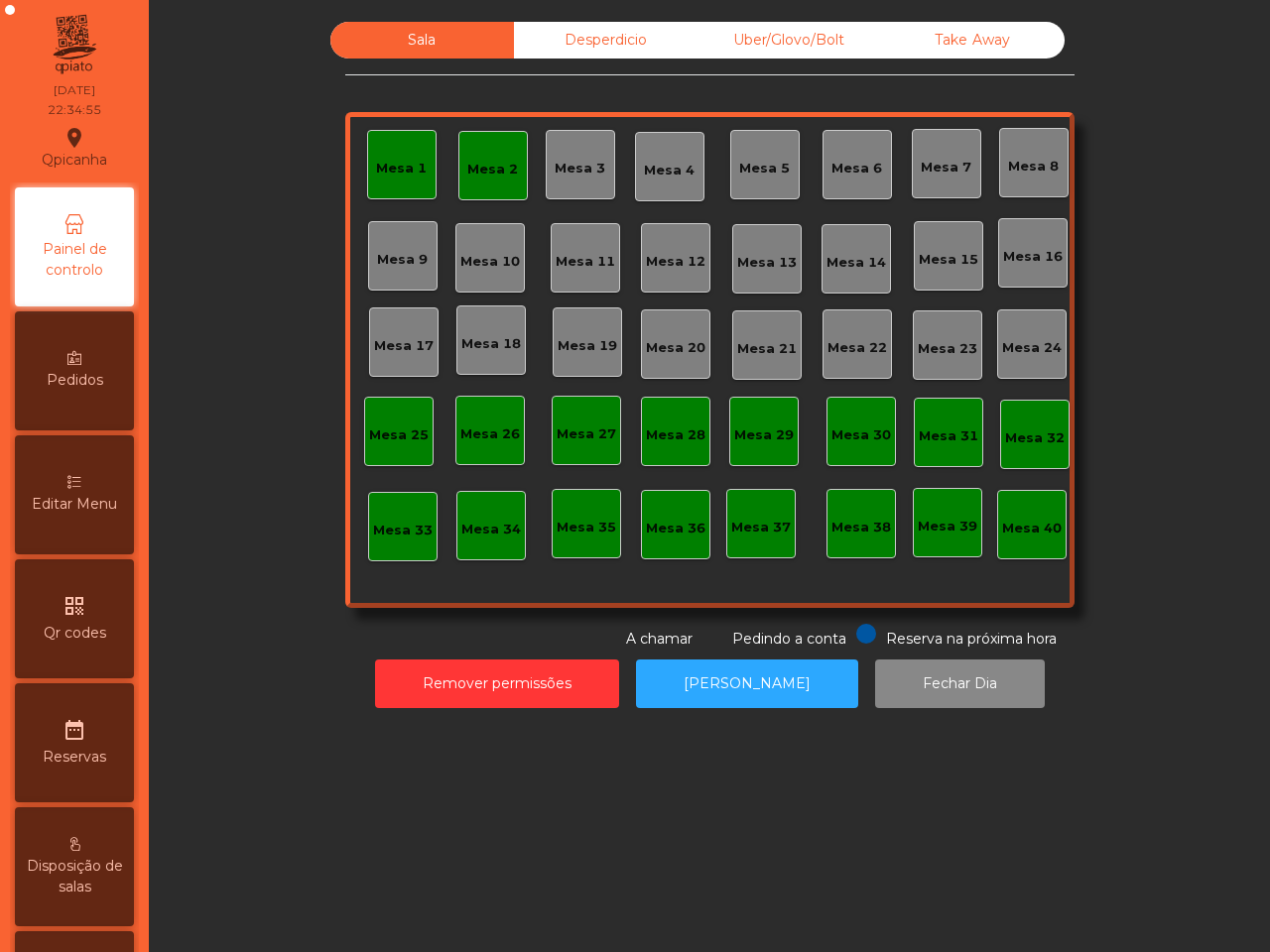 click on "Desperdicio" 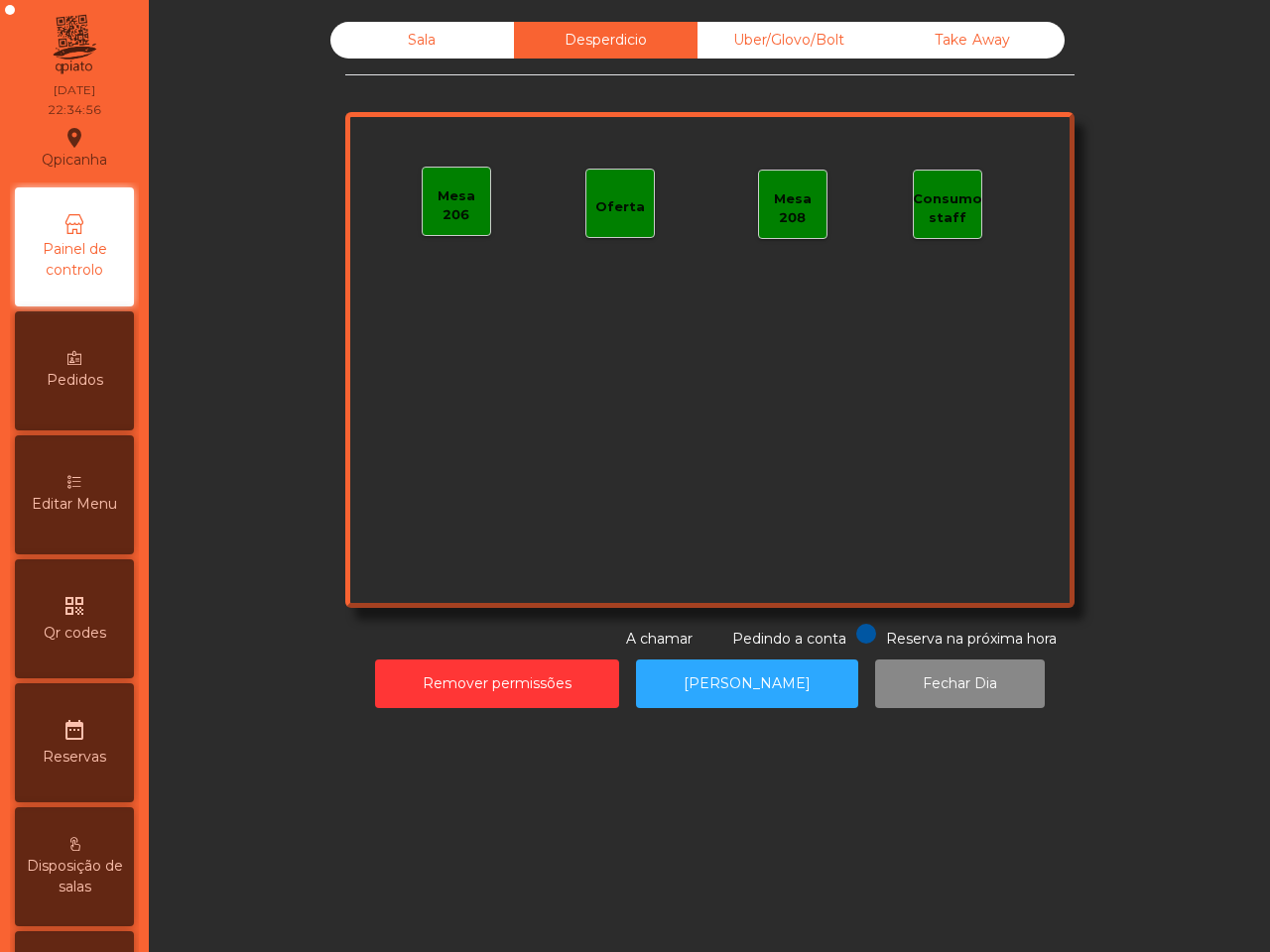 click on "Sala   Desperdicio   Uber/Glovo/Bolt   Take Away   Mesa 206   Oferta   Mesa 208   Consumo staff  Reserva na próxima hora Pedindo a conta A chamar  Remover permissões   Abrir Gaveta   Fechar Dia" 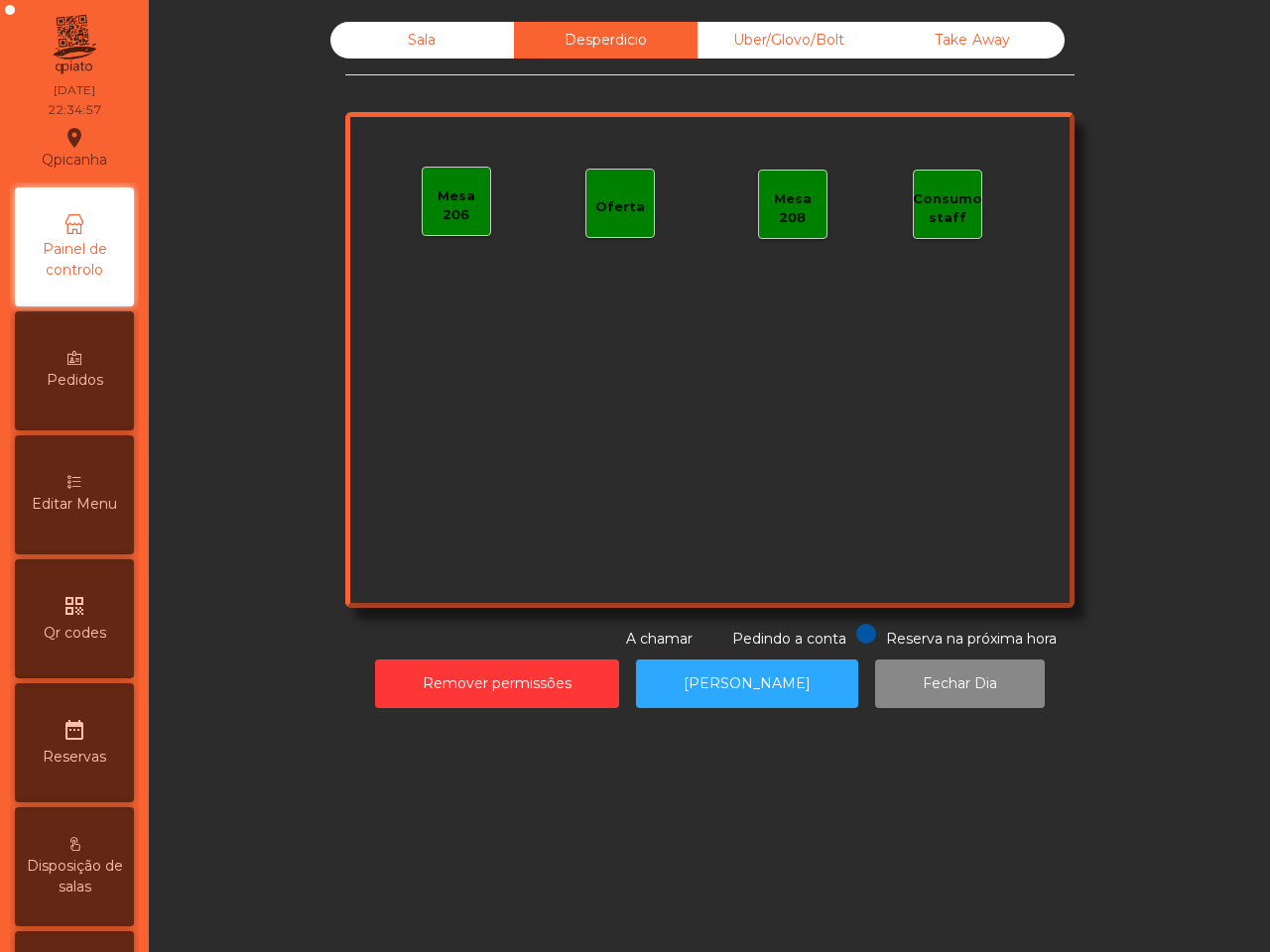 click on "Take Away" 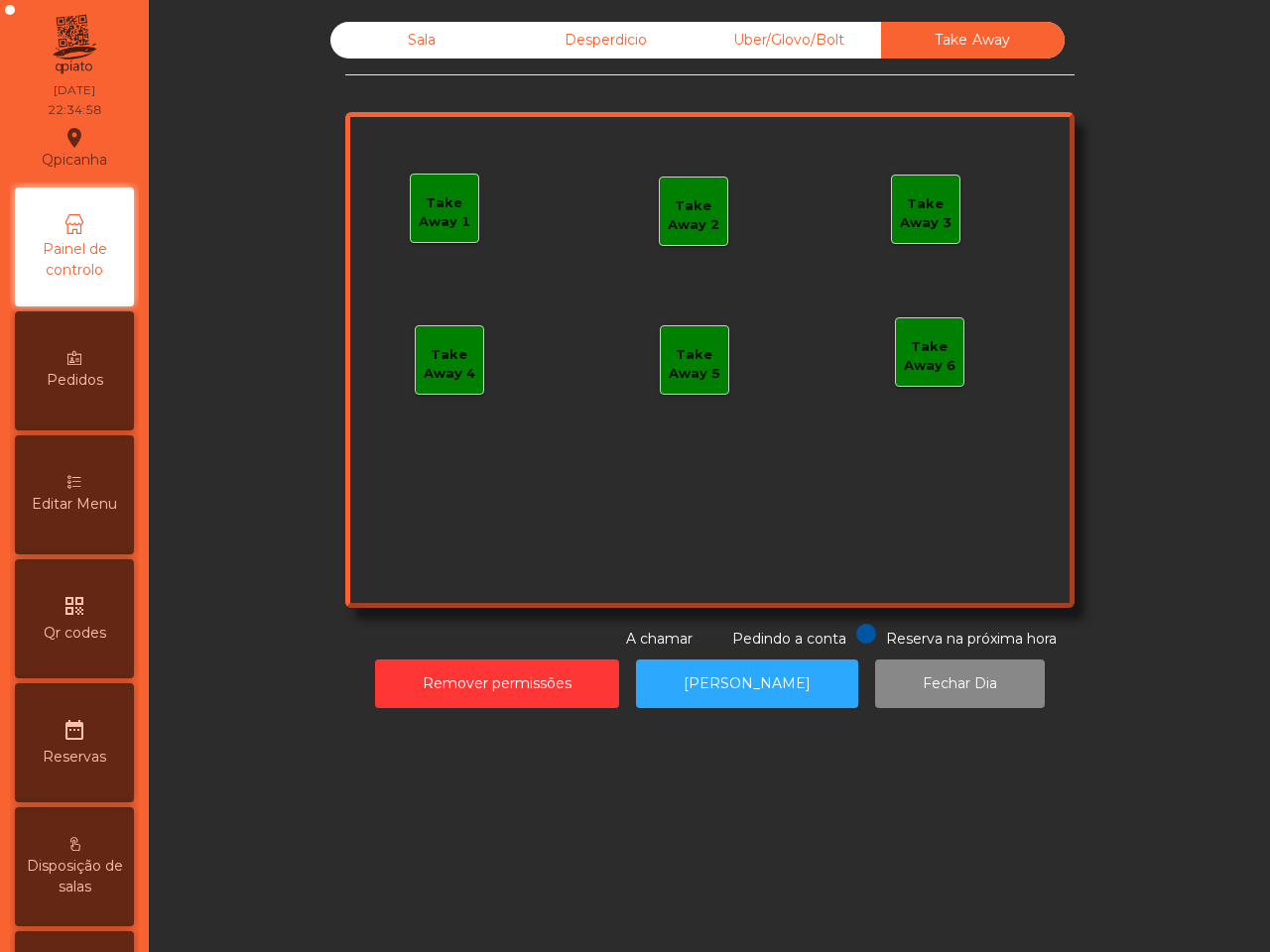 drag, startPoint x: 764, startPoint y: 36, endPoint x: 621, endPoint y: 33, distance: 143.03147 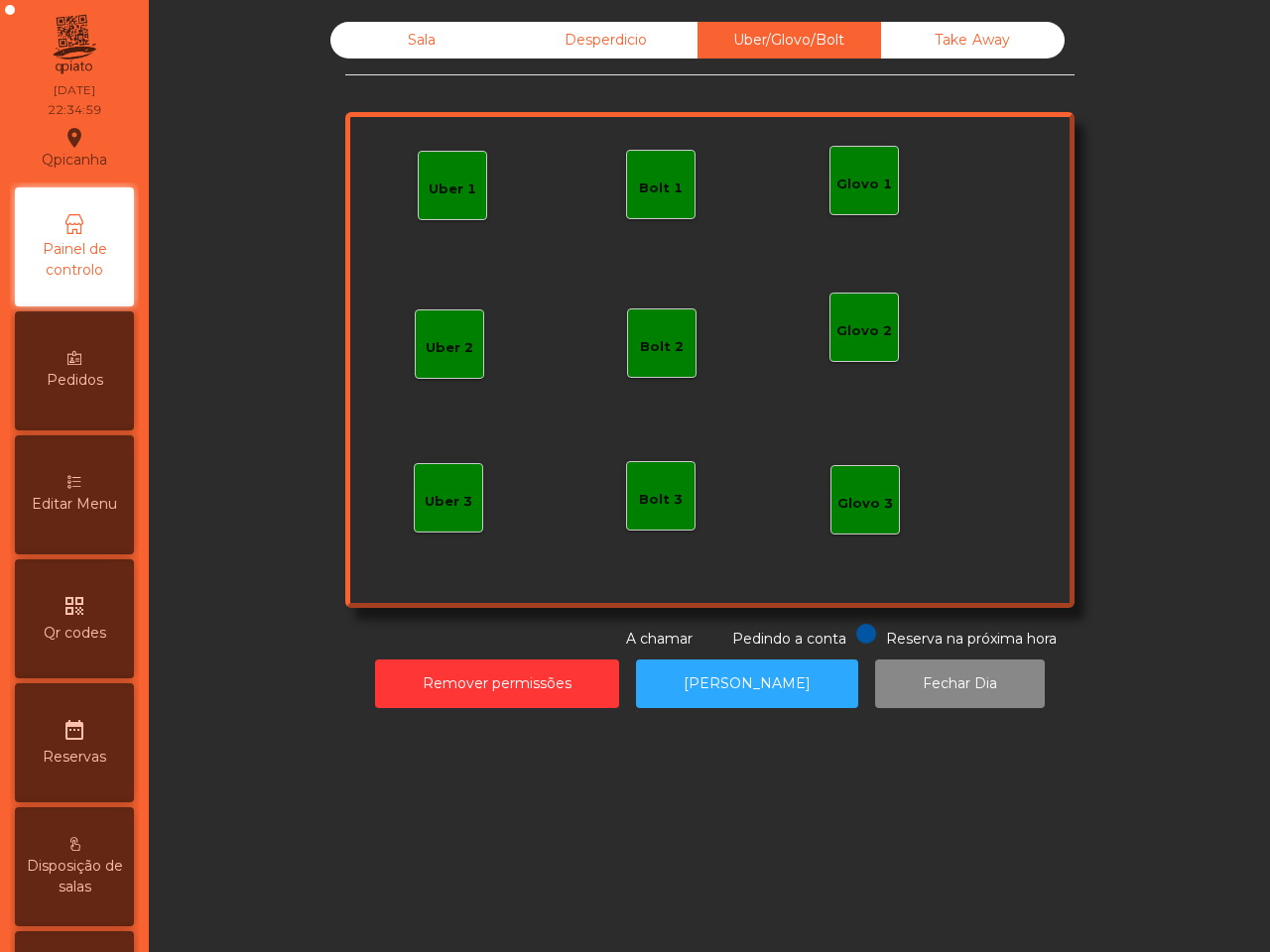 click on "Sala" 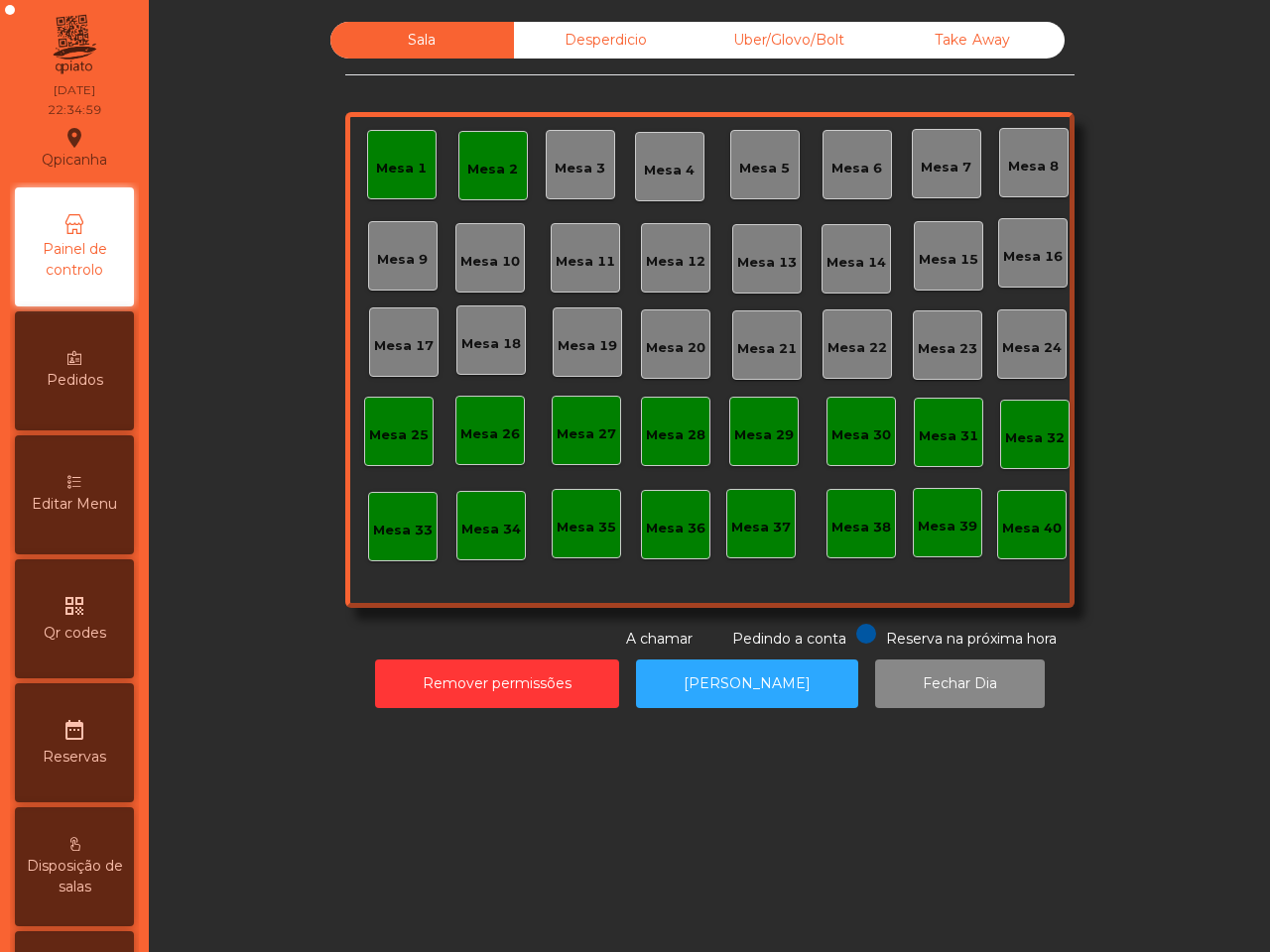 click on "Desperdicio" 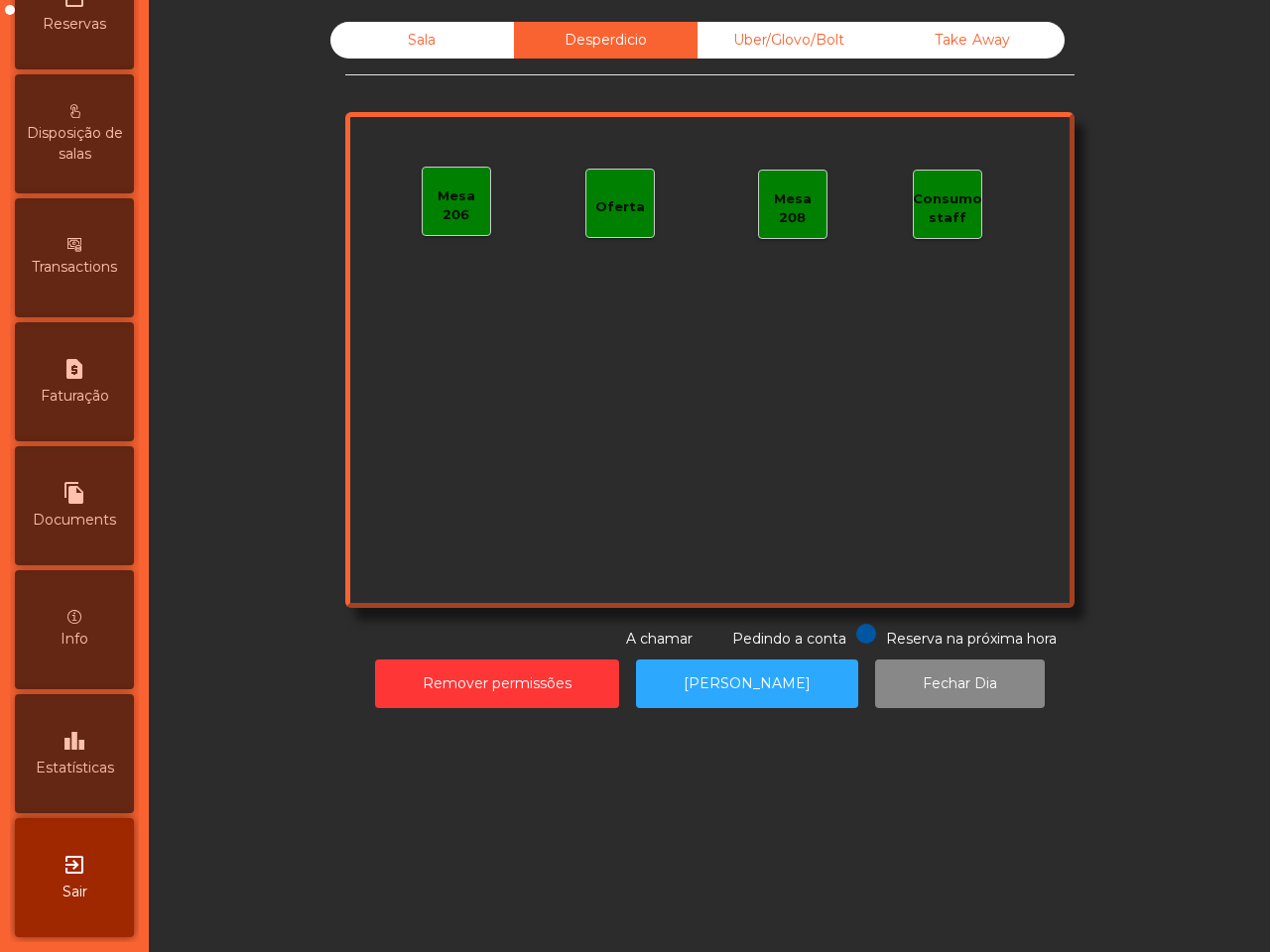 scroll, scrollTop: 754, scrollLeft: 0, axis: vertical 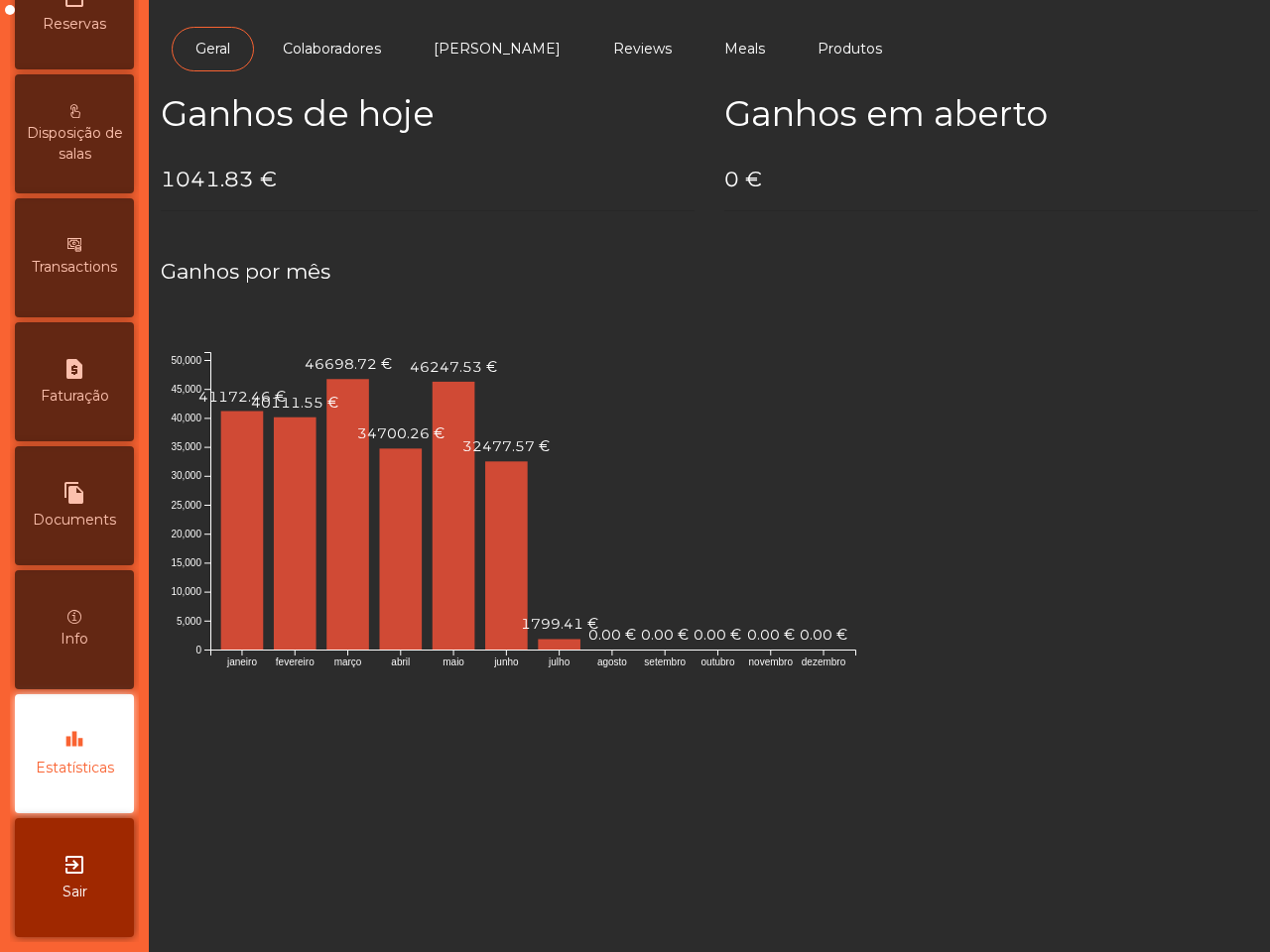 drag, startPoint x: 122, startPoint y: 716, endPoint x: 130, endPoint y: 726, distance: 12.806248 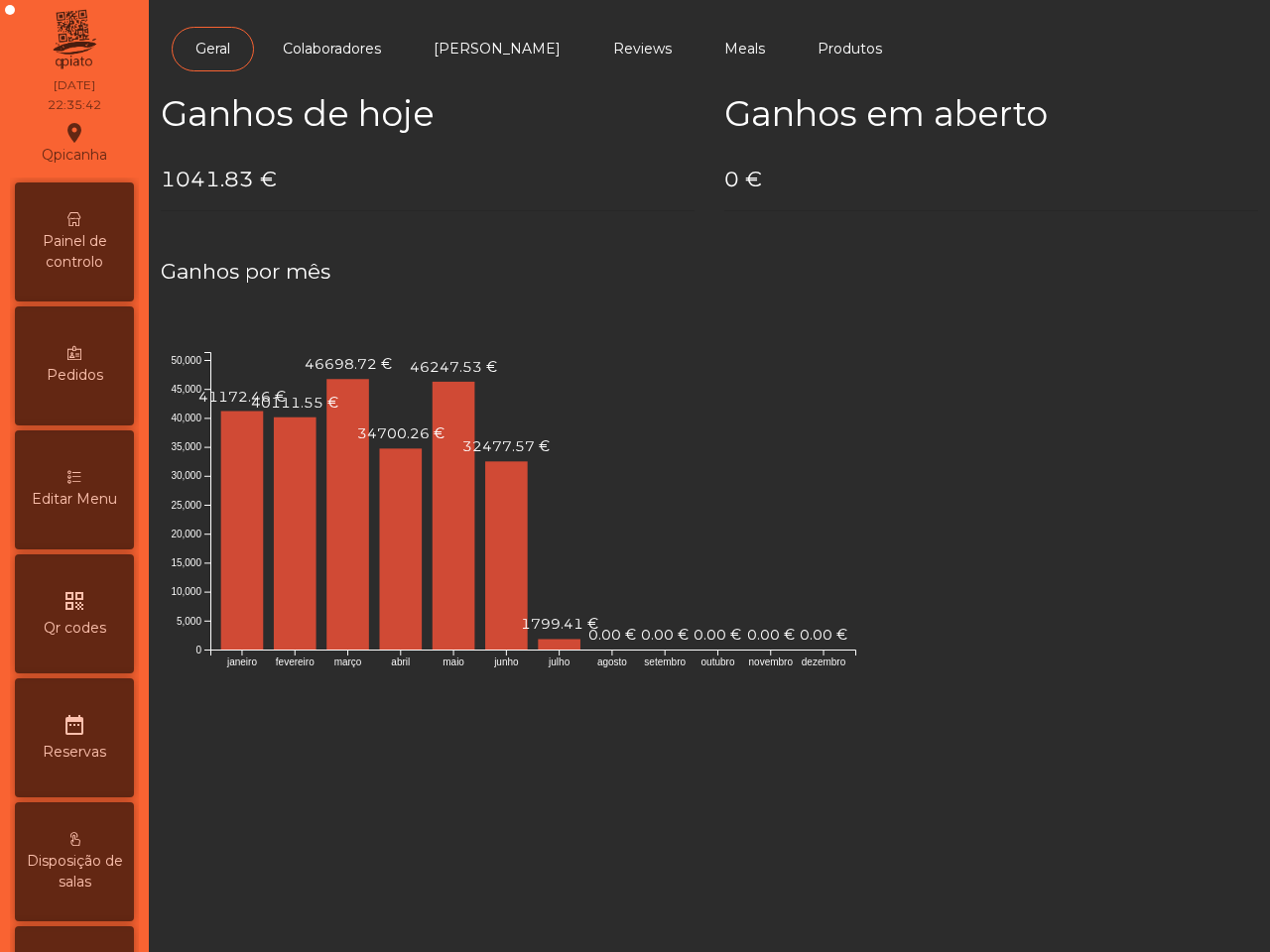 scroll, scrollTop: 0, scrollLeft: 0, axis: both 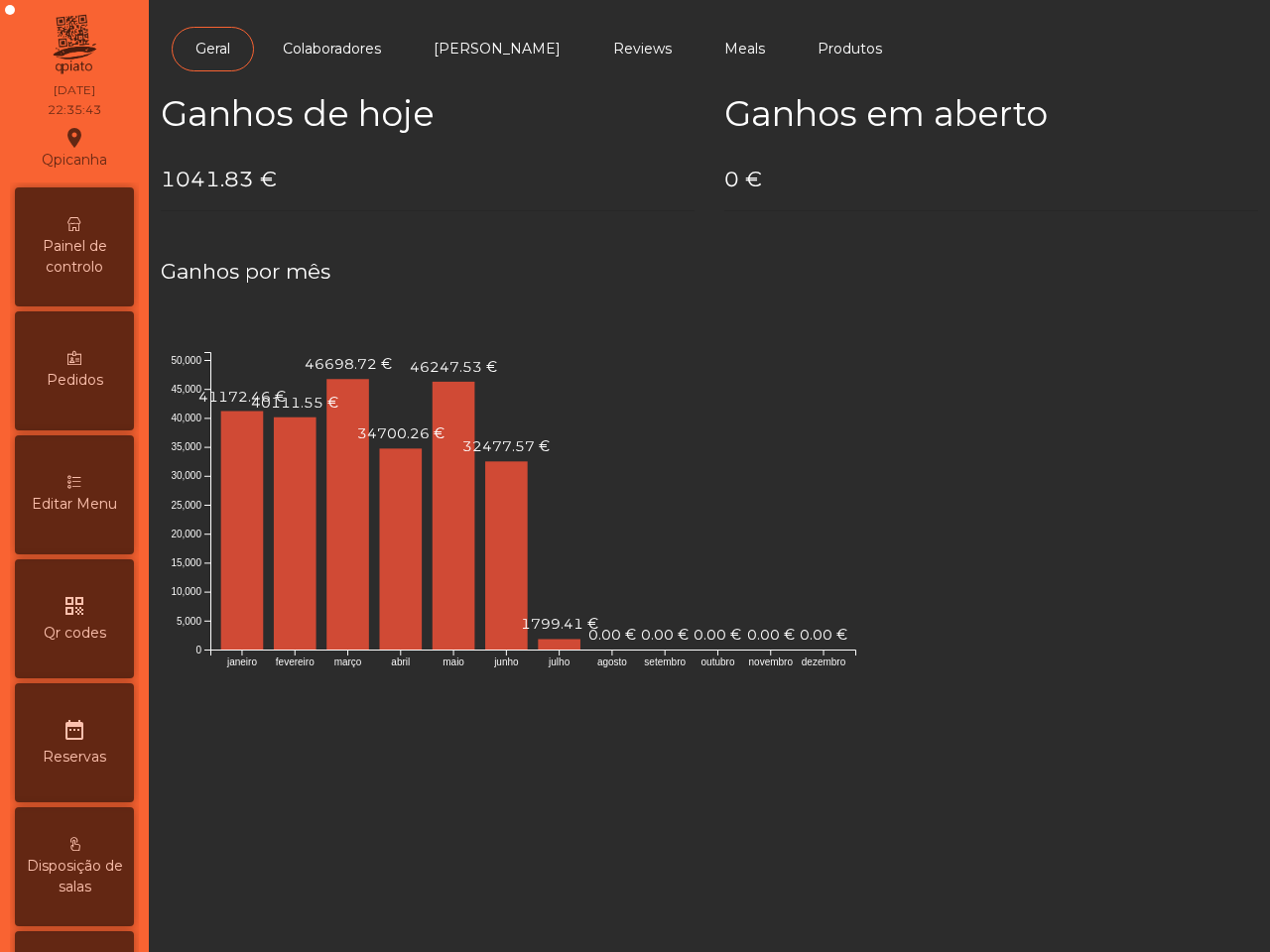 click on "Painel de controlo" at bounding box center (74, 257) 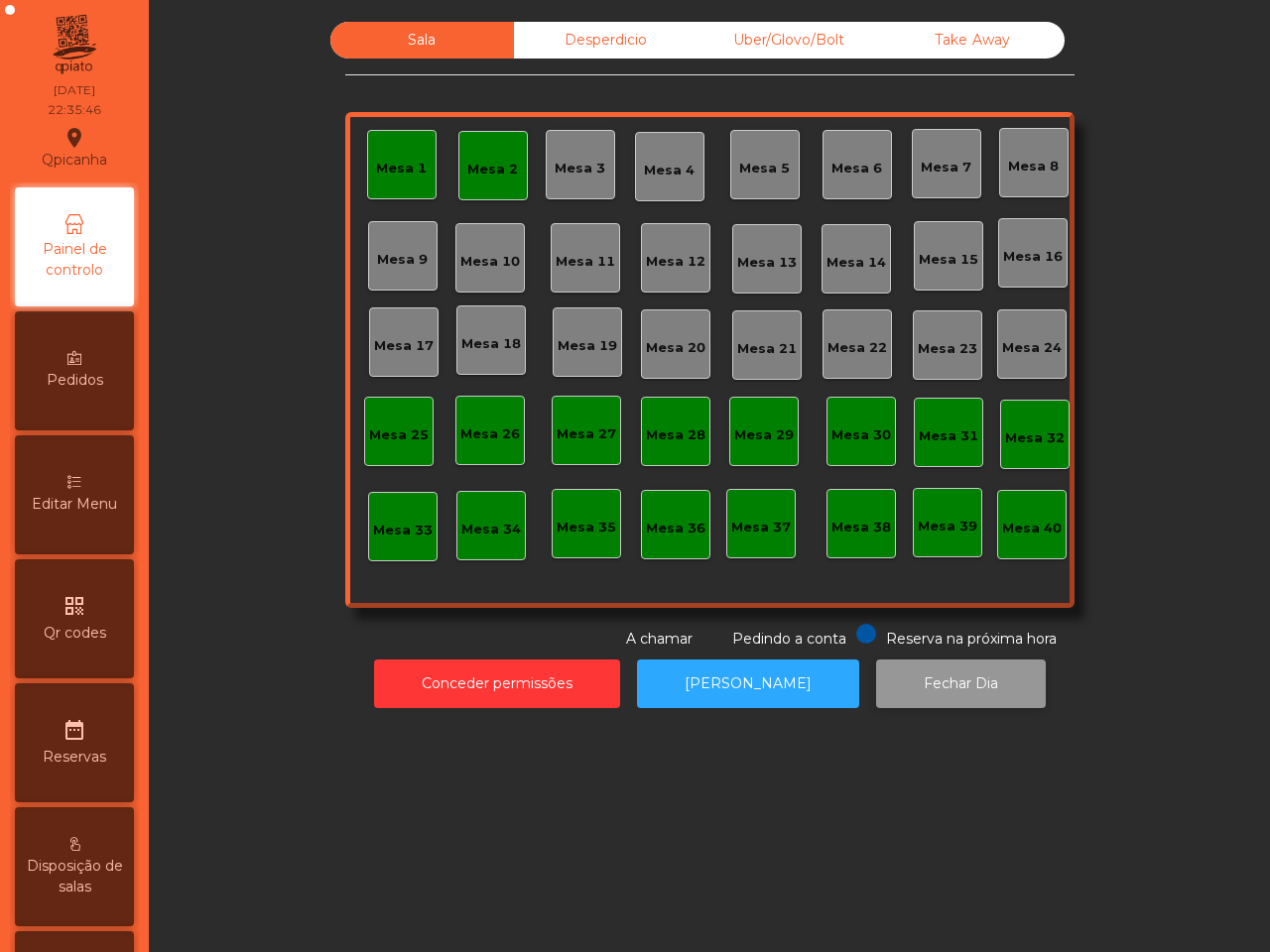 click on "Fechar Dia" 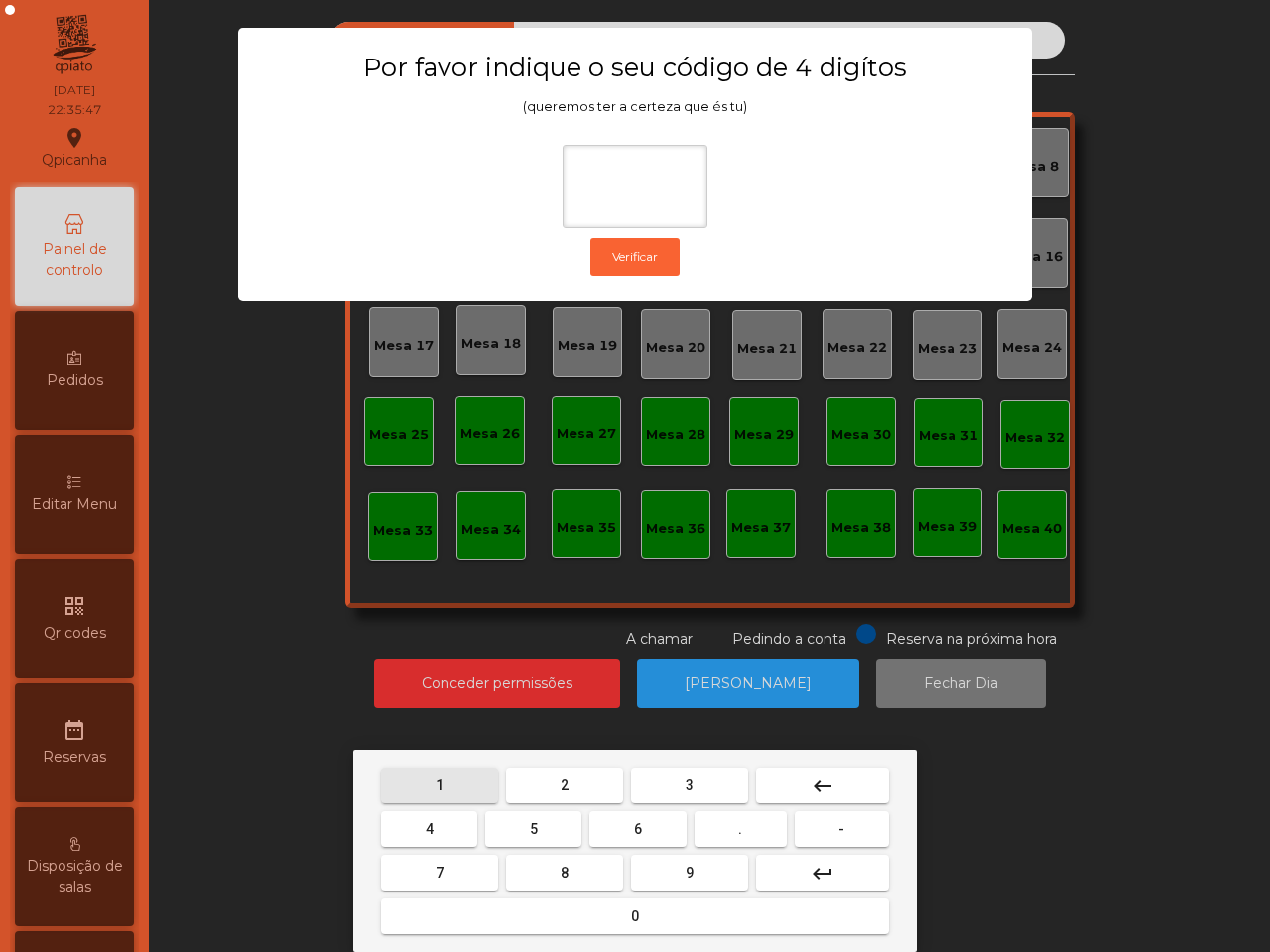 drag, startPoint x: 408, startPoint y: 783, endPoint x: 447, endPoint y: 798, distance: 41.78516 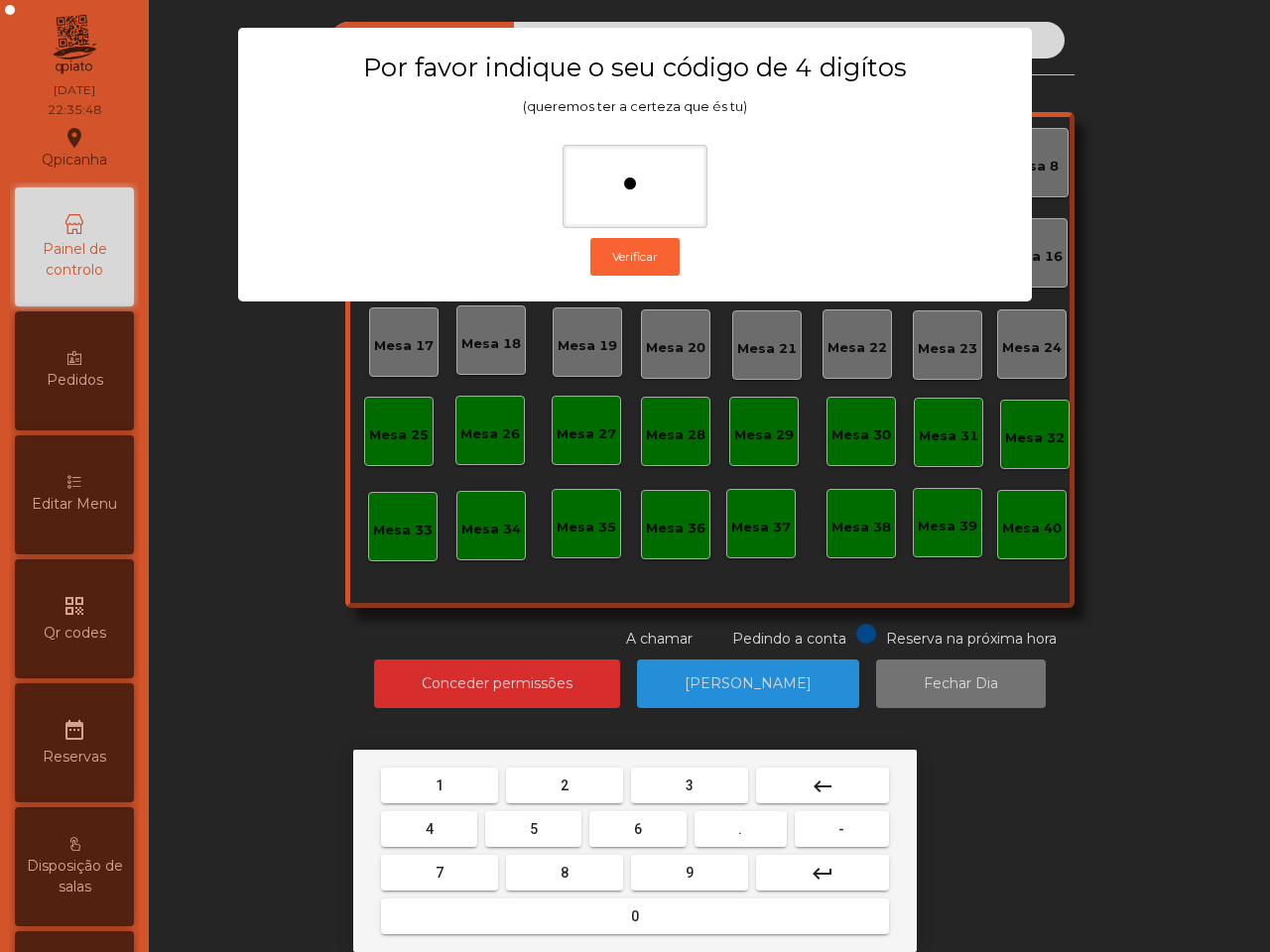drag, startPoint x: 710, startPoint y: 866, endPoint x: 677, endPoint y: 863, distance: 33.136083 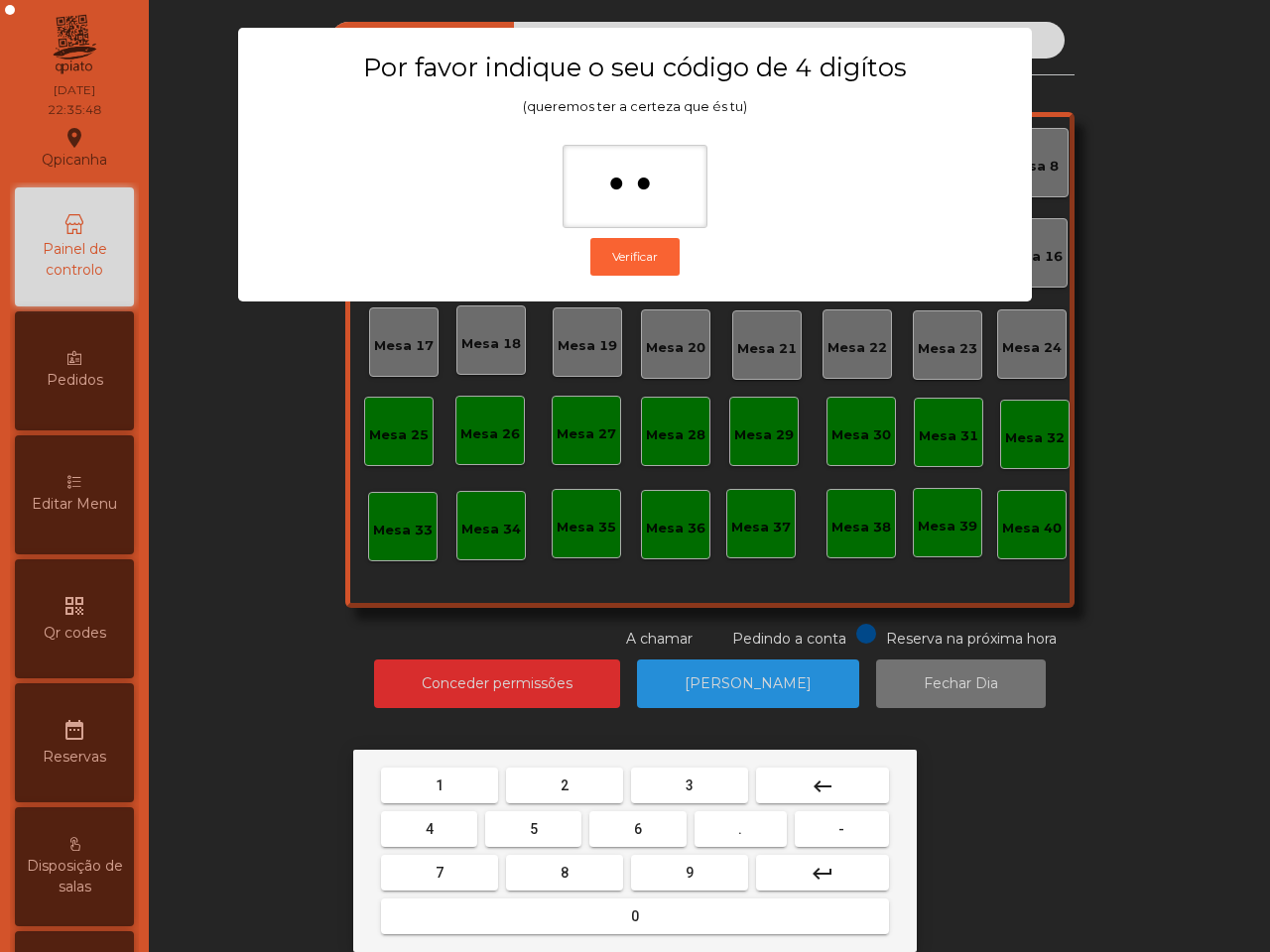 click on "4" at bounding box center [429, 829] 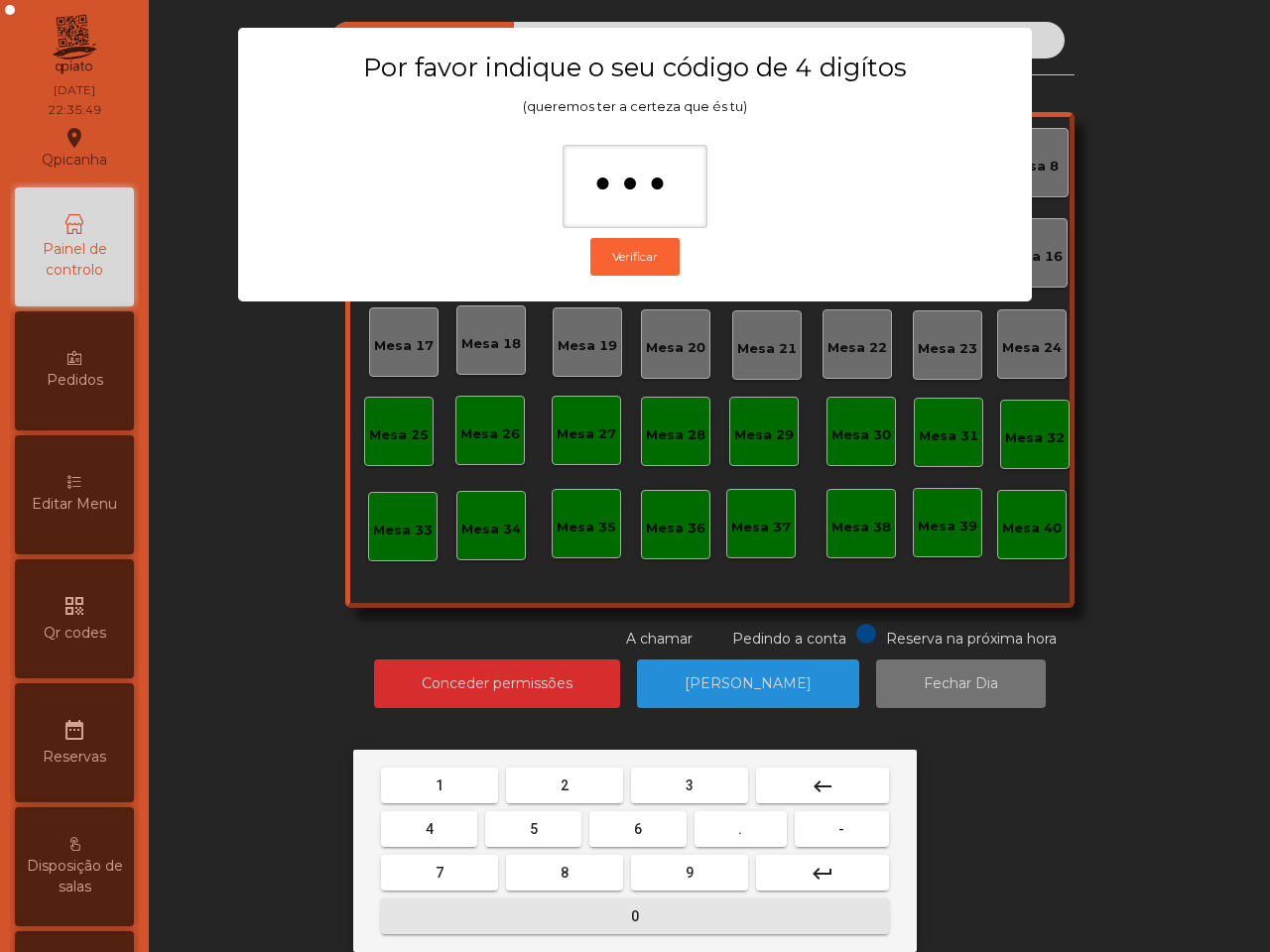 drag, startPoint x: 531, startPoint y: 914, endPoint x: 529, endPoint y: 904, distance: 10.198039 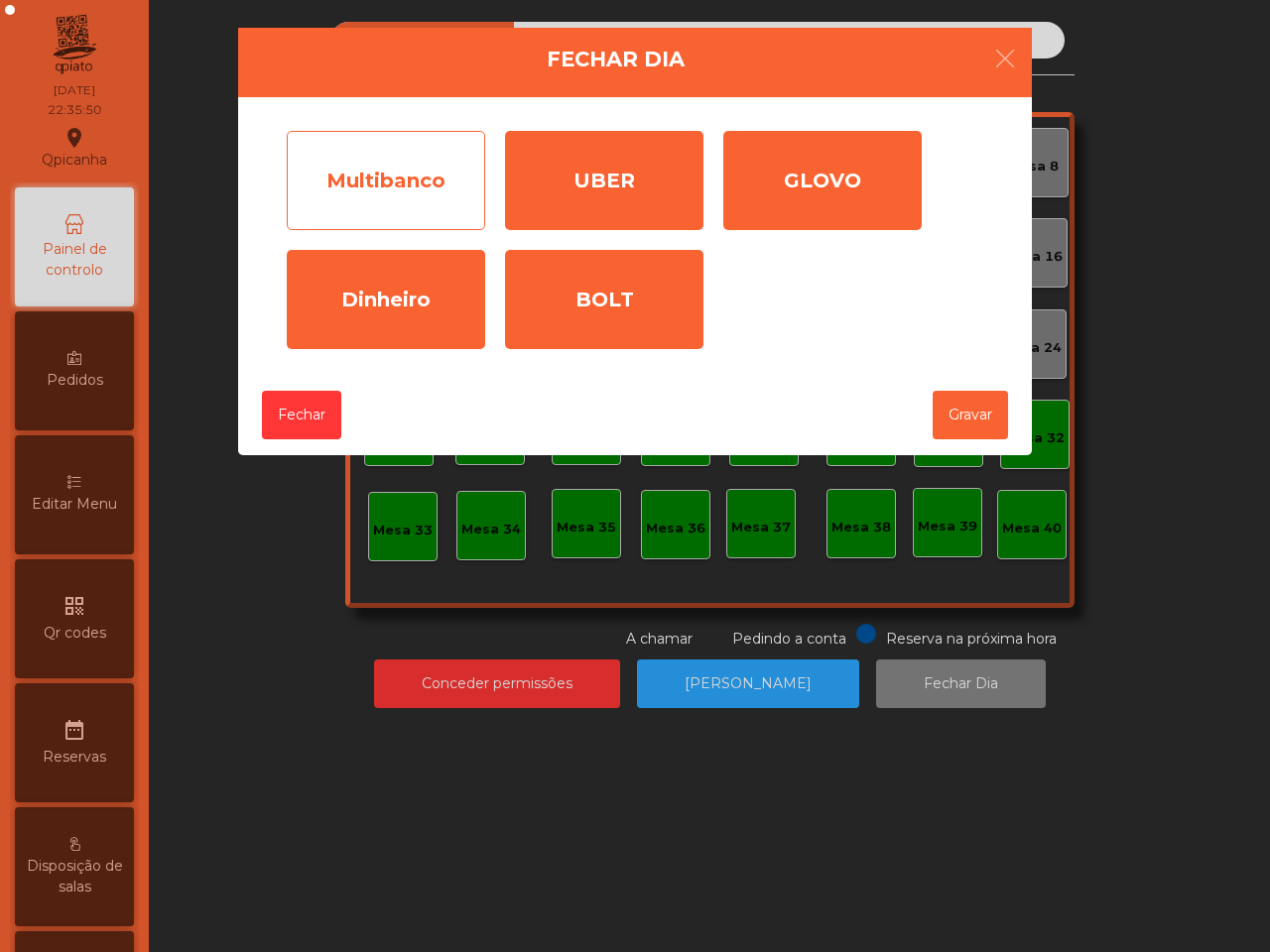 click on "Multibanco" 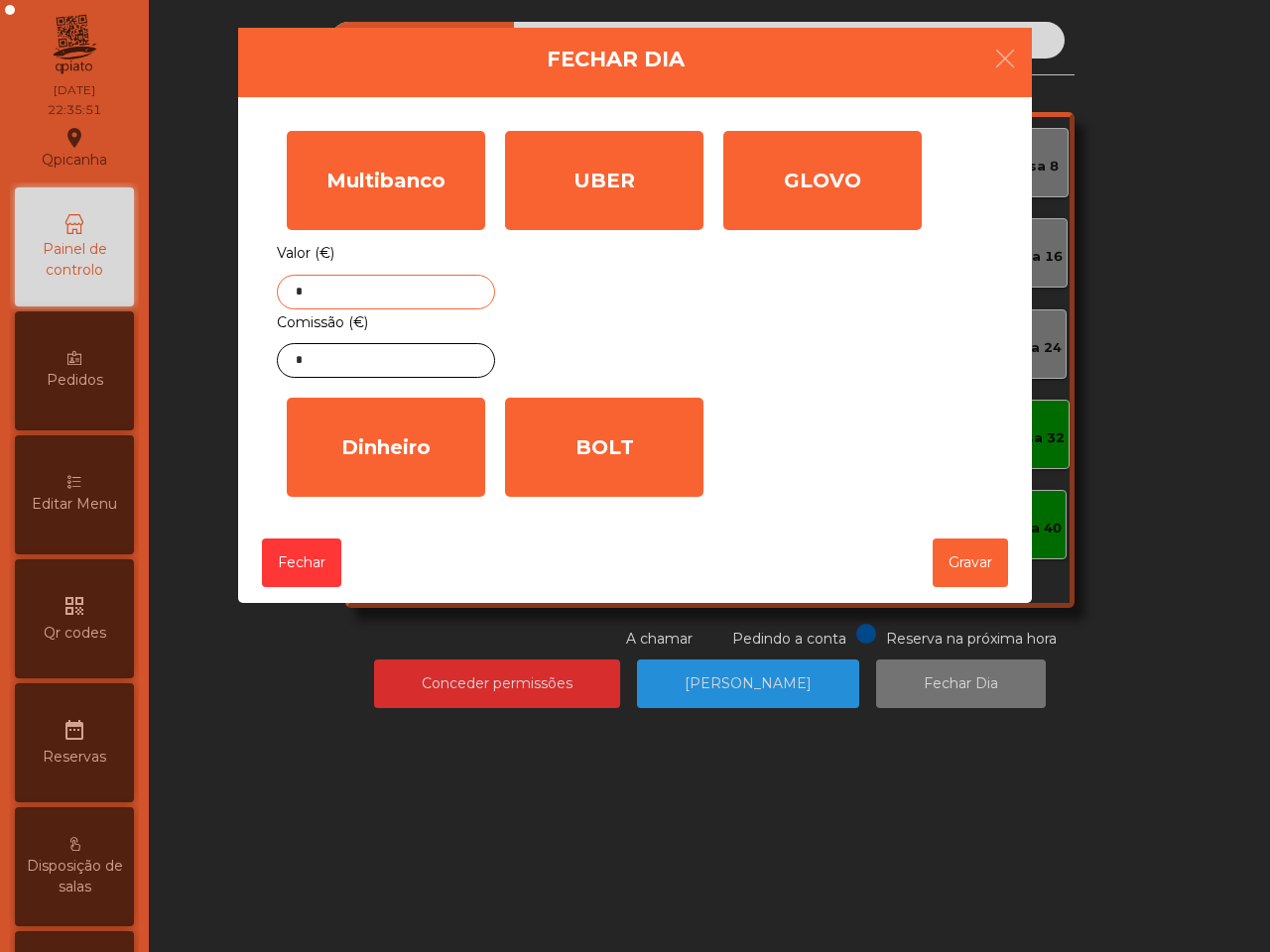 click on "*" 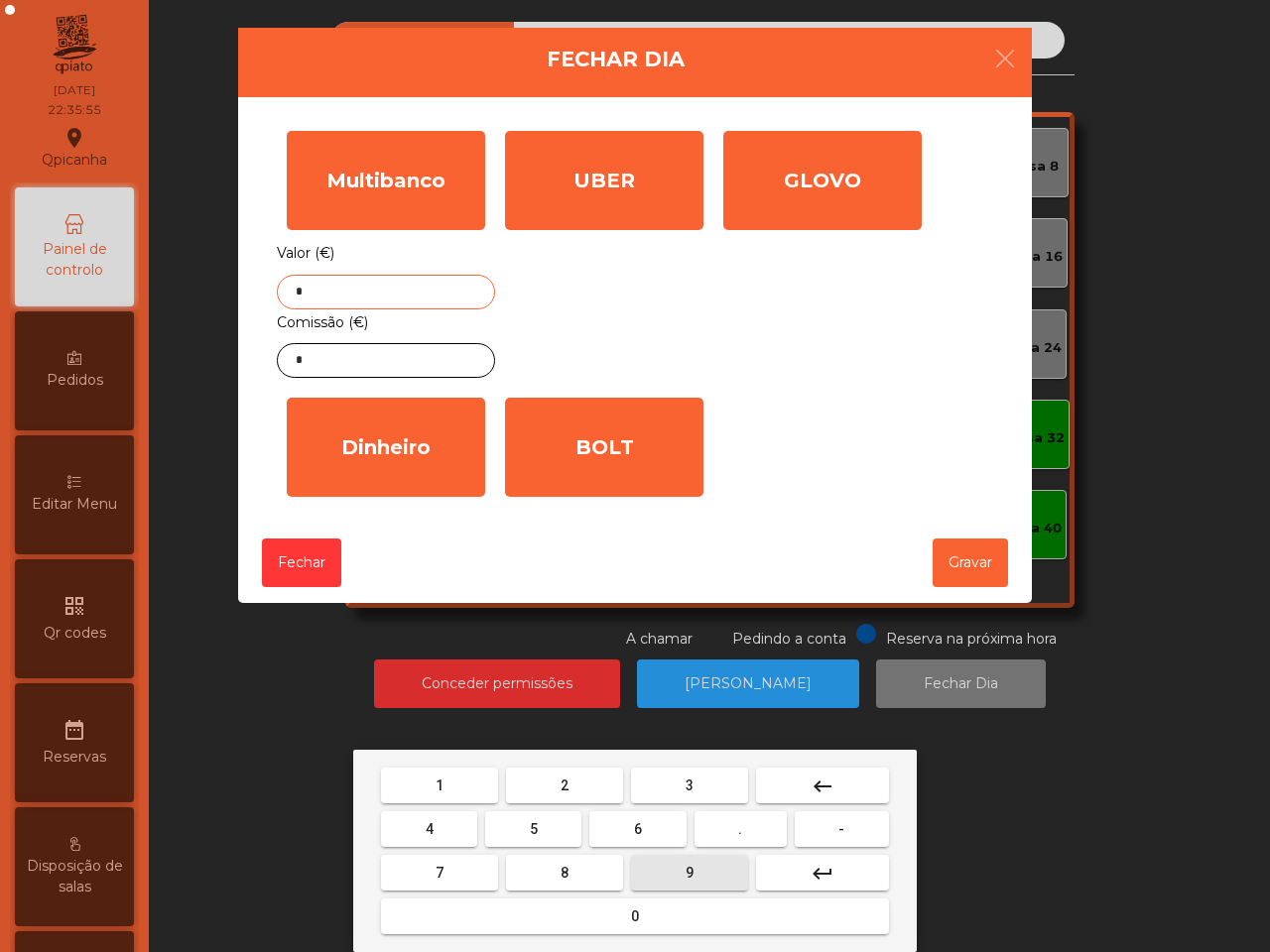 drag, startPoint x: 673, startPoint y: 869, endPoint x: 661, endPoint y: 851, distance: 21.633308 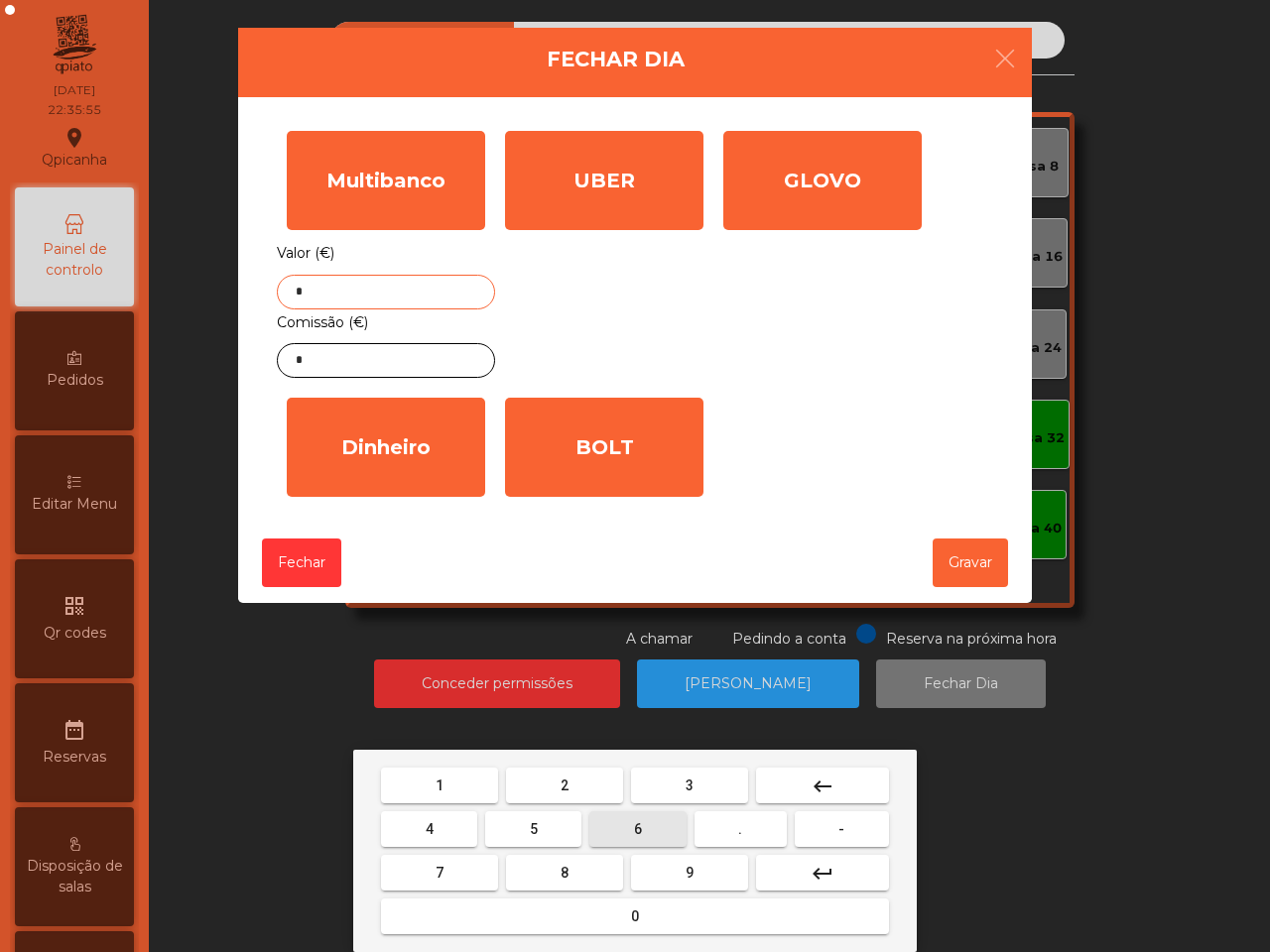 click on "6" at bounding box center [637, 829] 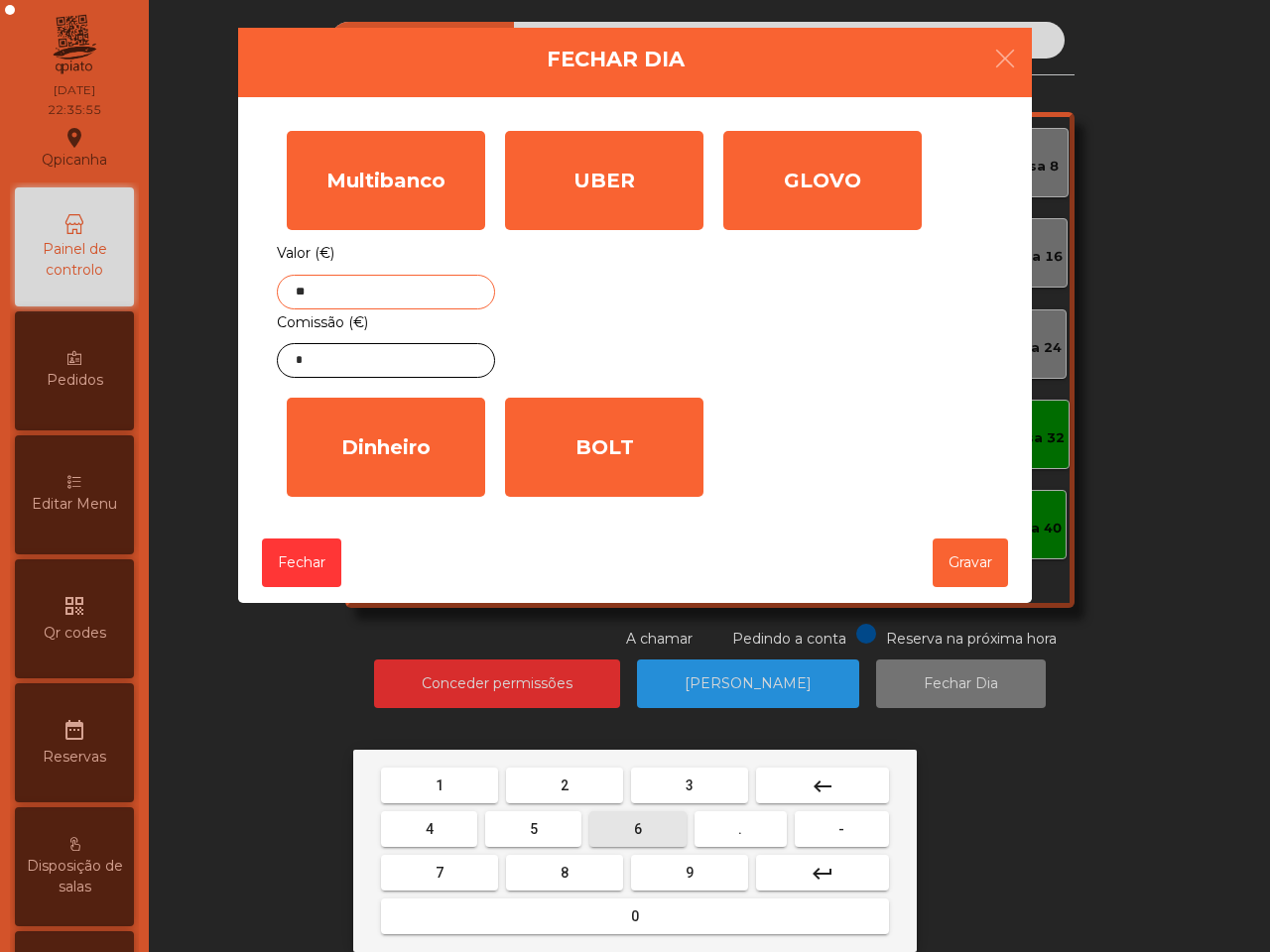 click on "6" at bounding box center [637, 829] 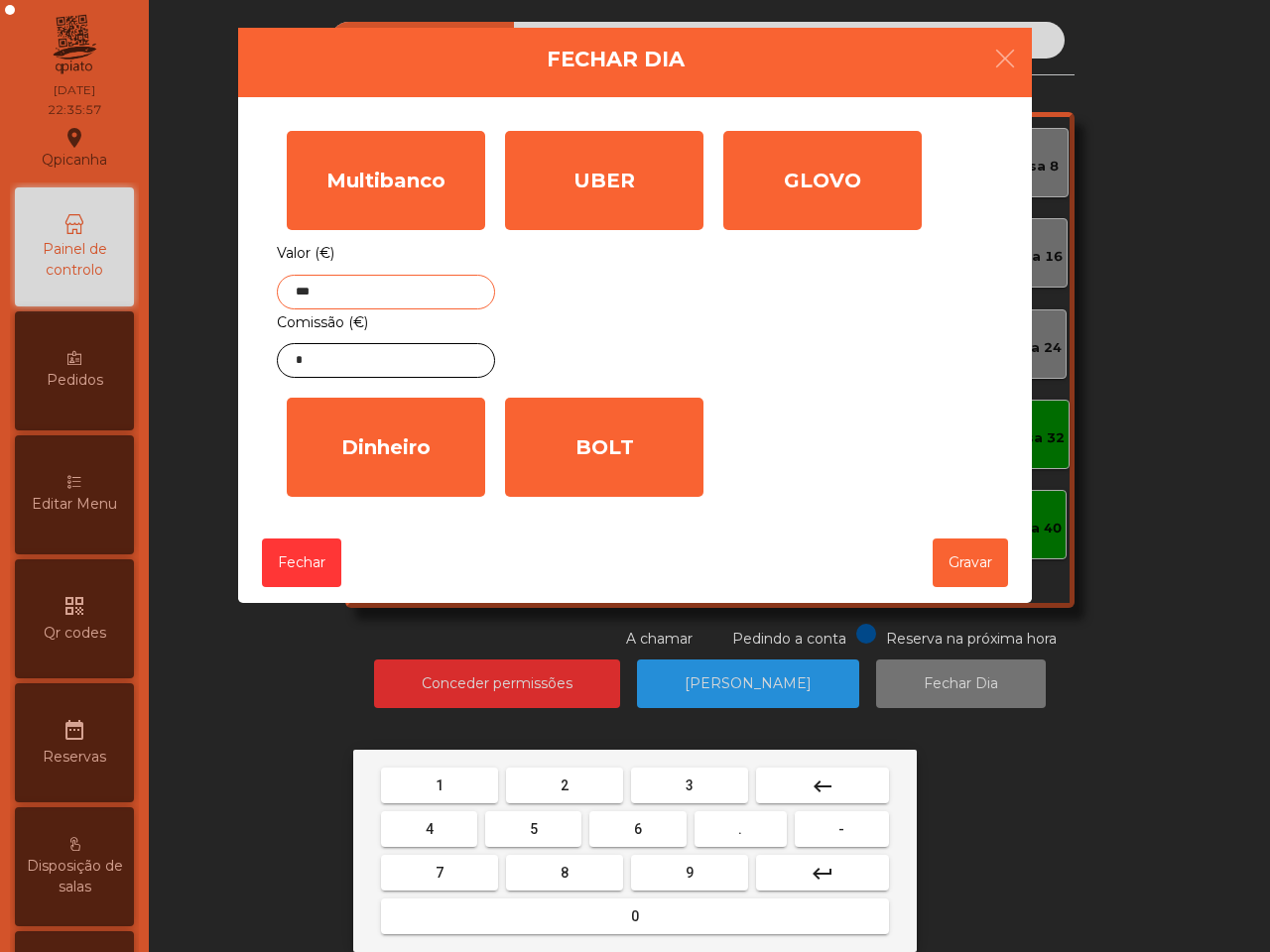 drag, startPoint x: 732, startPoint y: 818, endPoint x: 697, endPoint y: 836, distance: 39.35734 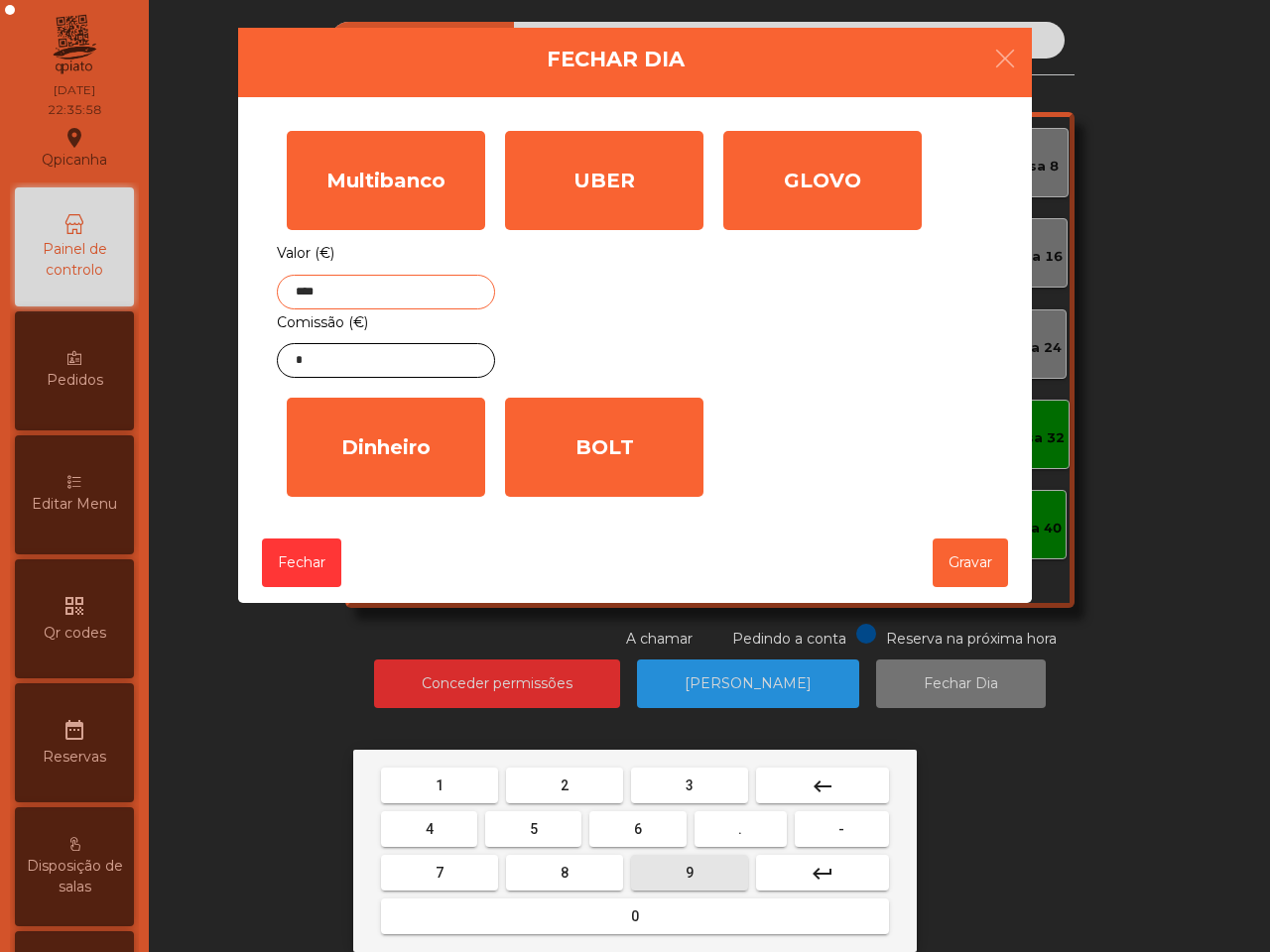 click on "9" at bounding box center [690, 873] 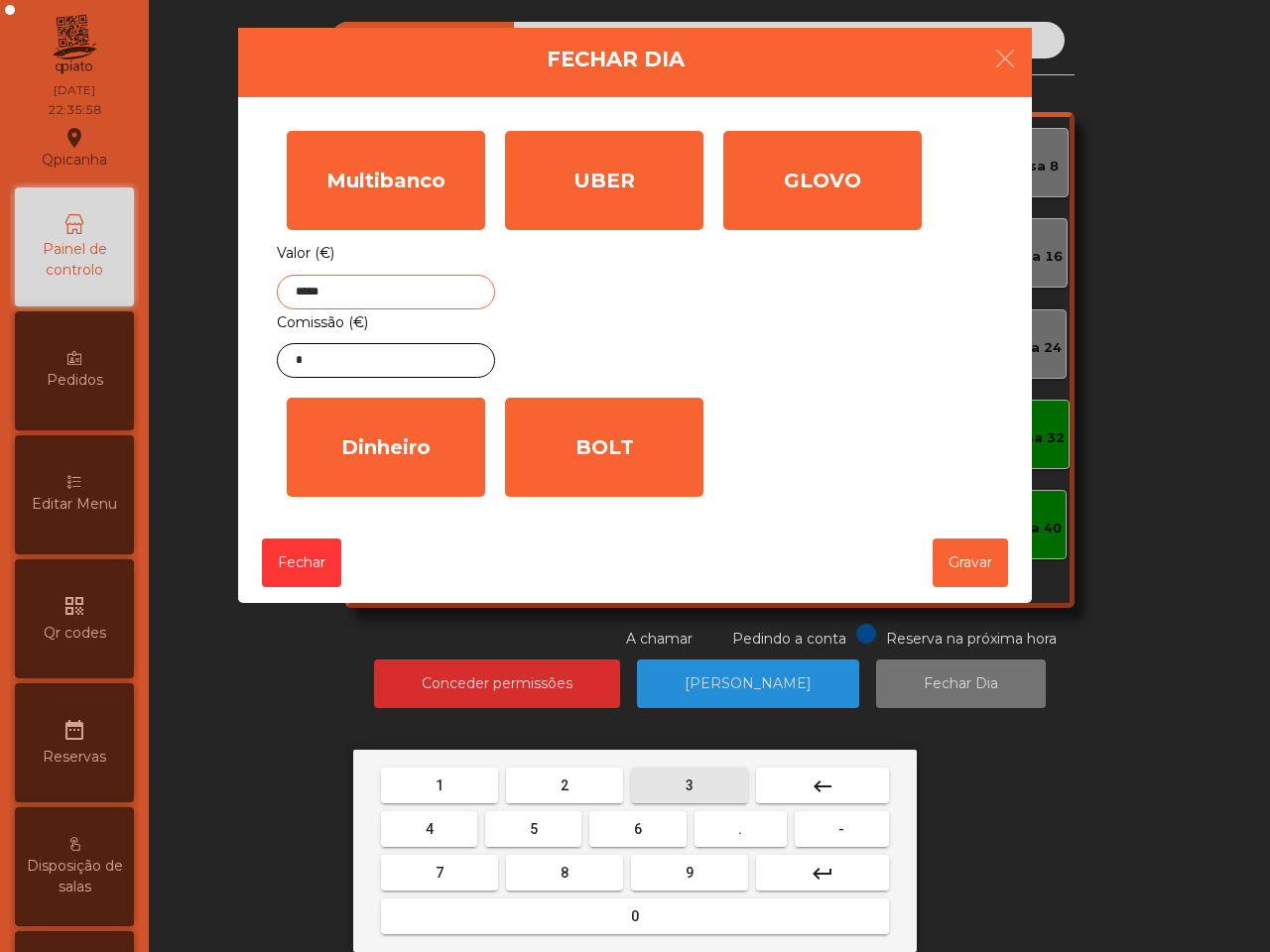 click on "3" at bounding box center (690, 785) 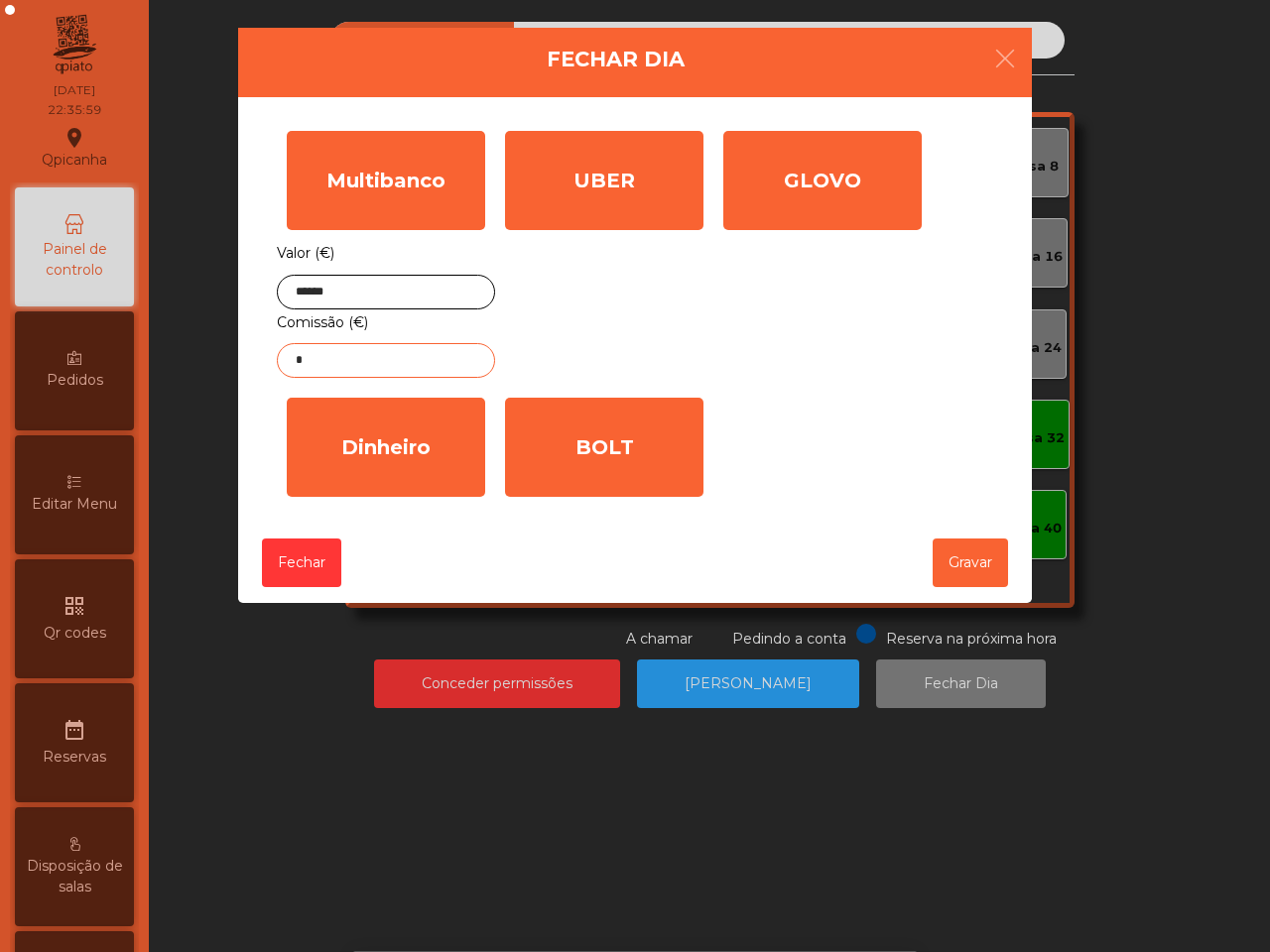 click on "*" 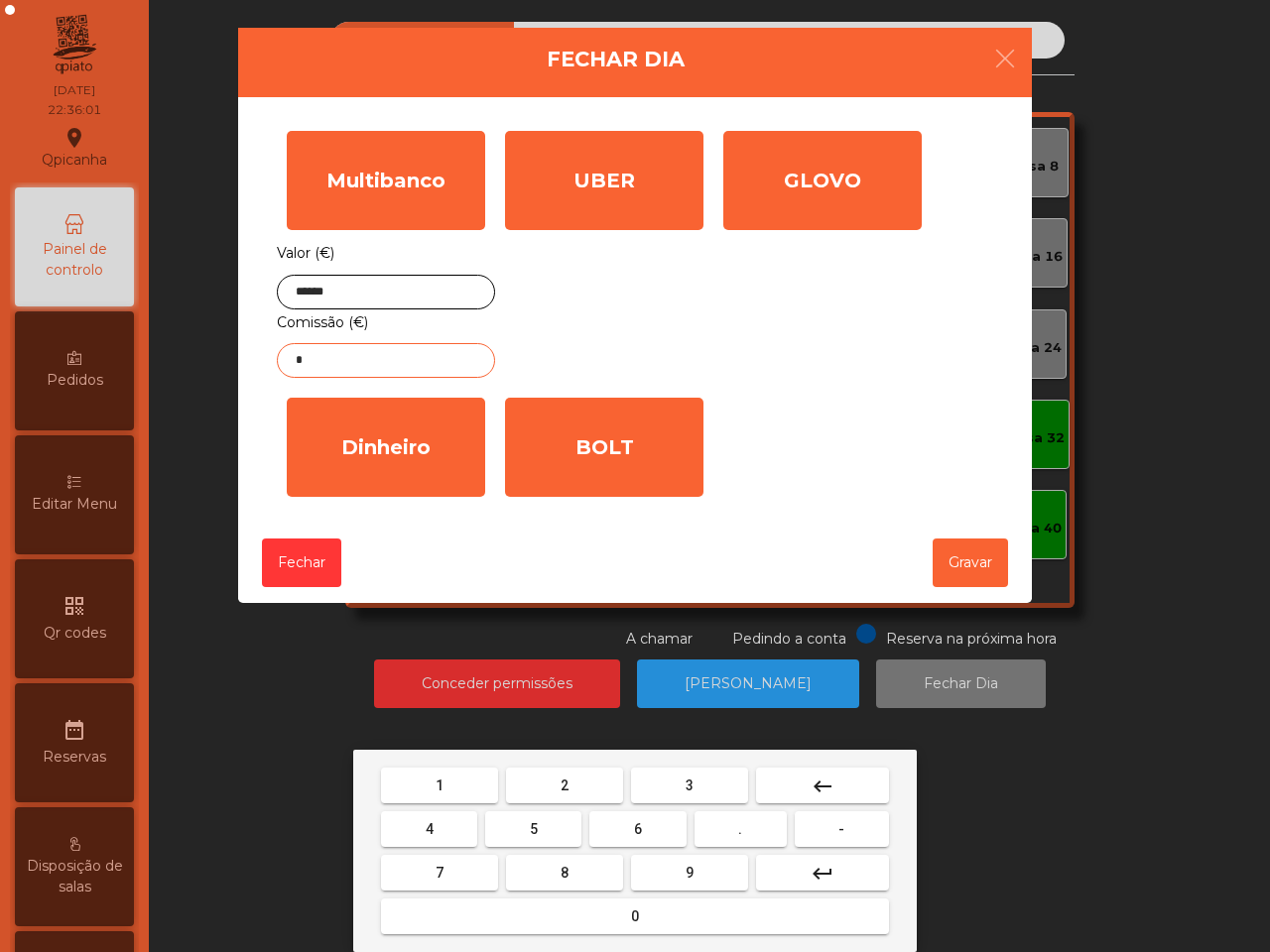 click on "2" at bounding box center [565, 785] 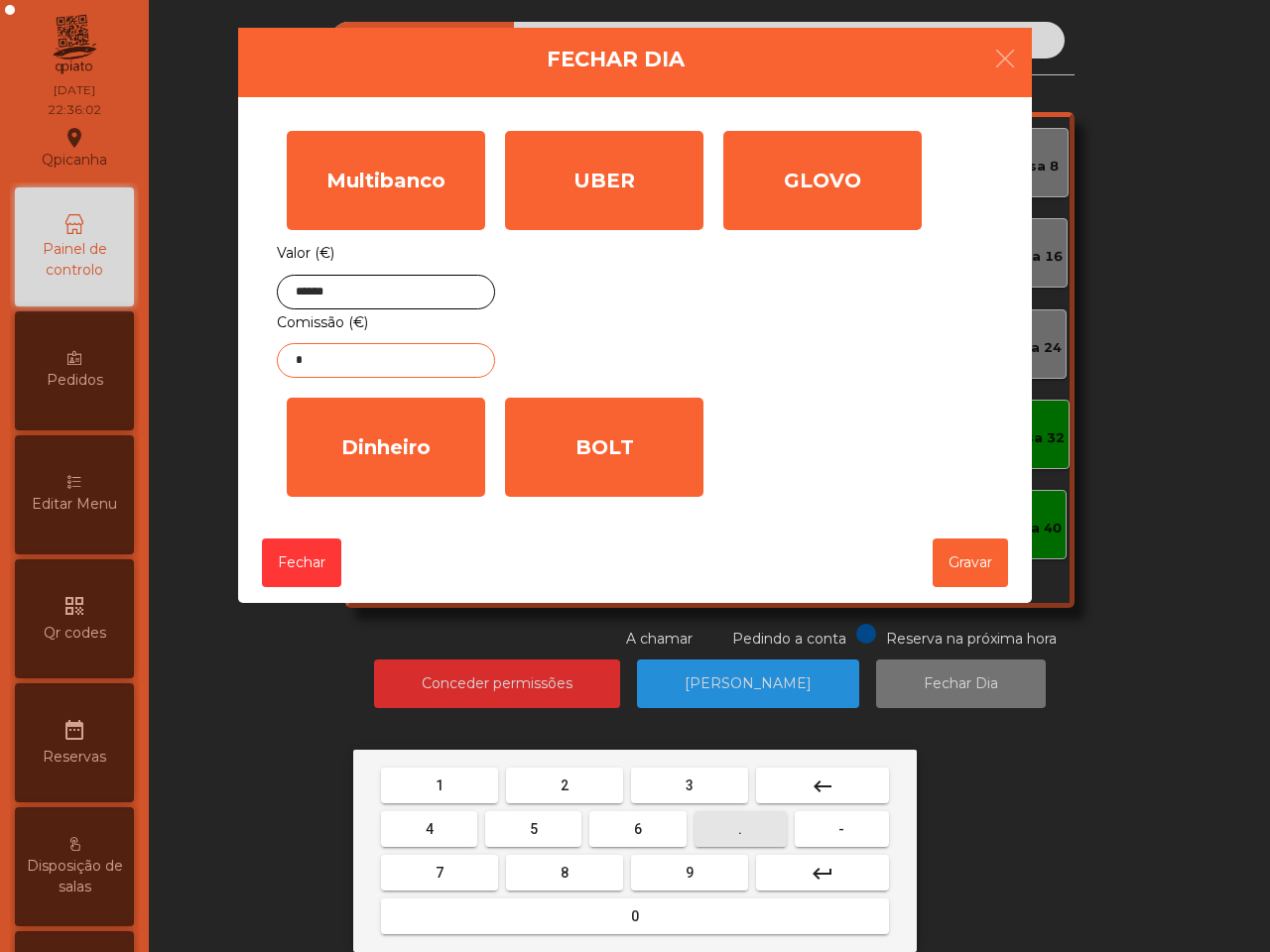 click on "." at bounding box center [740, 829] 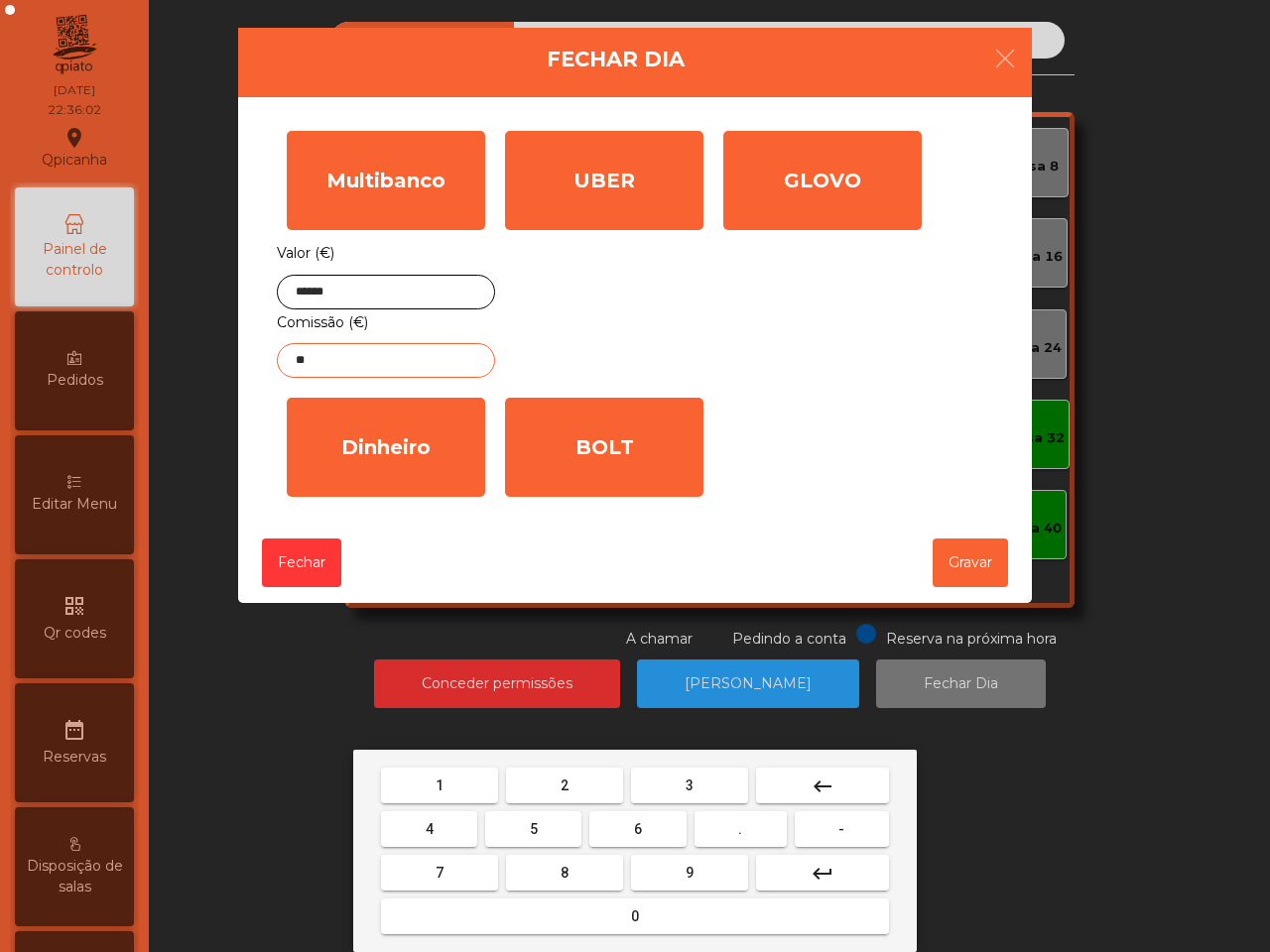drag, startPoint x: 615, startPoint y: 904, endPoint x: 541, endPoint y: 856, distance: 88.204308 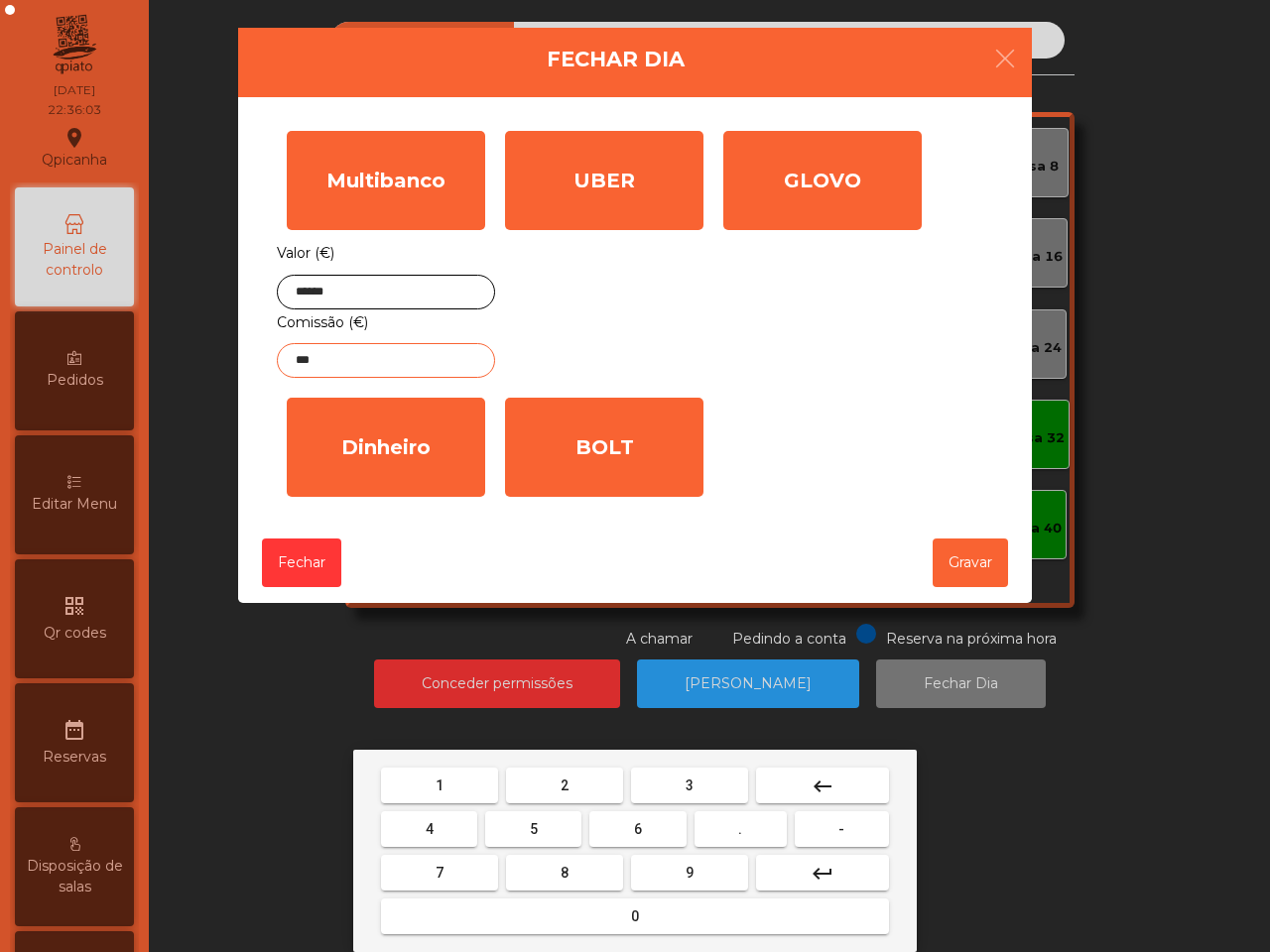 click on "7" at bounding box center [440, 873] 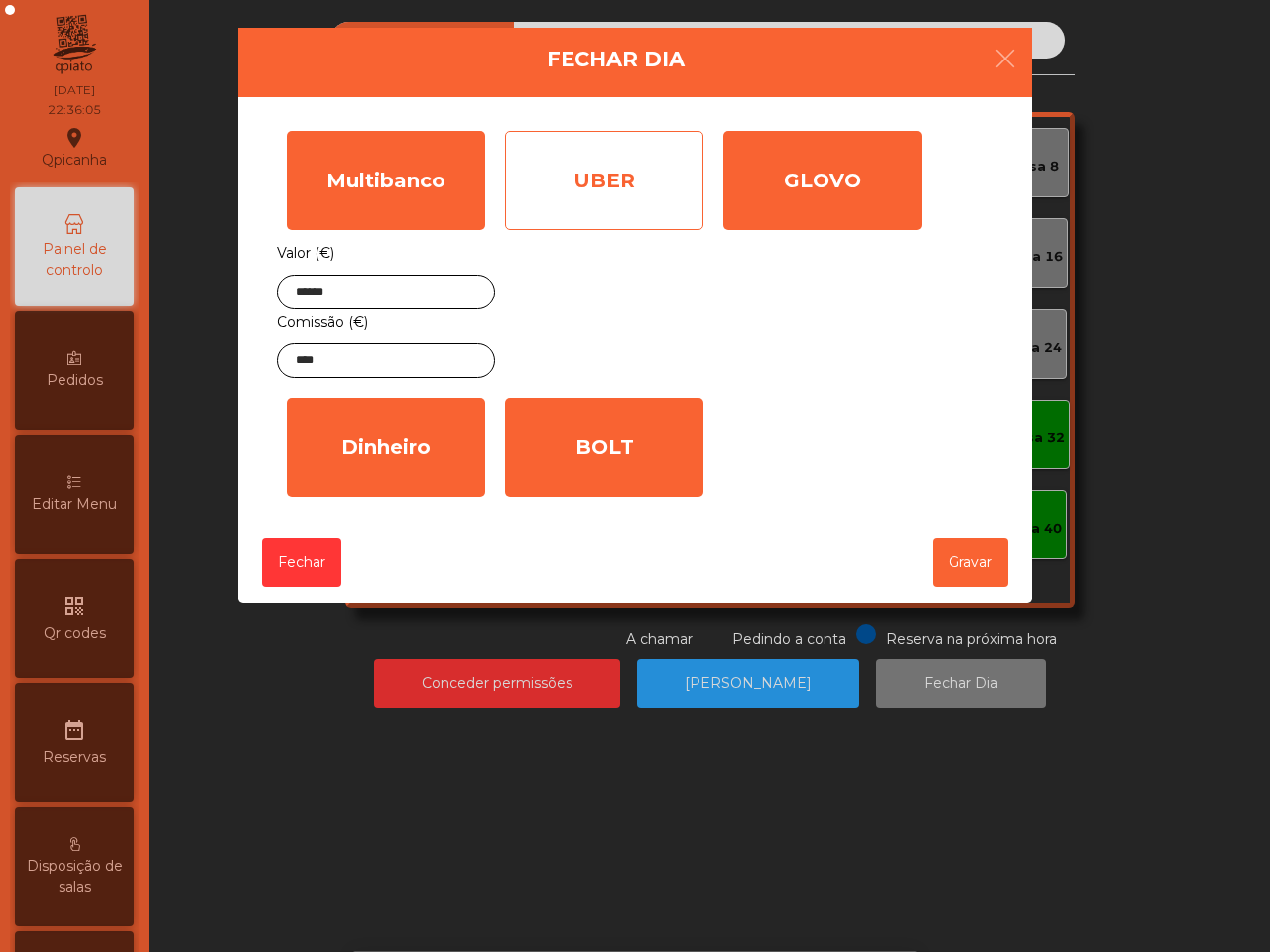 click on "UBER" 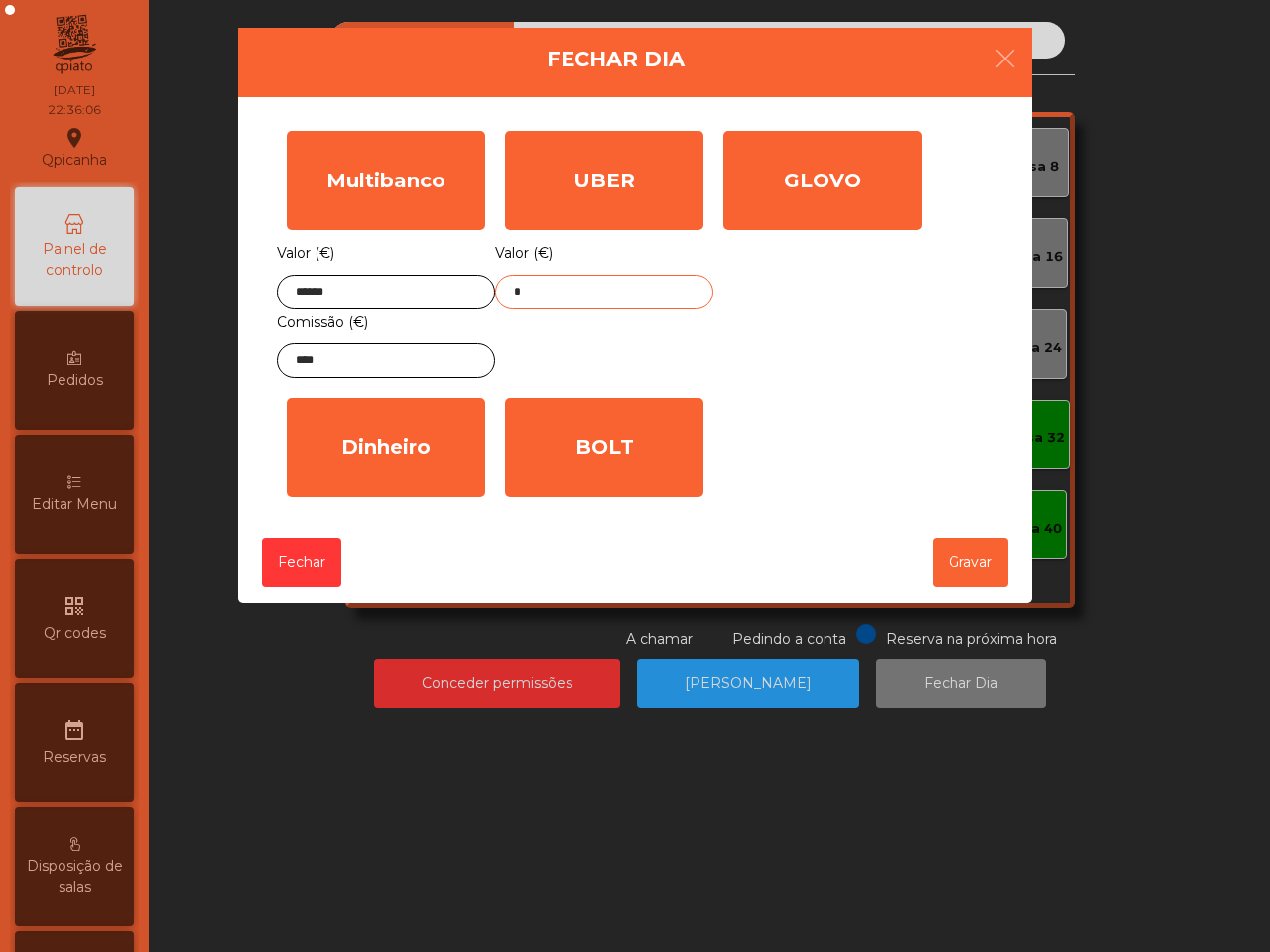 click on "*" 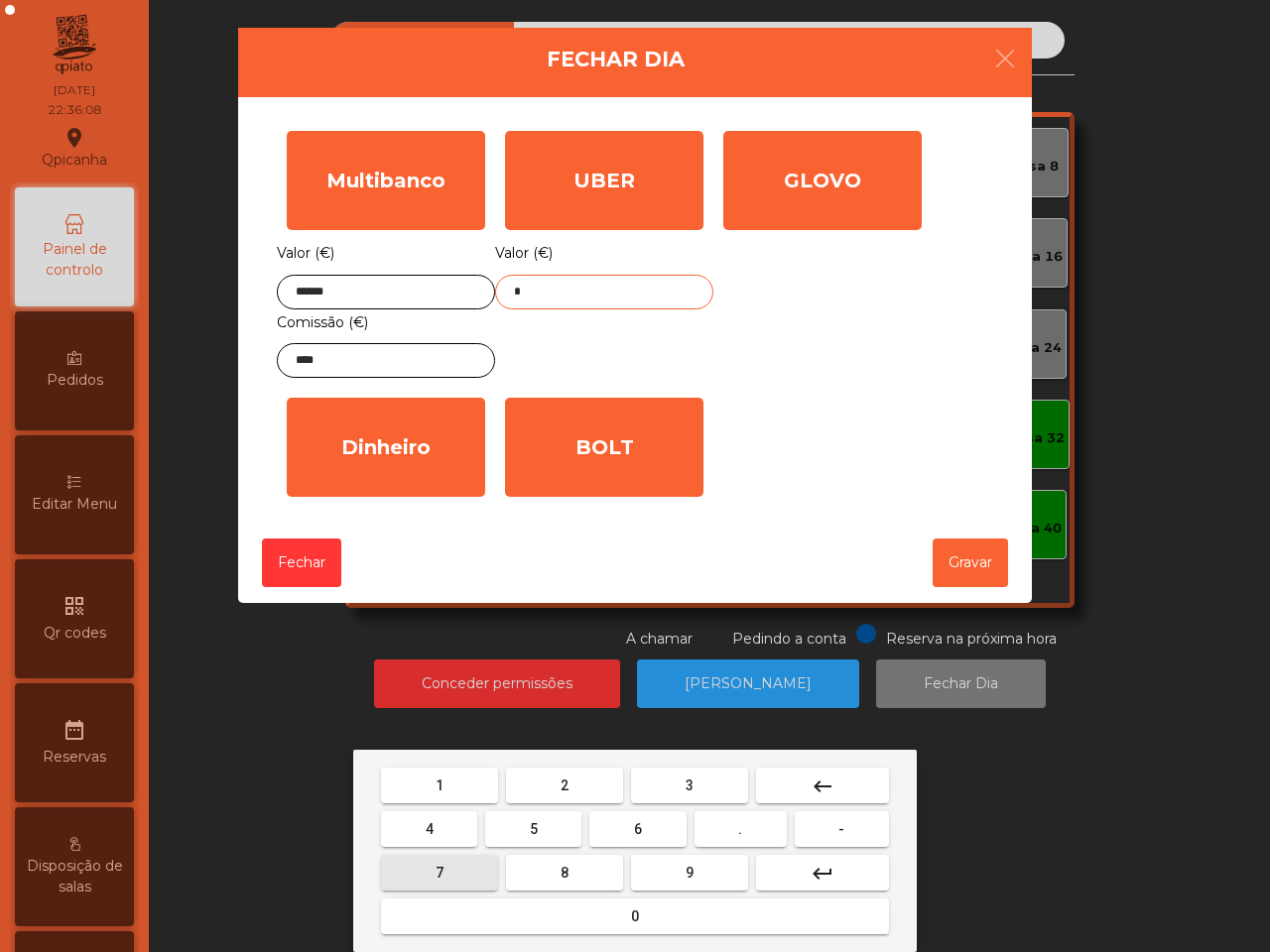 drag, startPoint x: 467, startPoint y: 855, endPoint x: 463, endPoint y: 840, distance: 15.524175 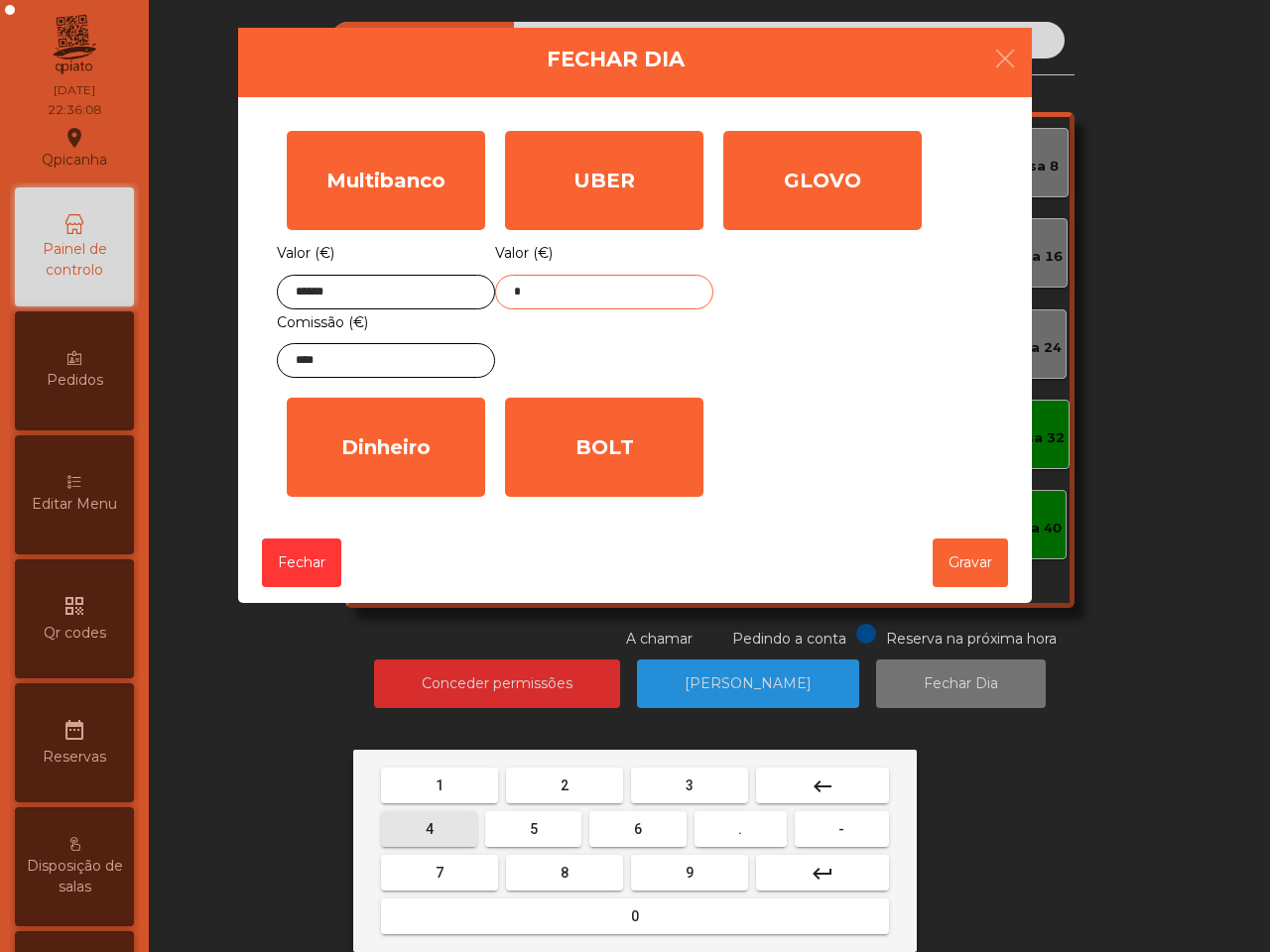 click on "4" at bounding box center [429, 829] 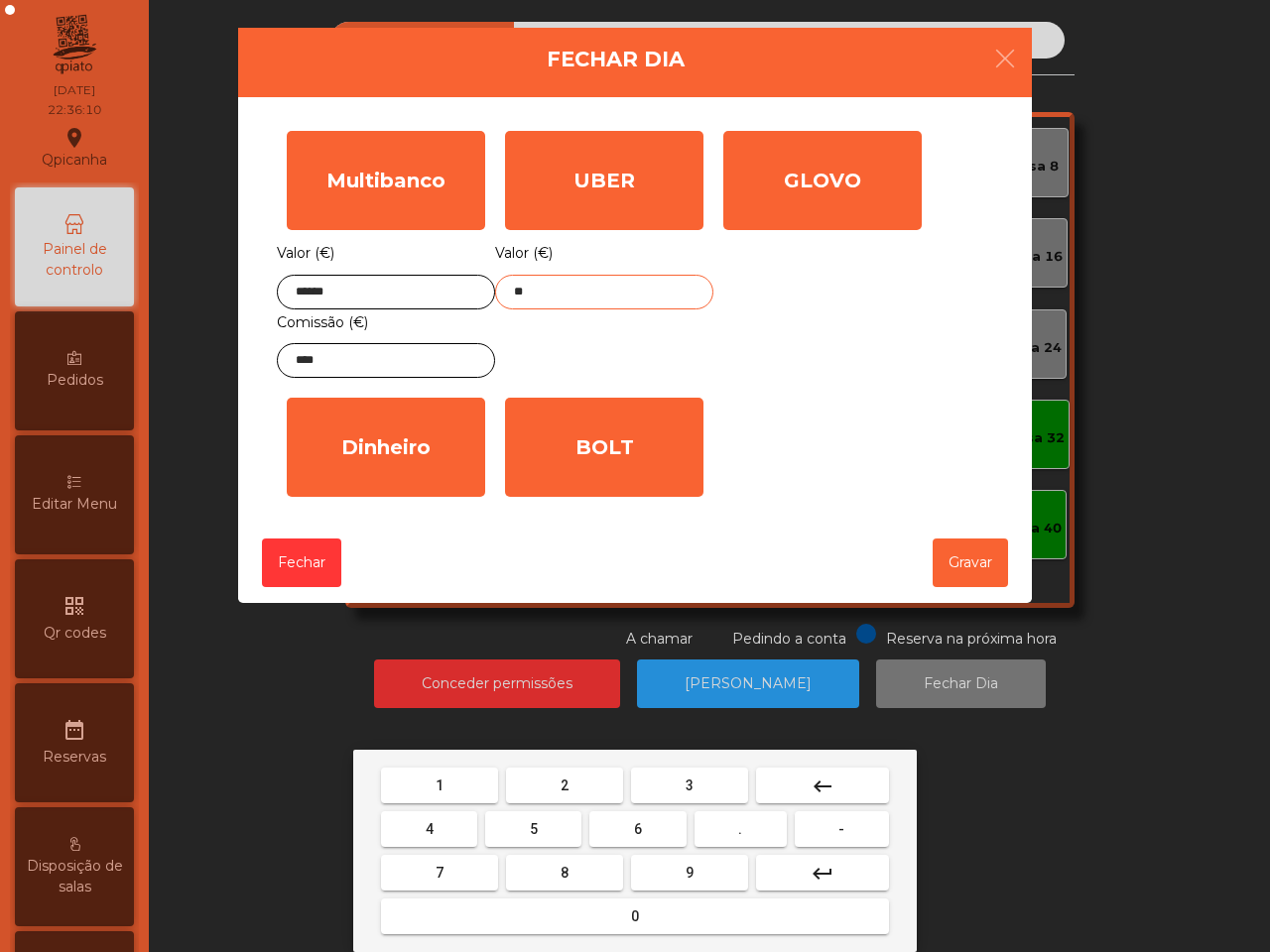 click on "." at bounding box center [740, 829] 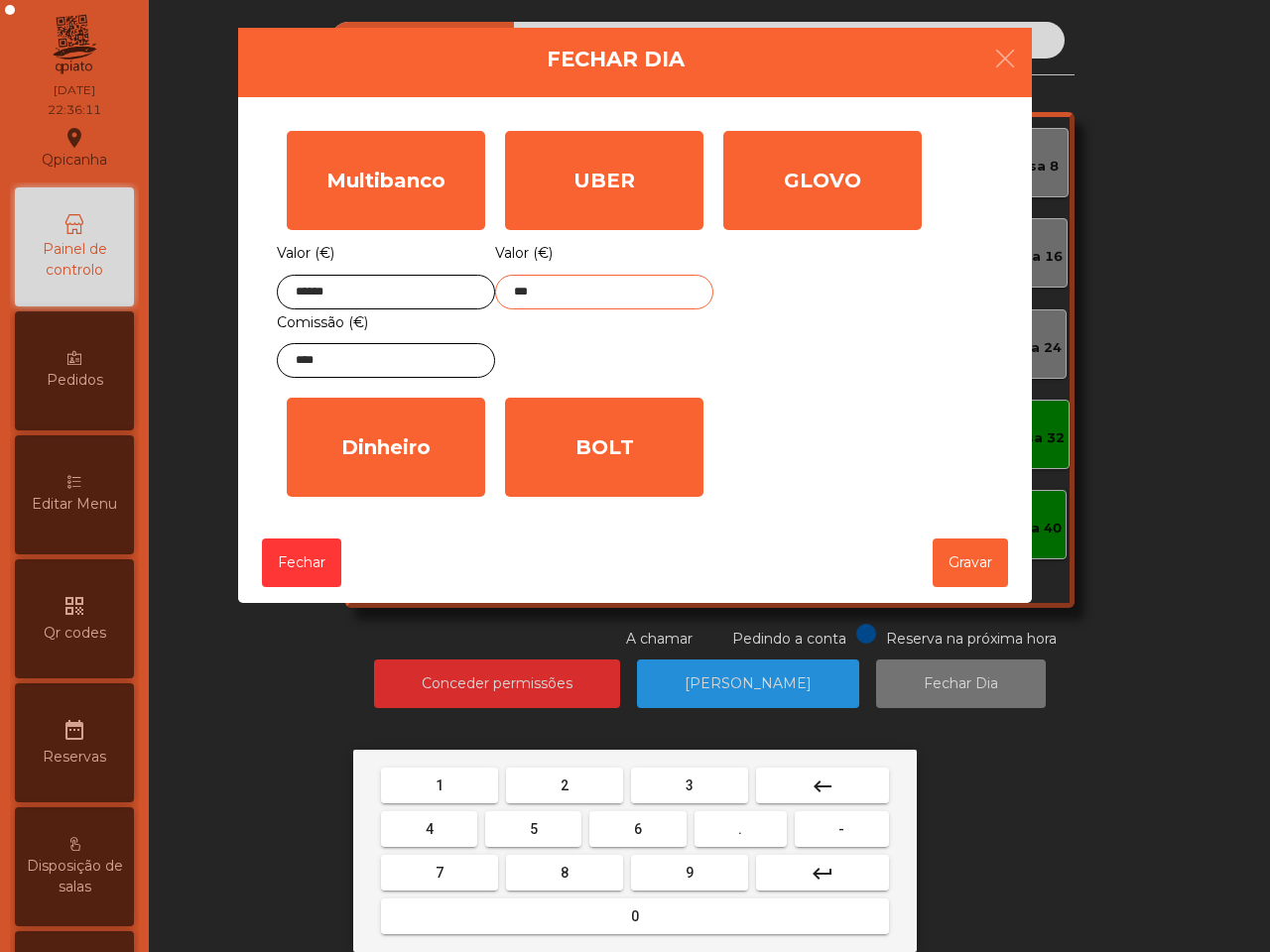 drag, startPoint x: 442, startPoint y: 868, endPoint x: 478, endPoint y: 871, distance: 36.12478 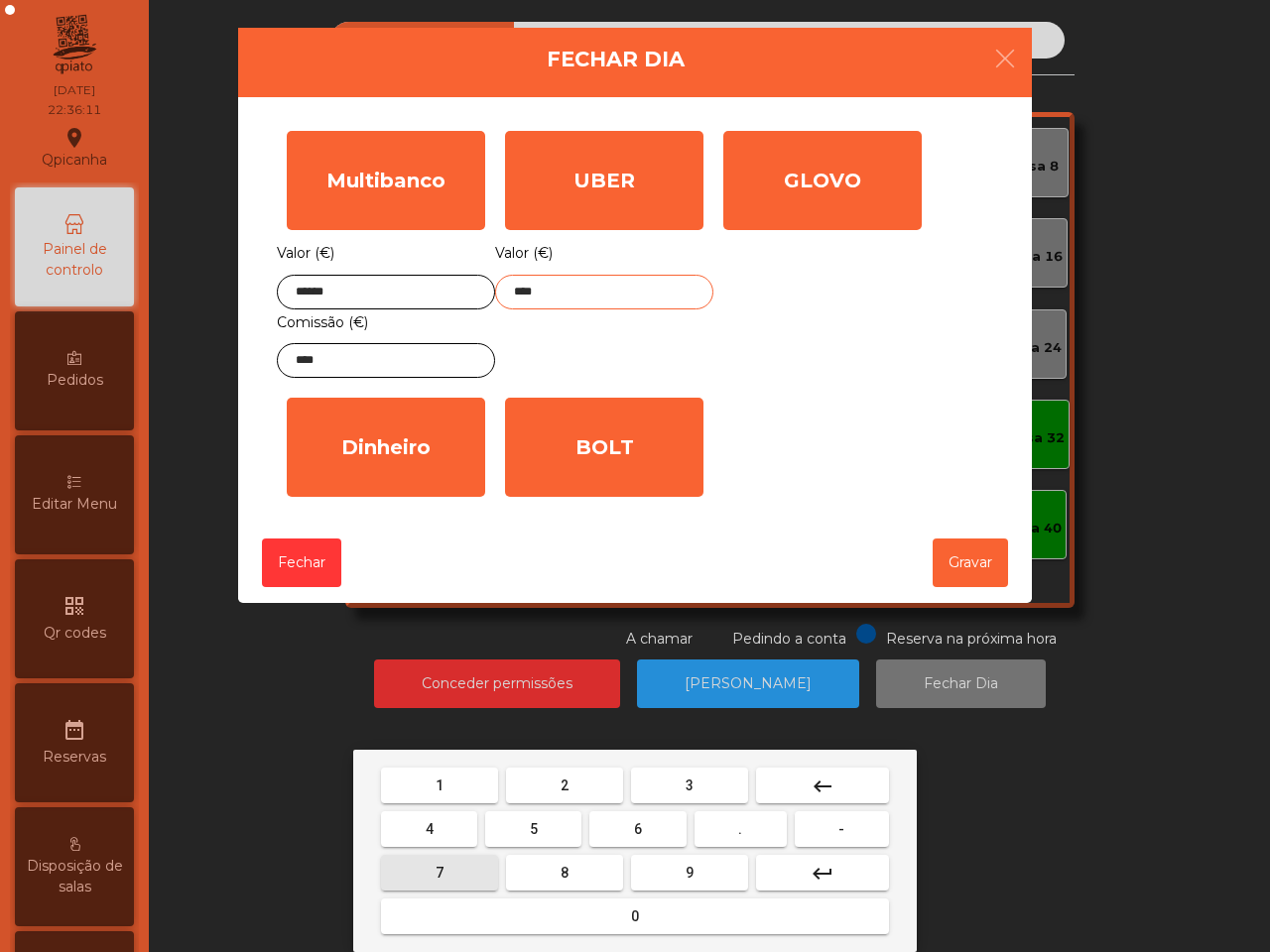 click on "8" at bounding box center [565, 873] 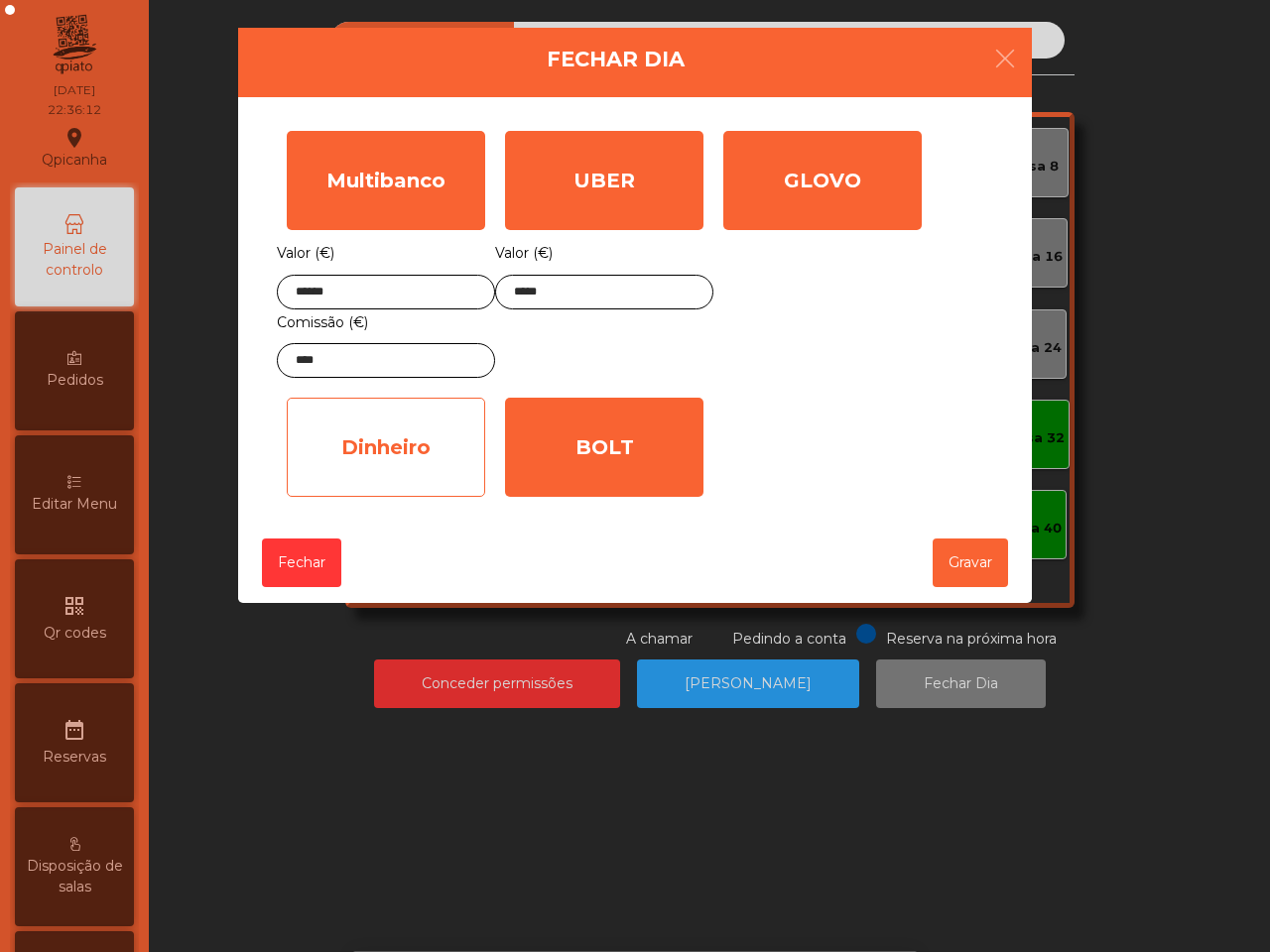 click on "Dinheiro" 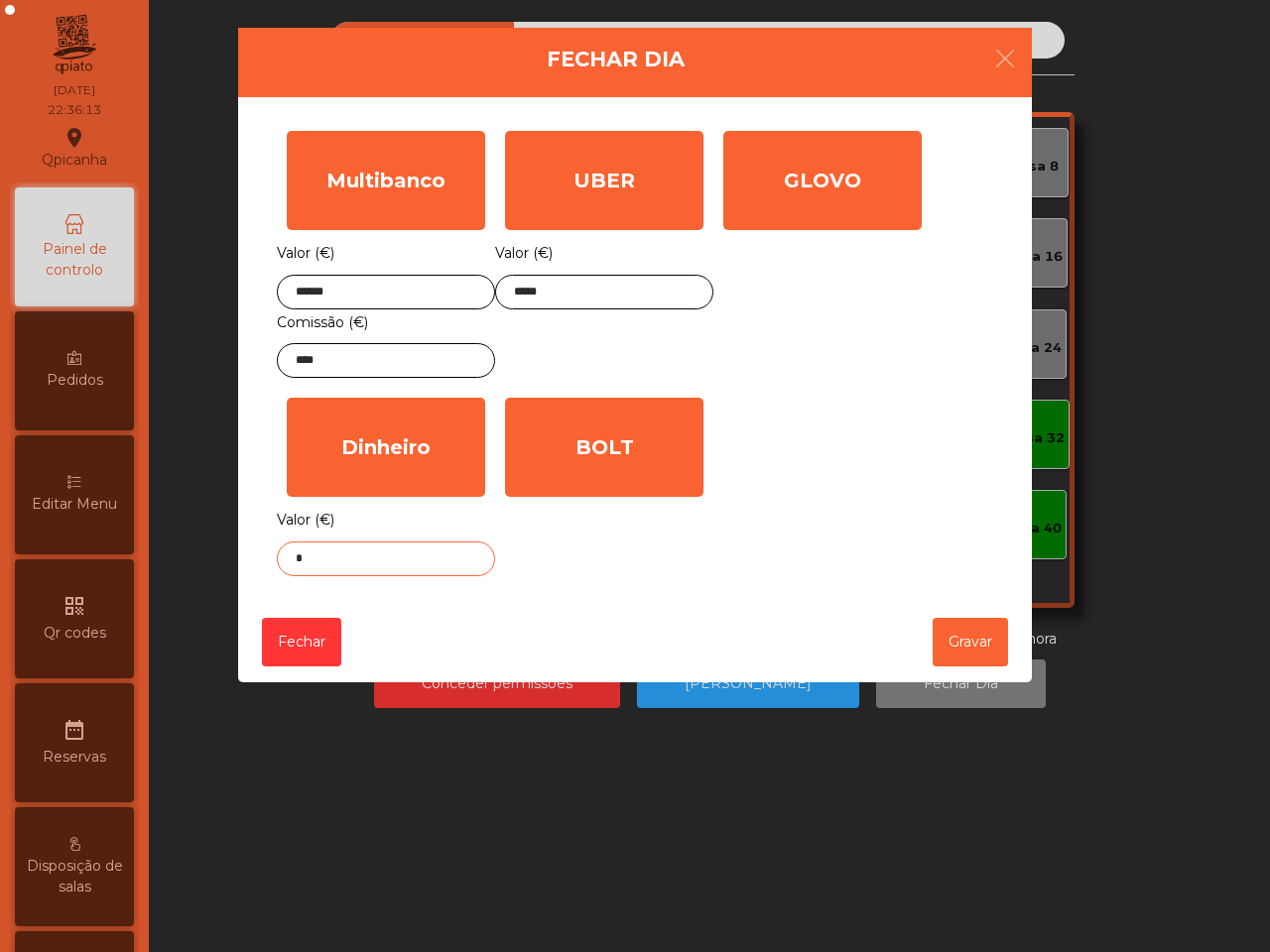 click on "*" 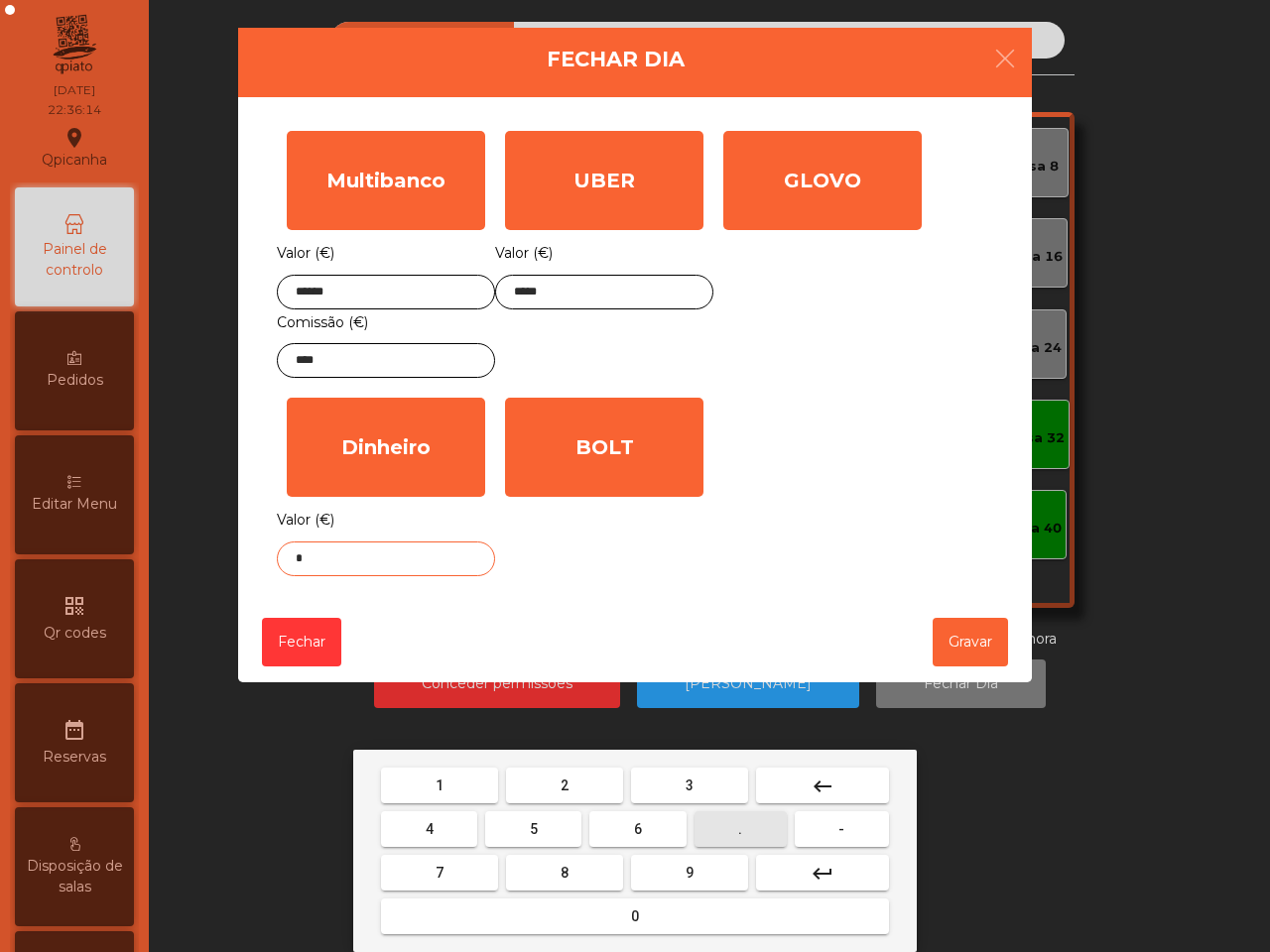 click on "." at bounding box center [740, 829] 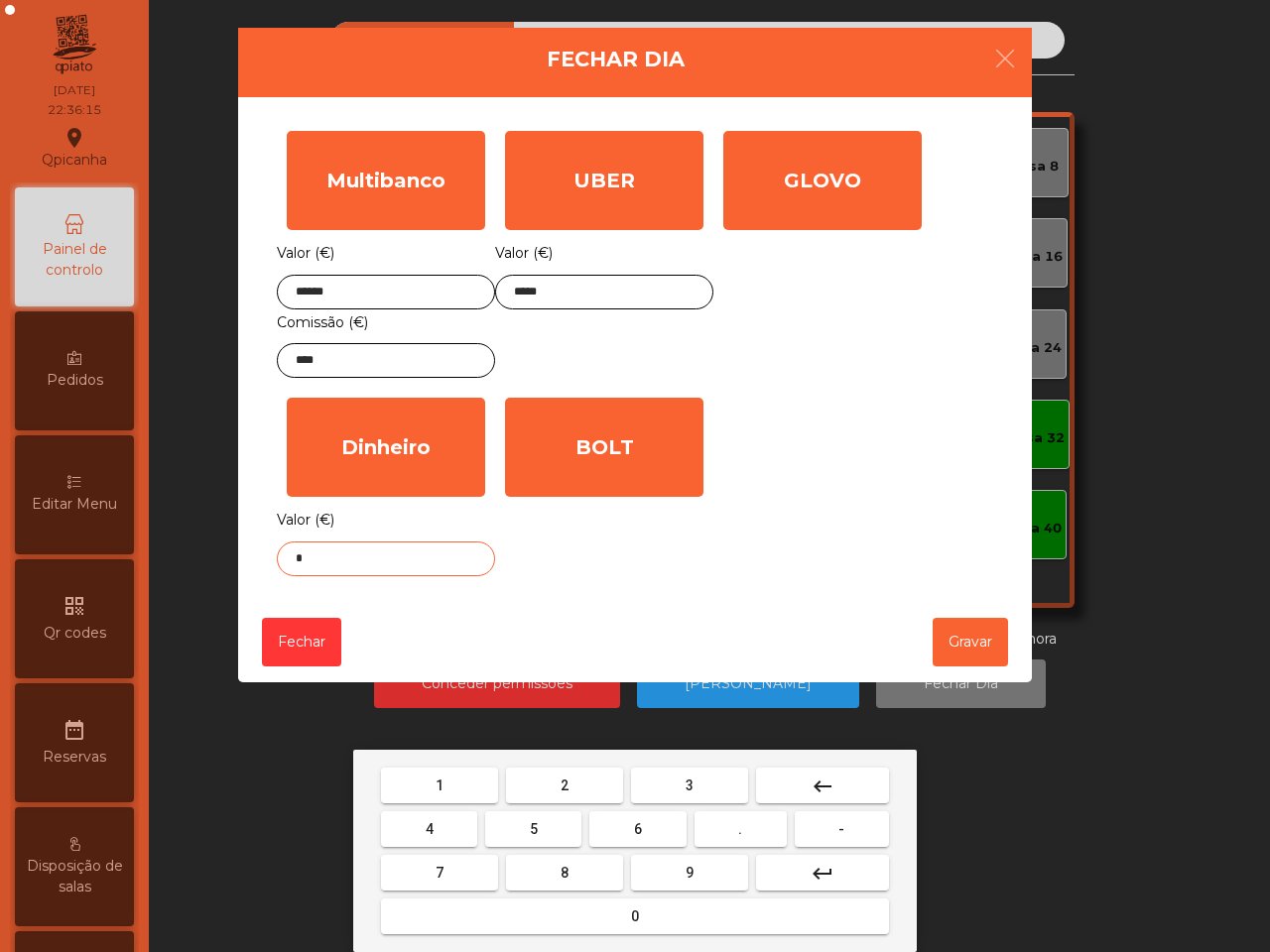 click on "1" at bounding box center (440, 785) 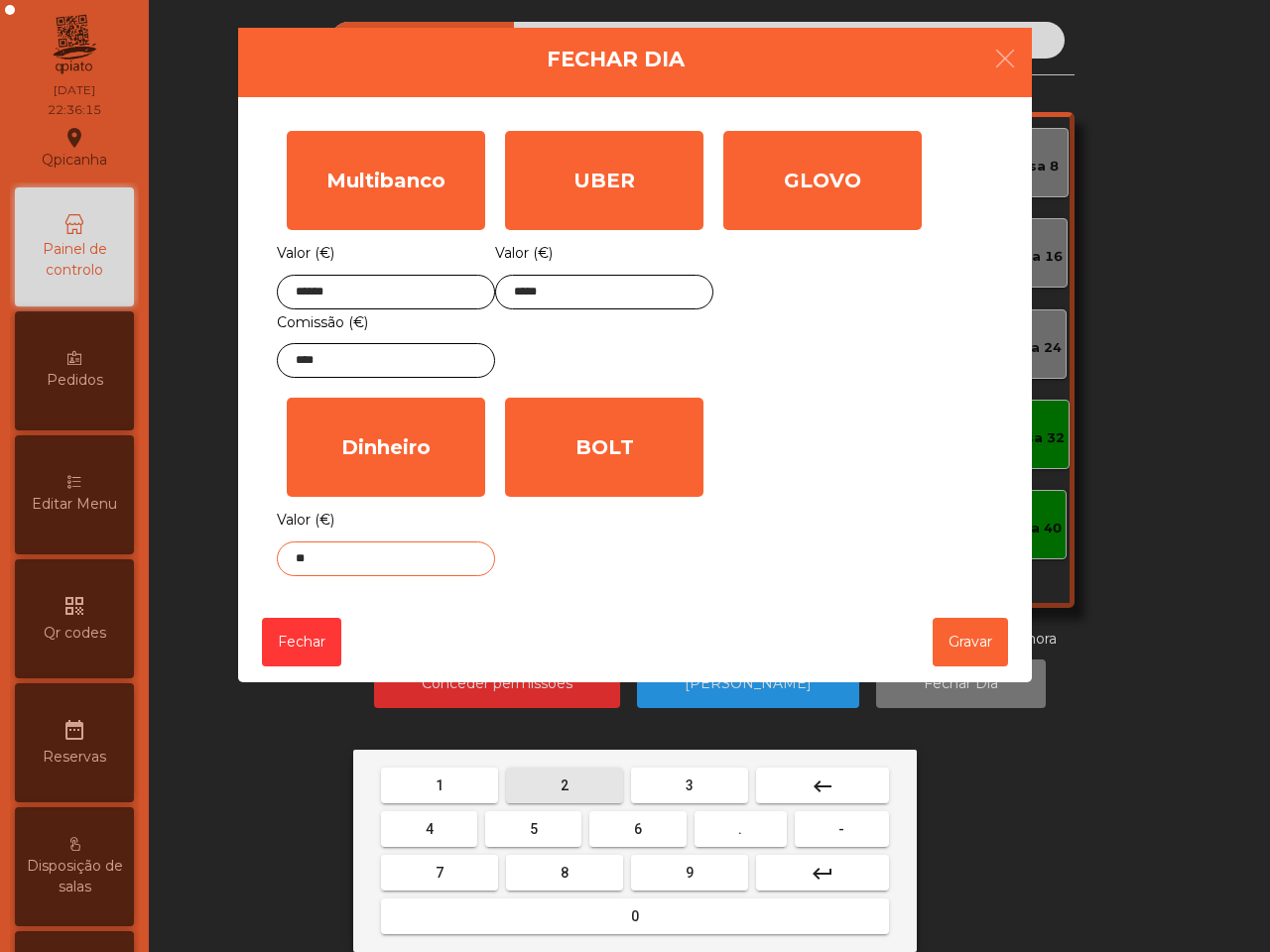 click on "2" at bounding box center [565, 785] 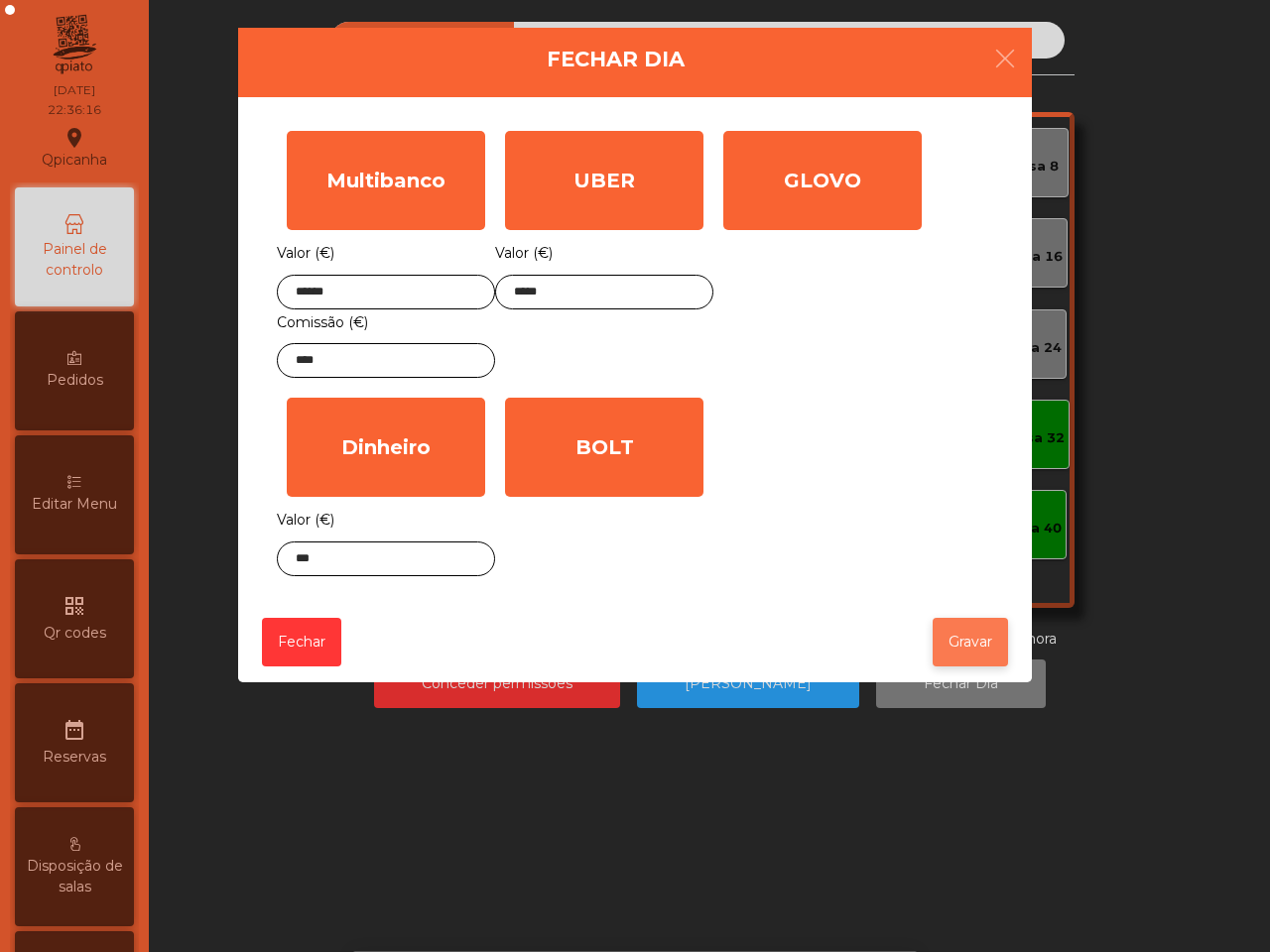 click on "Gravar" 